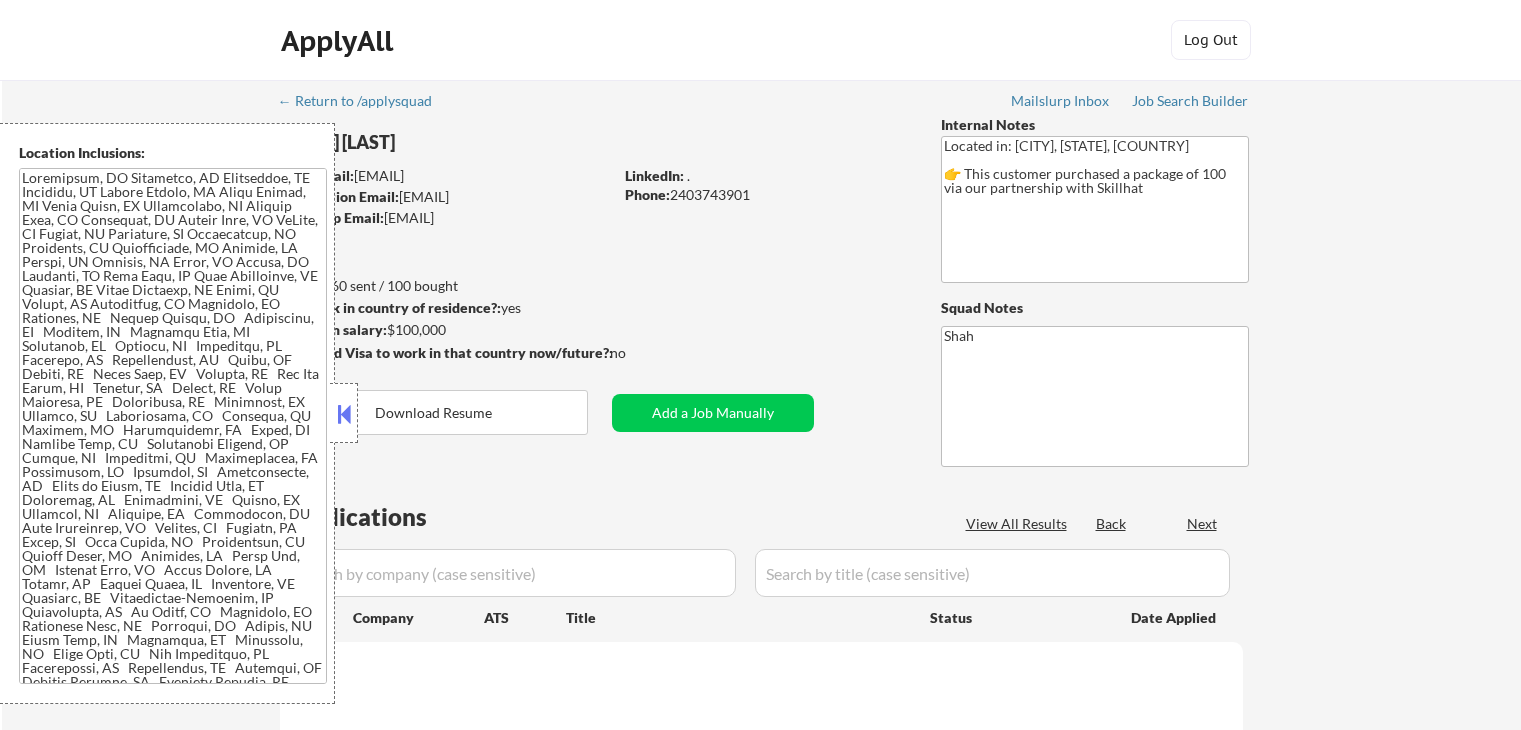 scroll, scrollTop: 0, scrollLeft: 0, axis: both 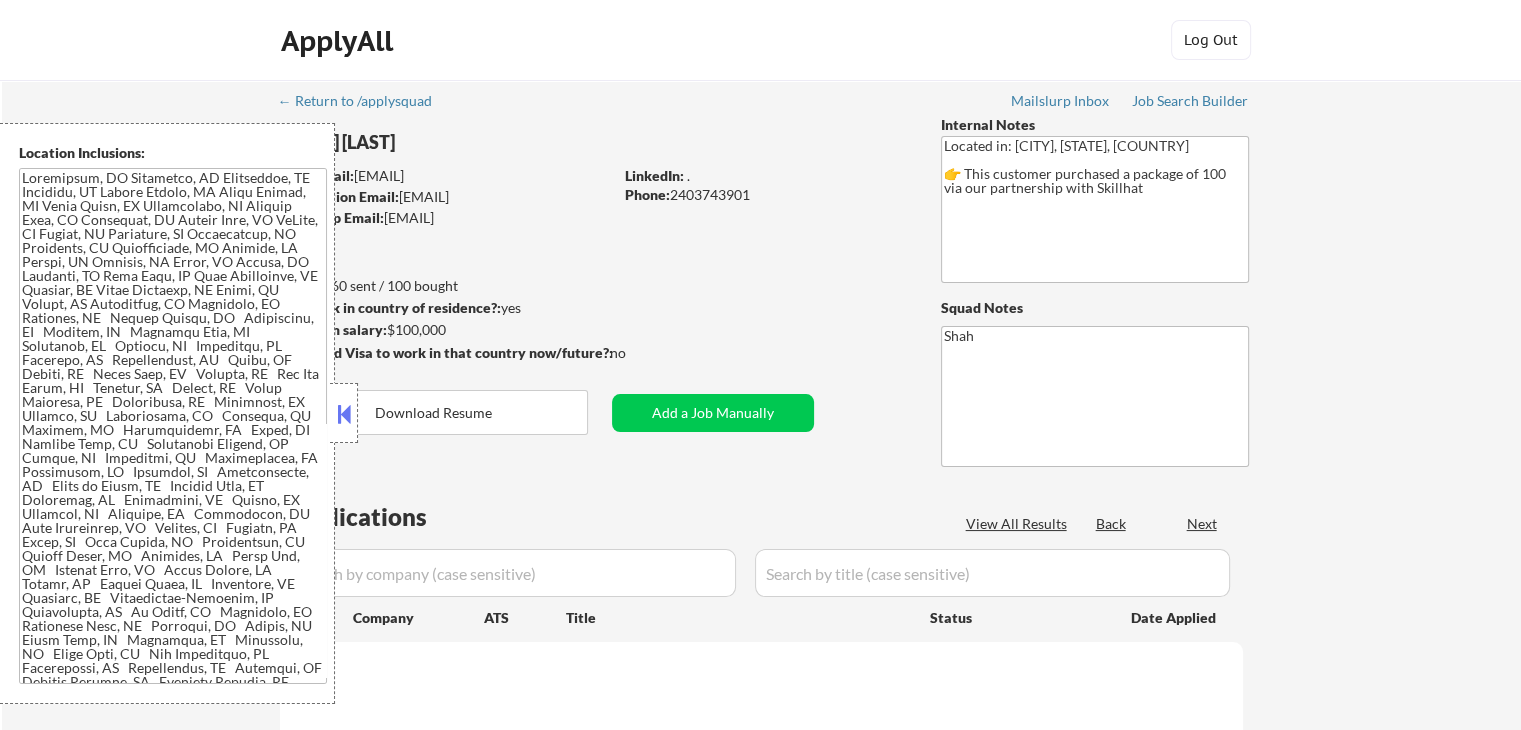 select on ""pending"" 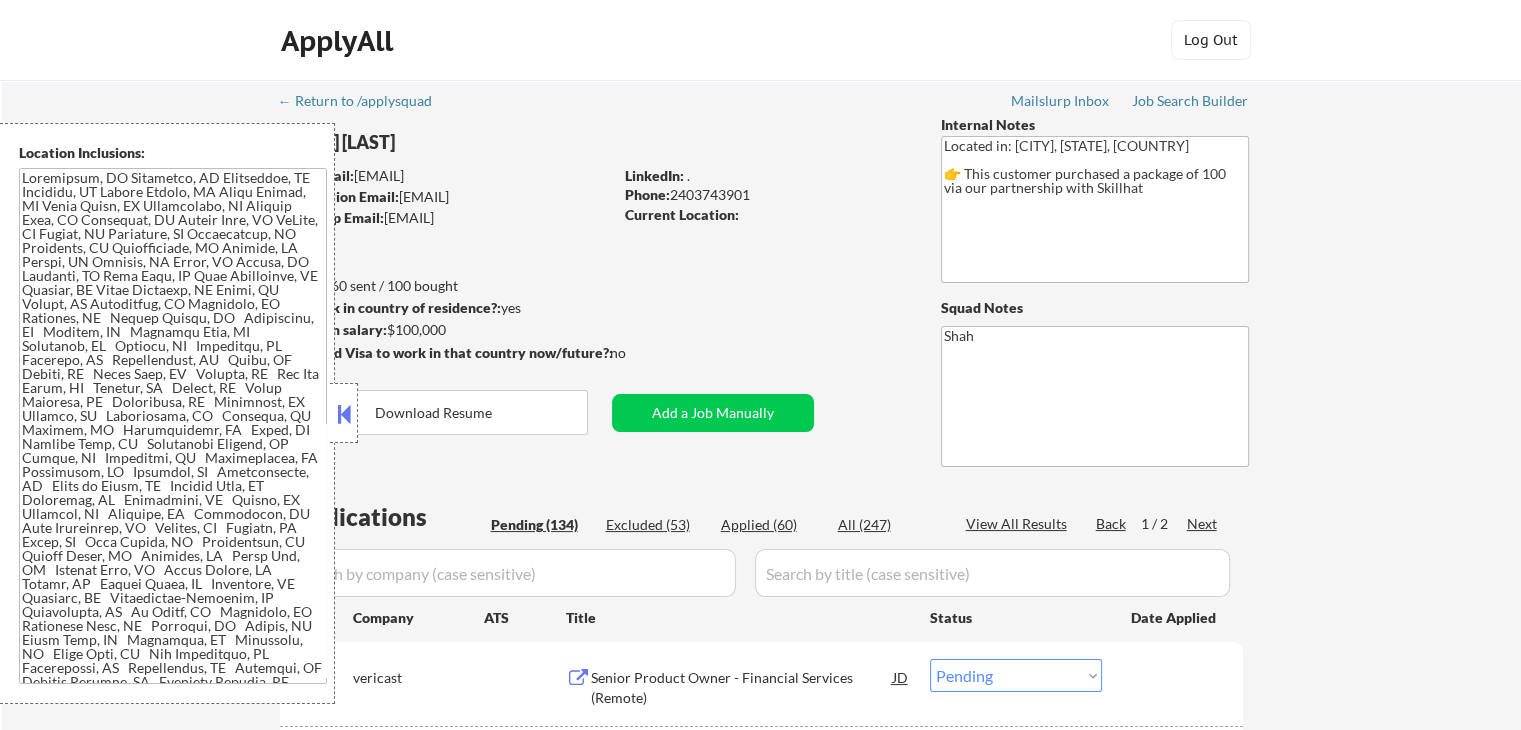 click at bounding box center (344, 414) 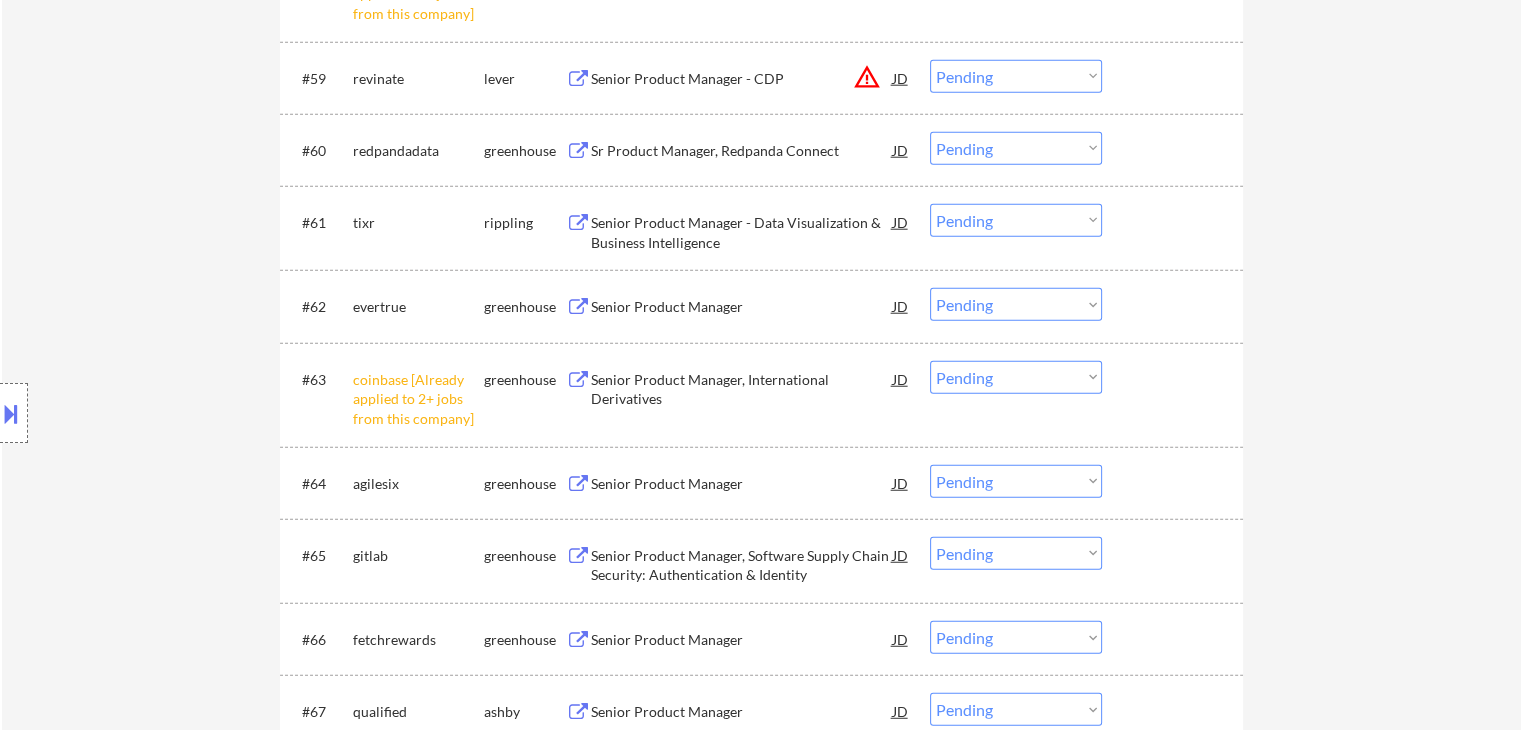scroll, scrollTop: 5200, scrollLeft: 0, axis: vertical 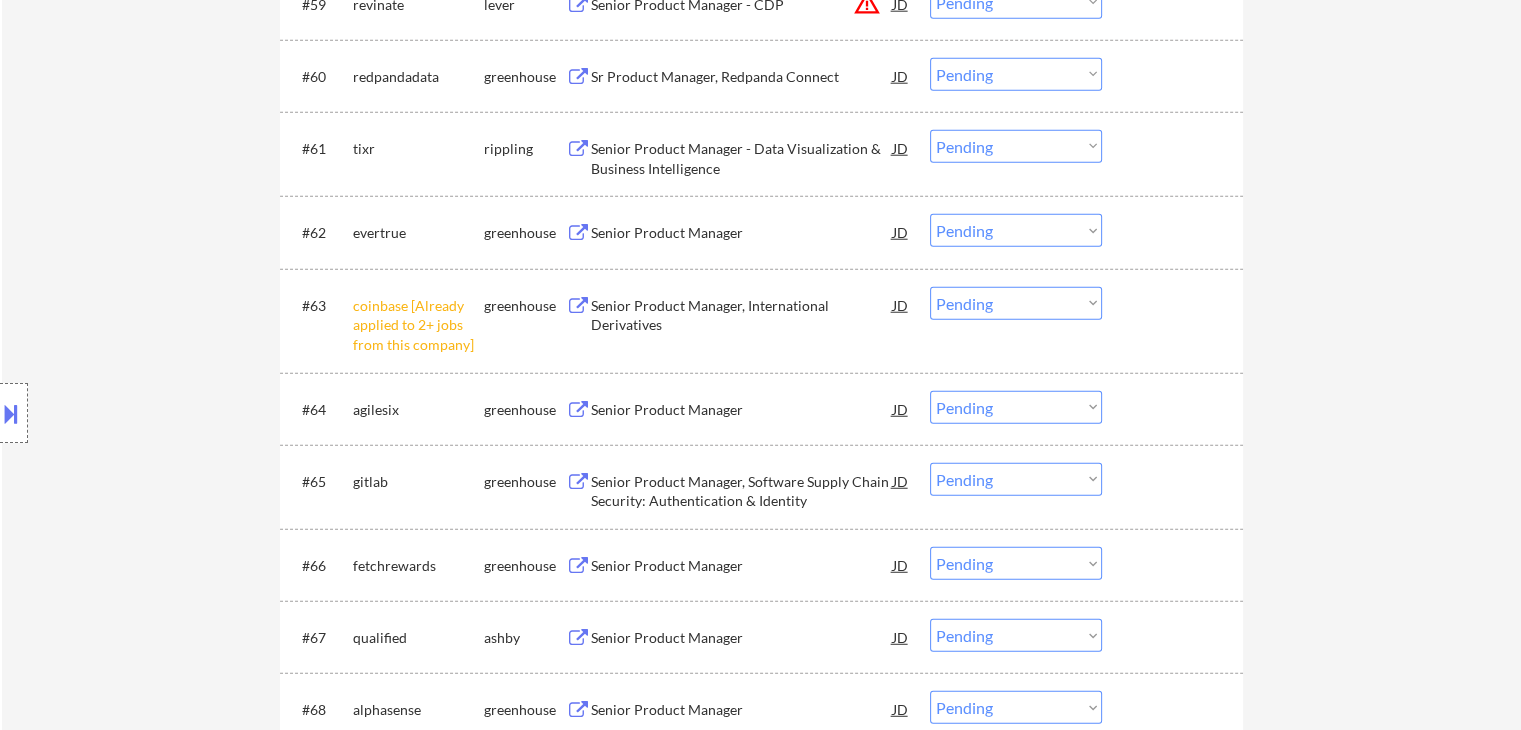 click on "Choose an option... Pending Applied Excluded (Questions) Excluded (Expired) Excluded (Location) Excluded (Bad Match) Excluded (Blocklist) Excluded (Salary) Excluded (Other)" at bounding box center (1016, 303) 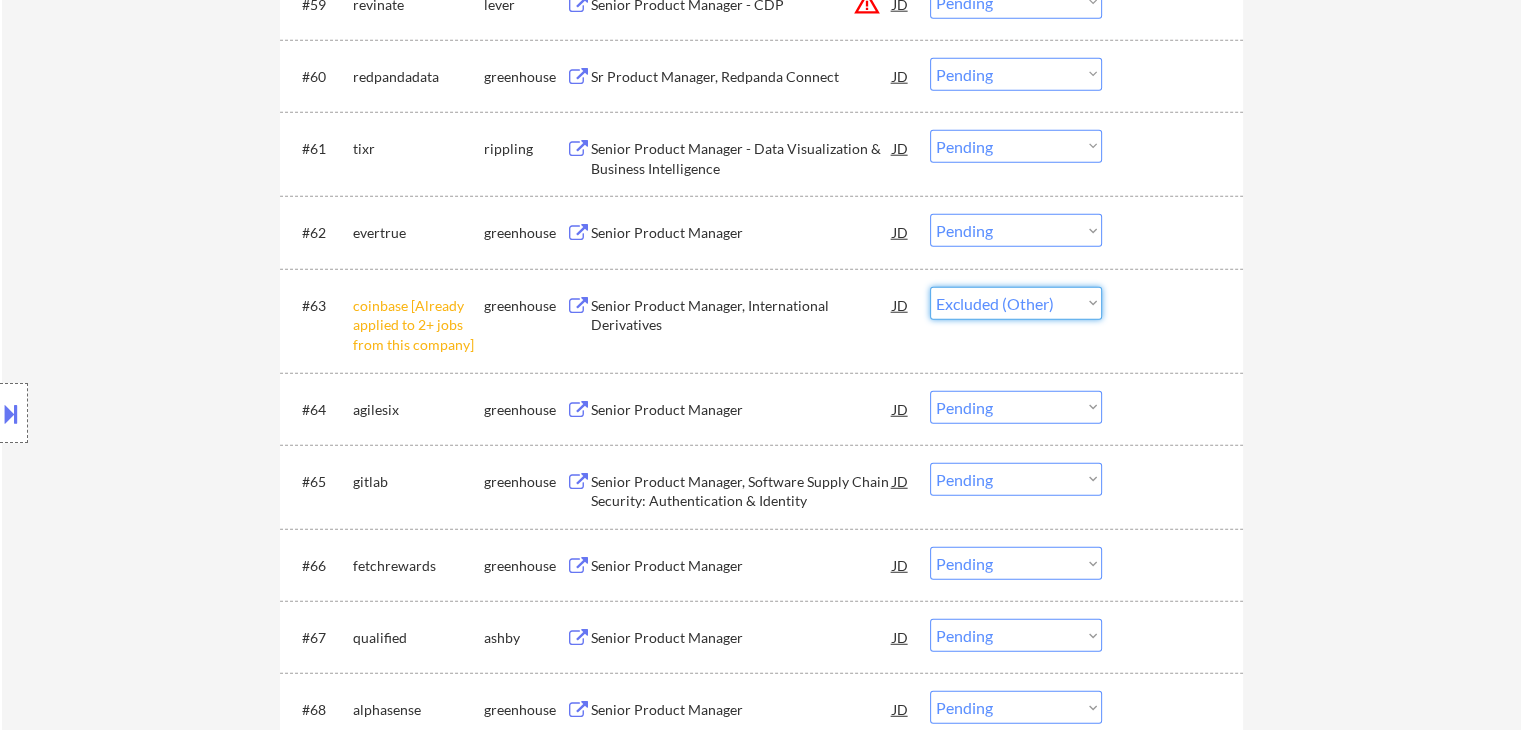 click on "Choose an option... Pending Applied Excluded (Questions) Excluded (Expired) Excluded (Location) Excluded (Bad Match) Excluded (Blocklist) Excluded (Salary) Excluded (Other)" at bounding box center (1016, 303) 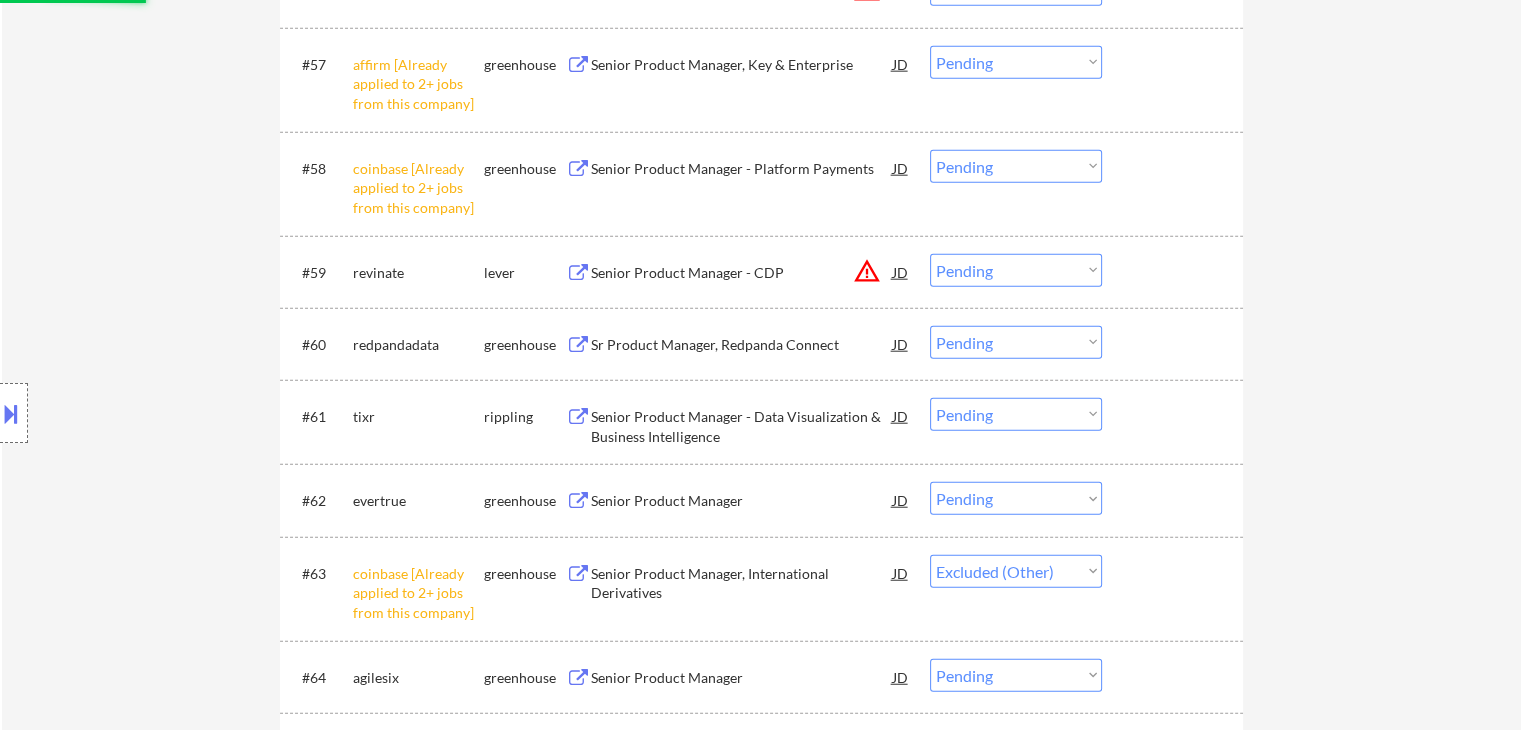 scroll, scrollTop: 4900, scrollLeft: 0, axis: vertical 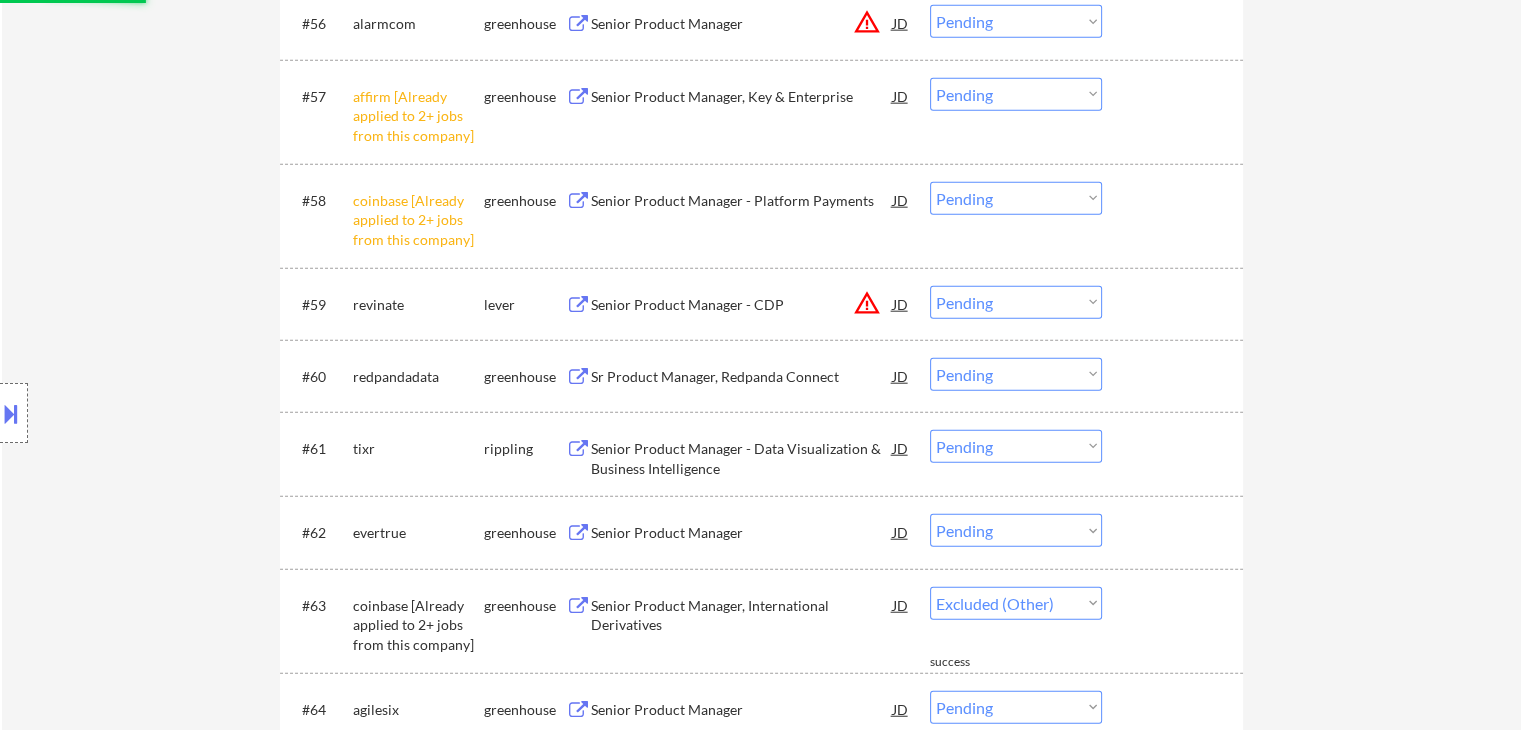 select on ""pending"" 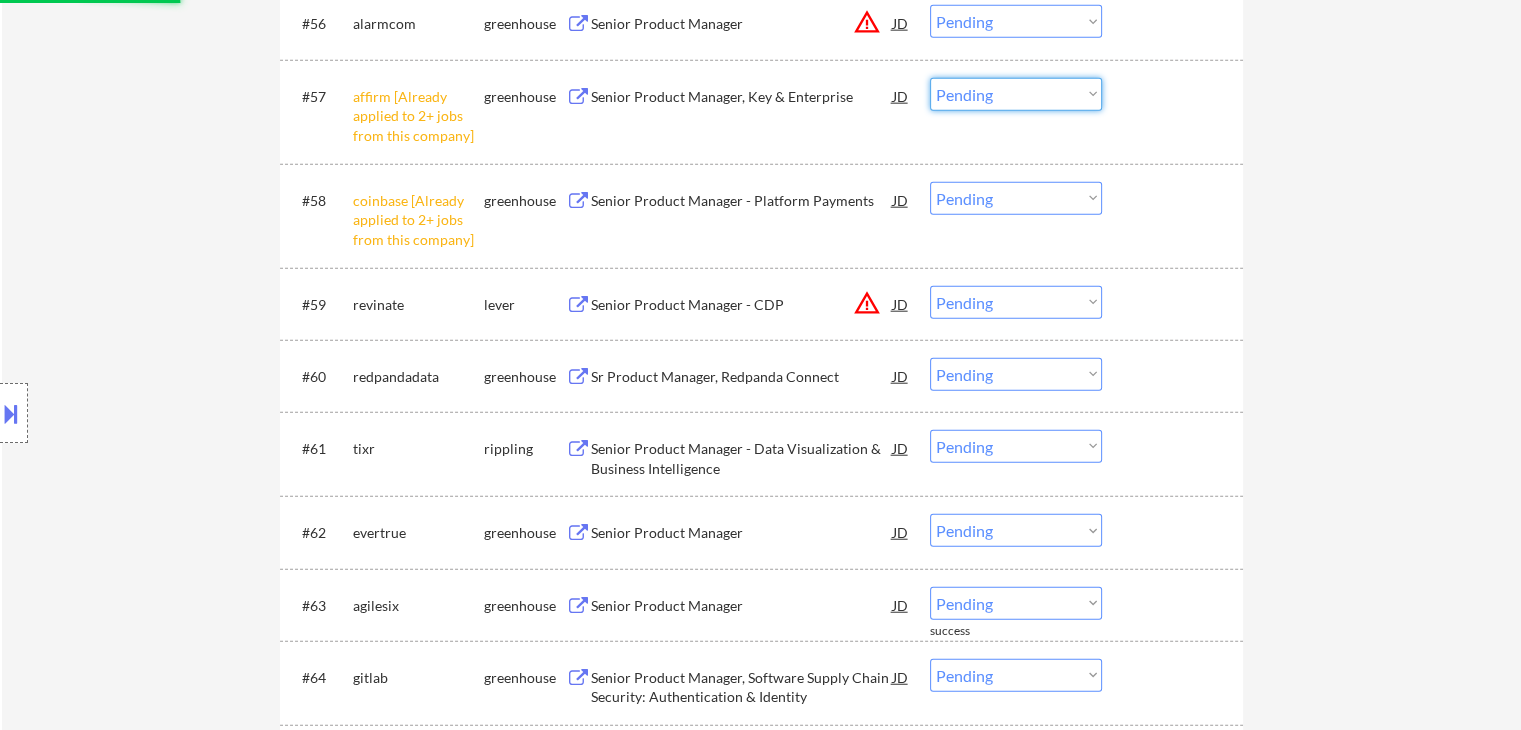 click on "Choose an option... Pending Applied Excluded (Questions) Excluded (Expired) Excluded (Location) Excluded (Bad Match) Excluded (Blocklist) Excluded (Salary) Excluded (Other)" at bounding box center (1016, 94) 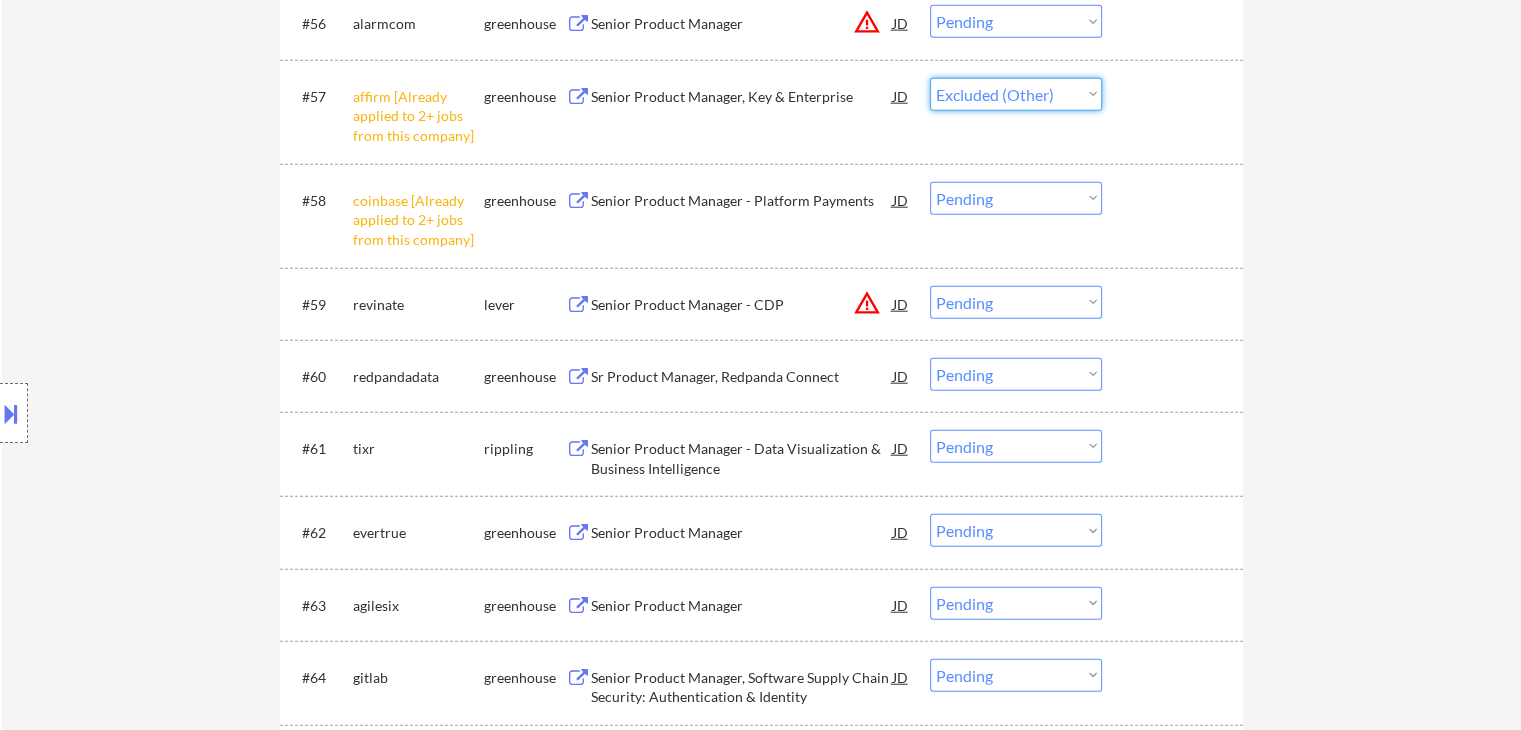 click on "Choose an option... Pending Applied Excluded (Questions) Excluded (Expired) Excluded (Location) Excluded (Bad Match) Excluded (Blocklist) Excluded (Salary) Excluded (Other)" at bounding box center (1016, 94) 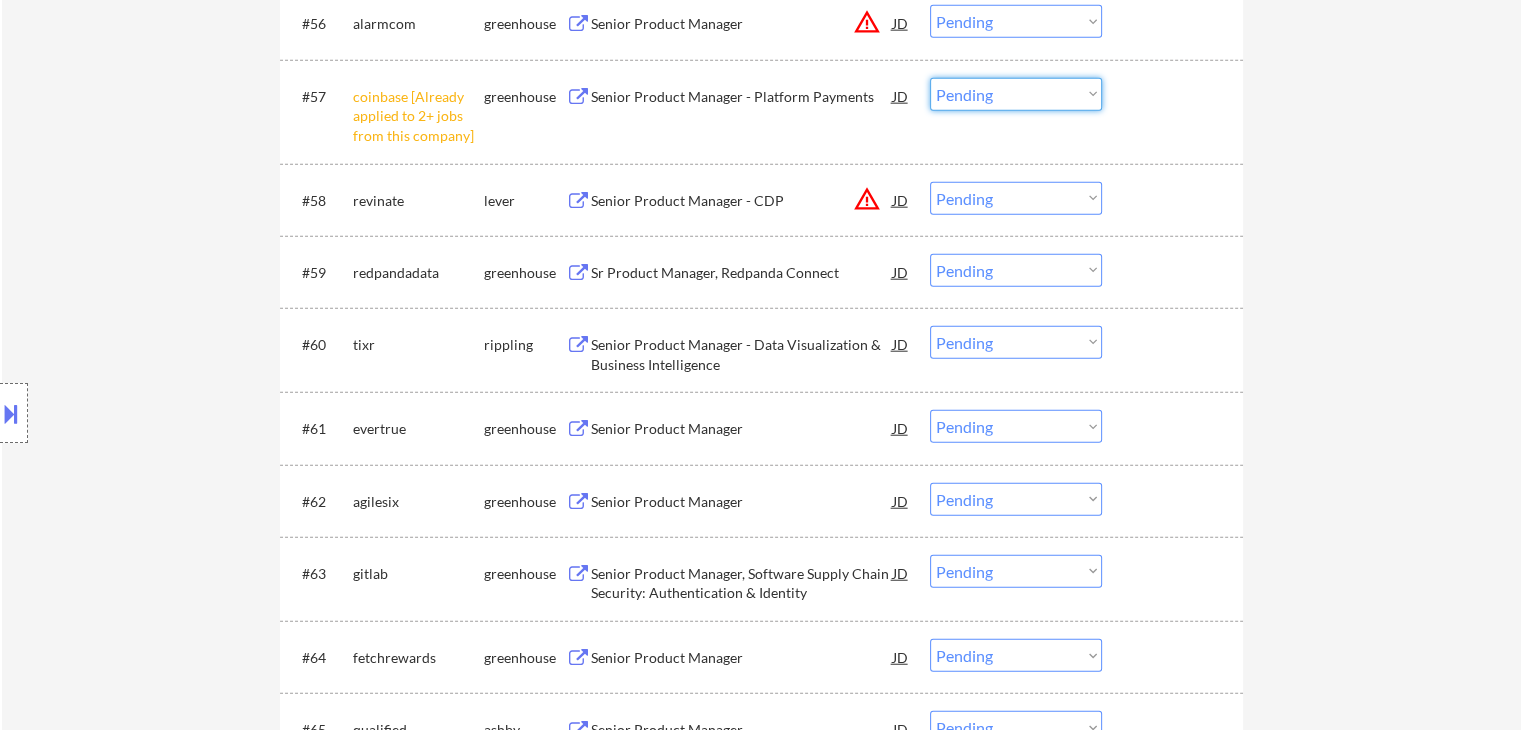 click on "Choose an option... Pending Applied Excluded (Questions) Excluded (Expired) Excluded (Location) Excluded (Bad Match) Excluded (Blocklist) Excluded (Salary) Excluded (Other)" at bounding box center [1016, 94] 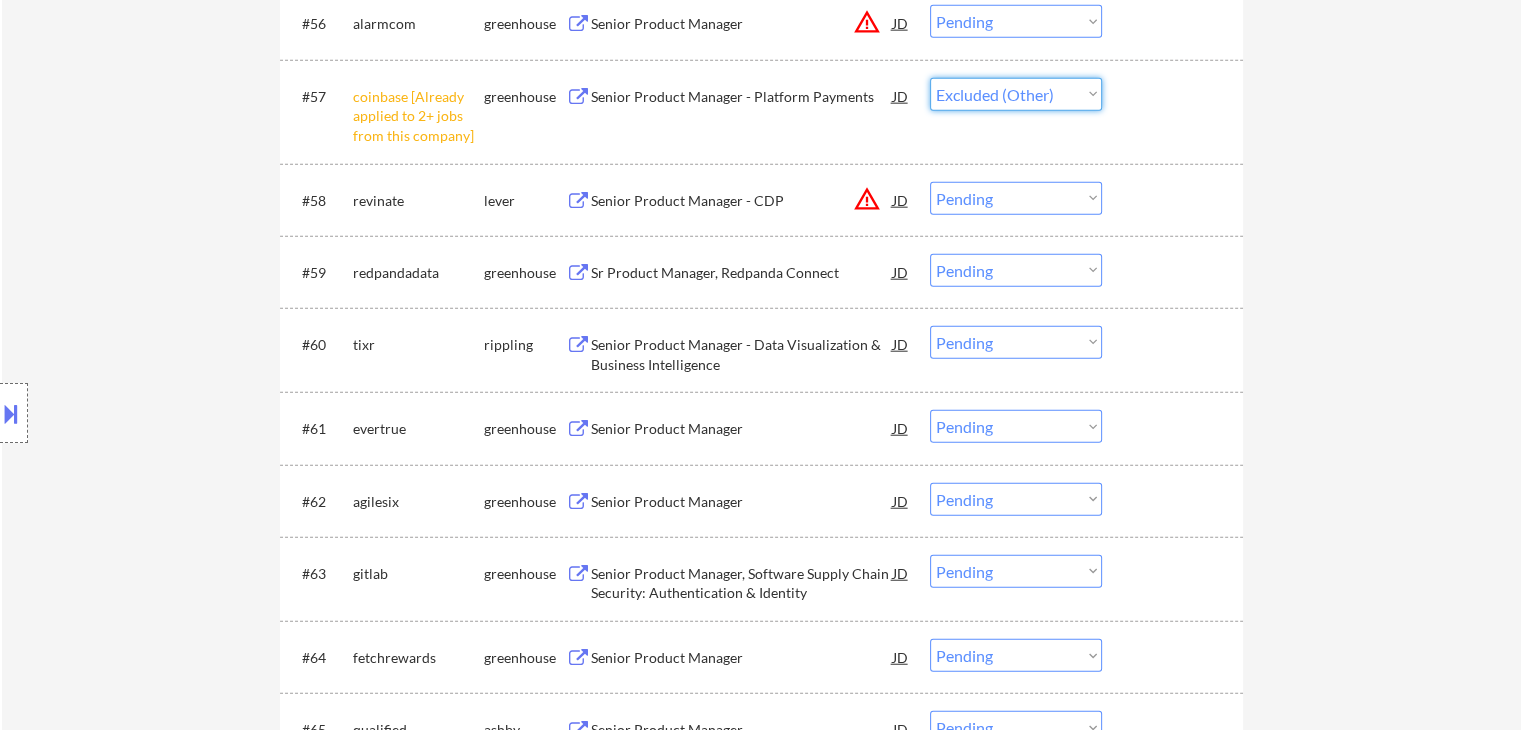 click on "Choose an option... Pending Applied Excluded (Questions) Excluded (Expired) Excluded (Location) Excluded (Bad Match) Excluded (Blocklist) Excluded (Salary) Excluded (Other)" at bounding box center [1016, 94] 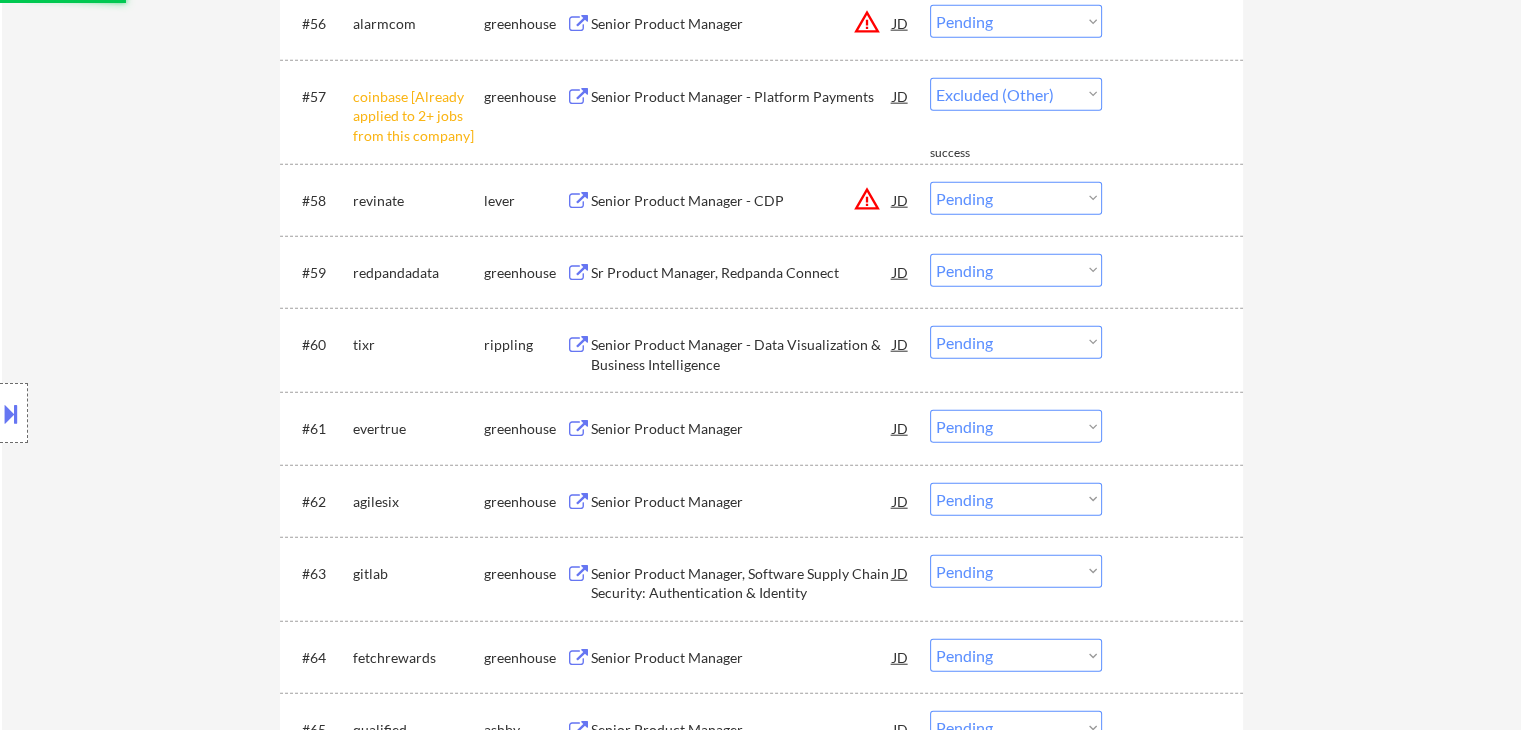 select on ""pending"" 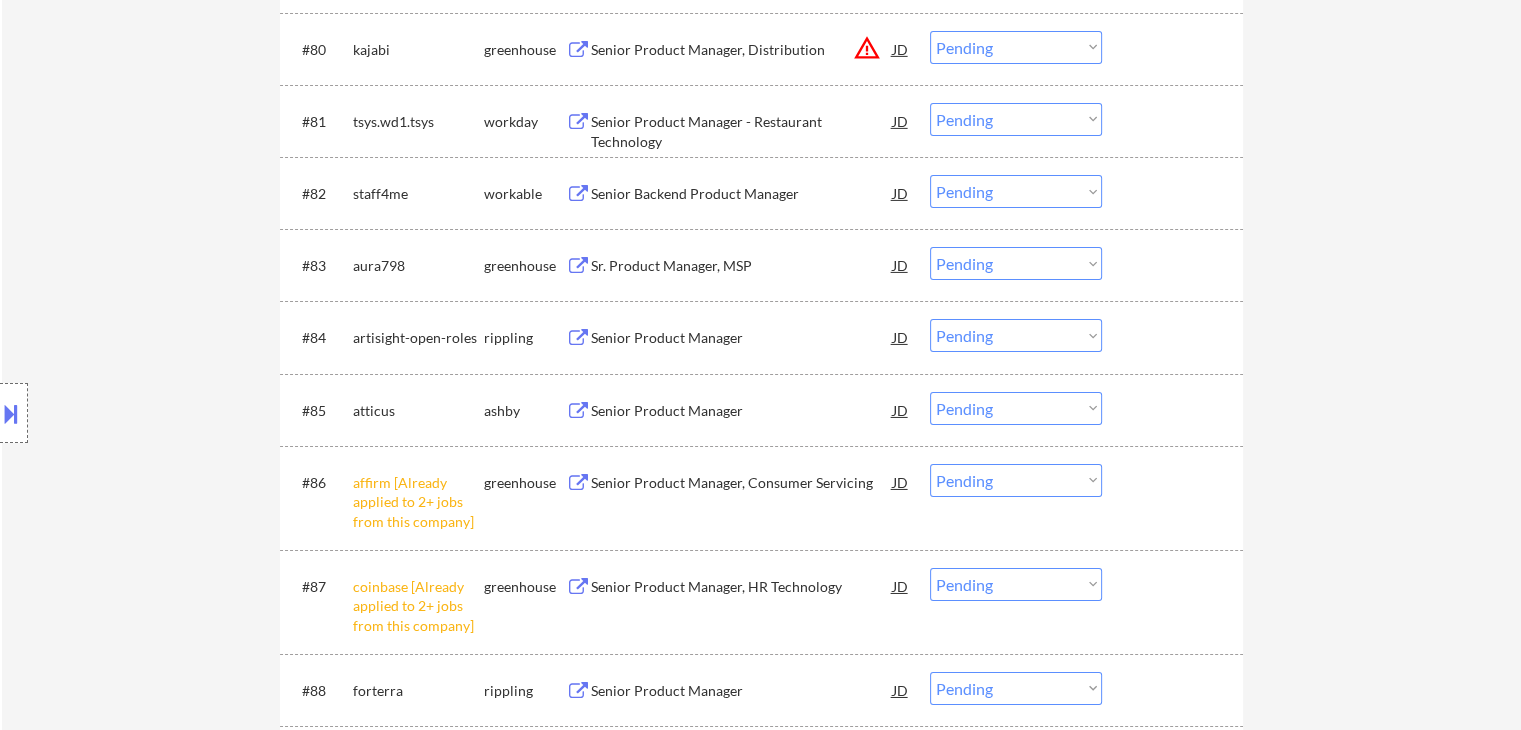scroll, scrollTop: 6400, scrollLeft: 0, axis: vertical 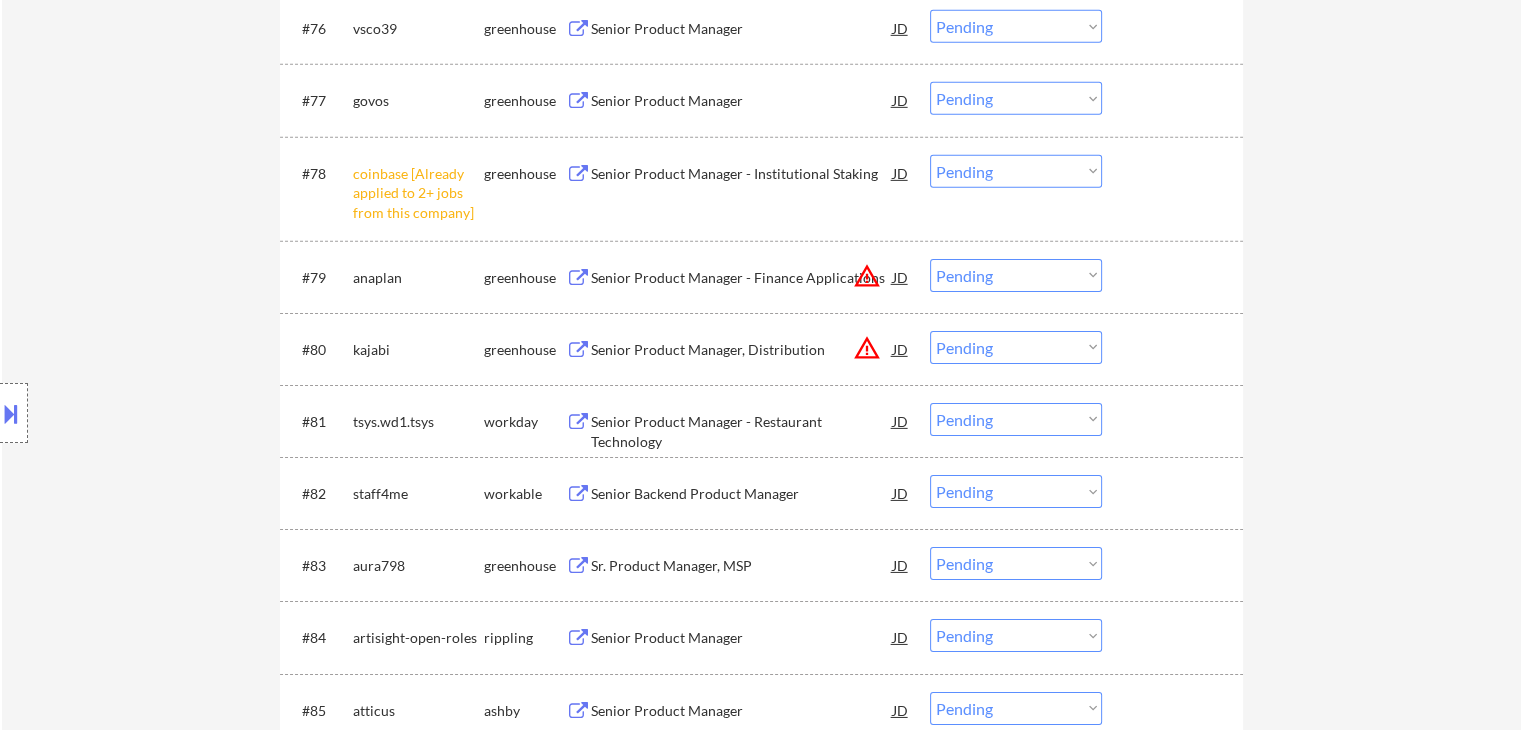 click on "Choose an option... Pending Applied Excluded (Questions) Excluded (Expired) Excluded (Location) Excluded (Bad Match) Excluded (Blocklist) Excluded (Salary) Excluded (Other)" at bounding box center [1016, 171] 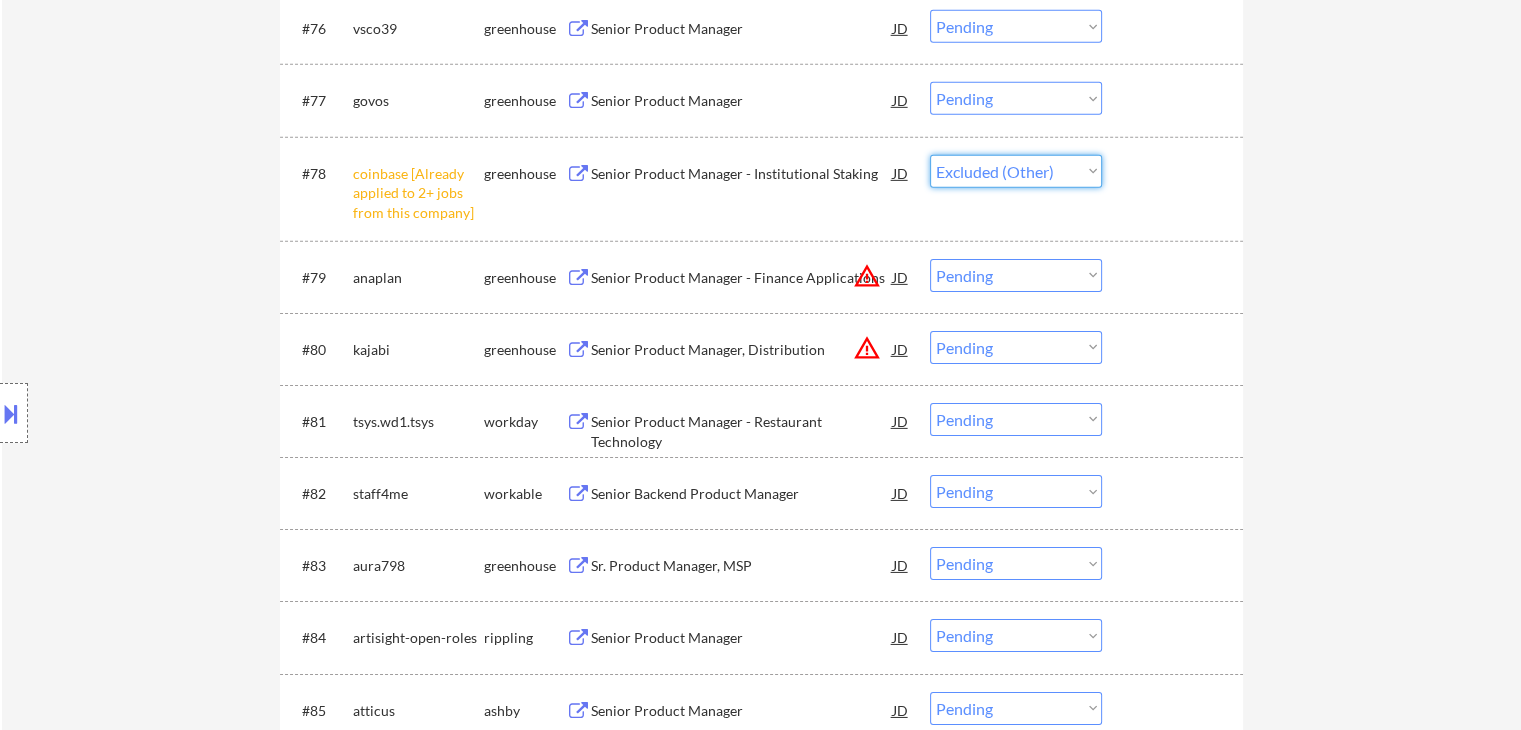 click on "Choose an option... Pending Applied Excluded (Questions) Excluded (Expired) Excluded (Location) Excluded (Bad Match) Excluded (Blocklist) Excluded (Salary) Excluded (Other)" at bounding box center [1016, 171] 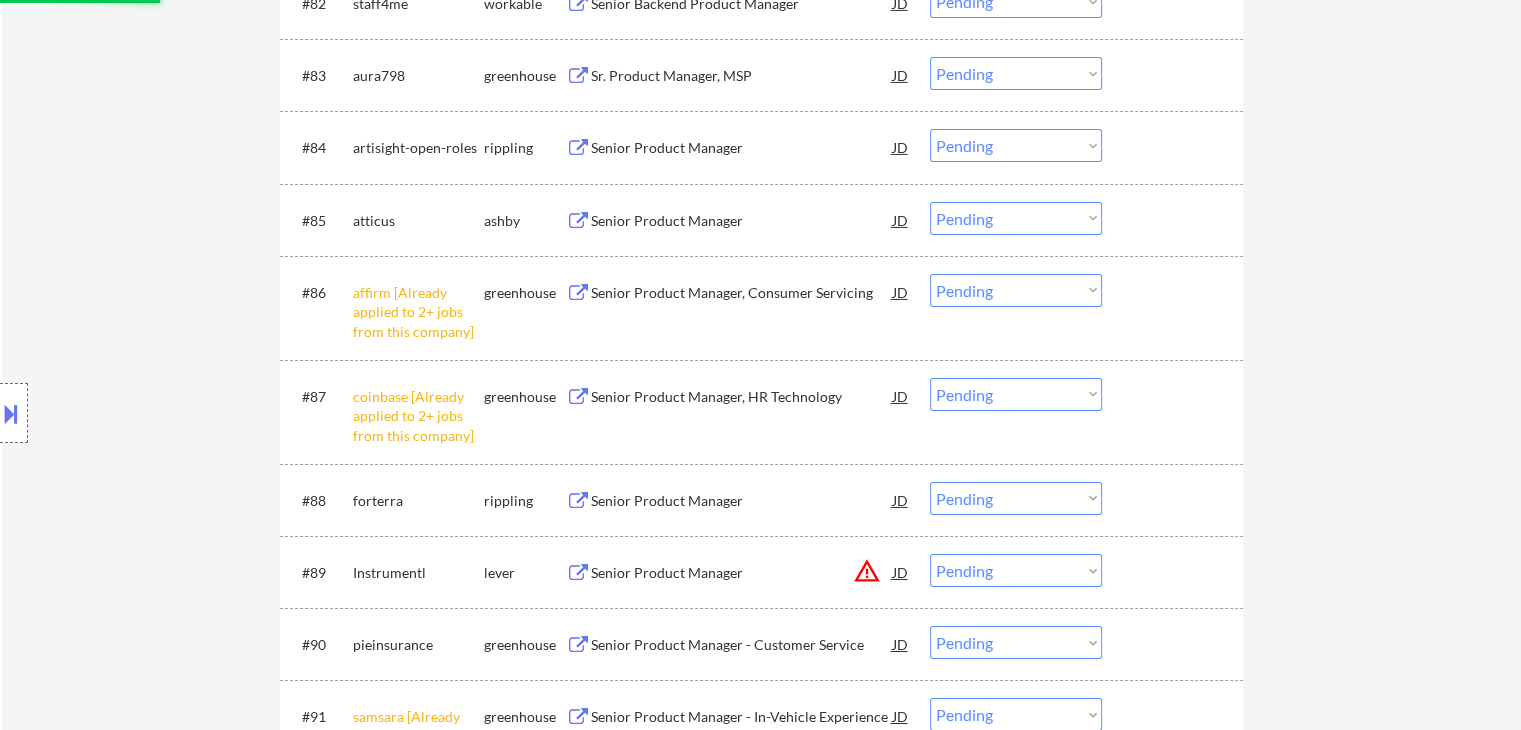 scroll, scrollTop: 6900, scrollLeft: 0, axis: vertical 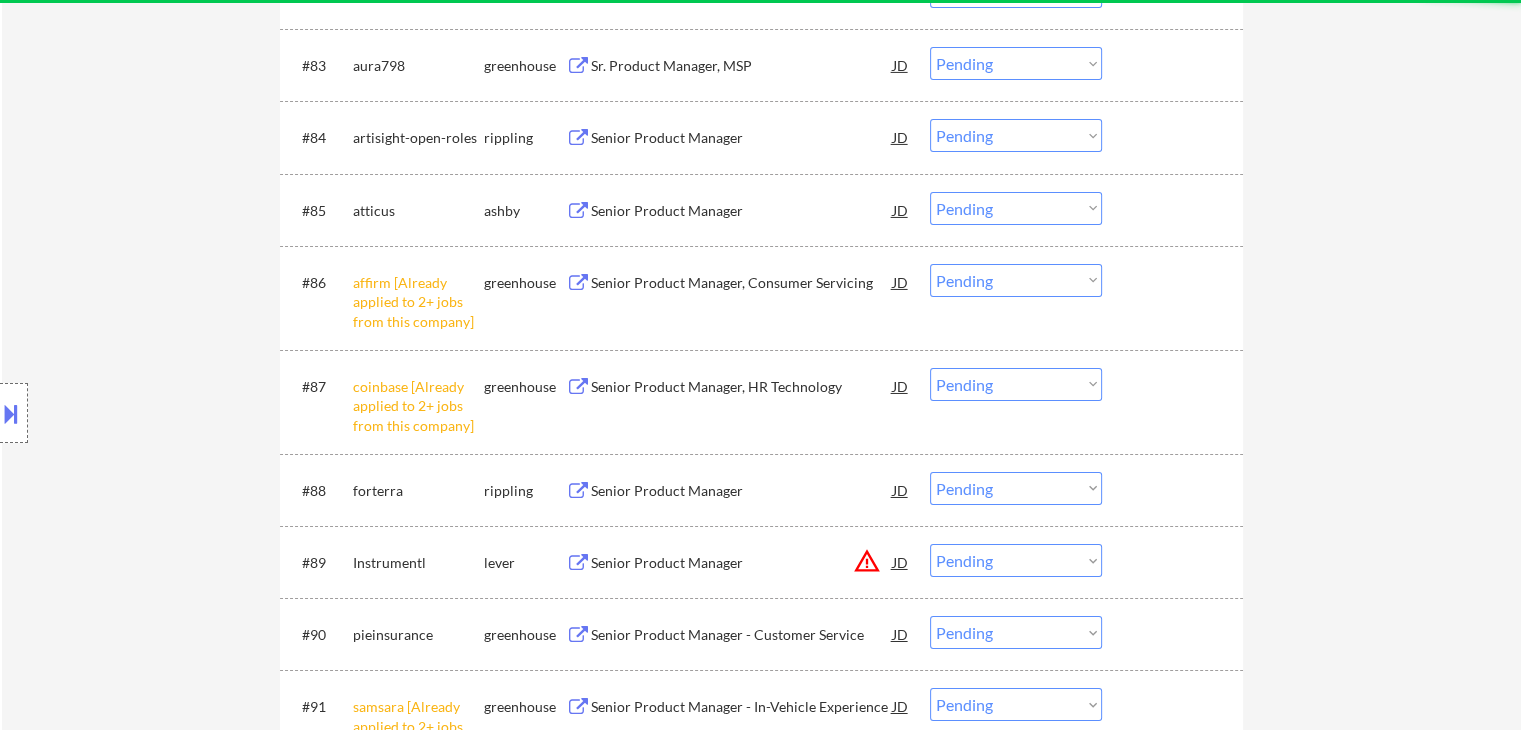 select on ""pending"" 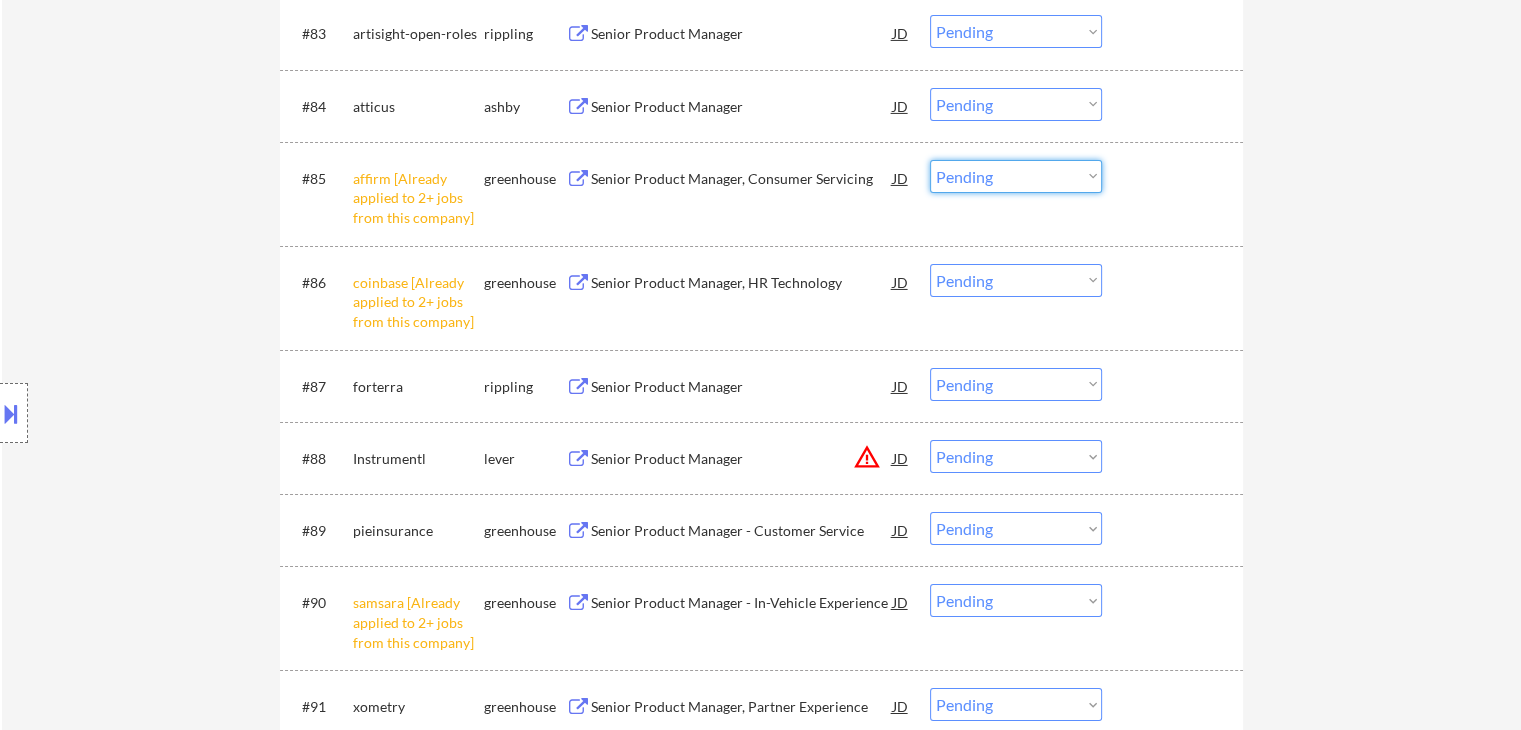 click on "Choose an option... Pending Applied Excluded (Questions) Excluded (Expired) Excluded (Location) Excluded (Bad Match) Excluded (Blocklist) Excluded (Salary) Excluded (Other)" at bounding box center [1016, 176] 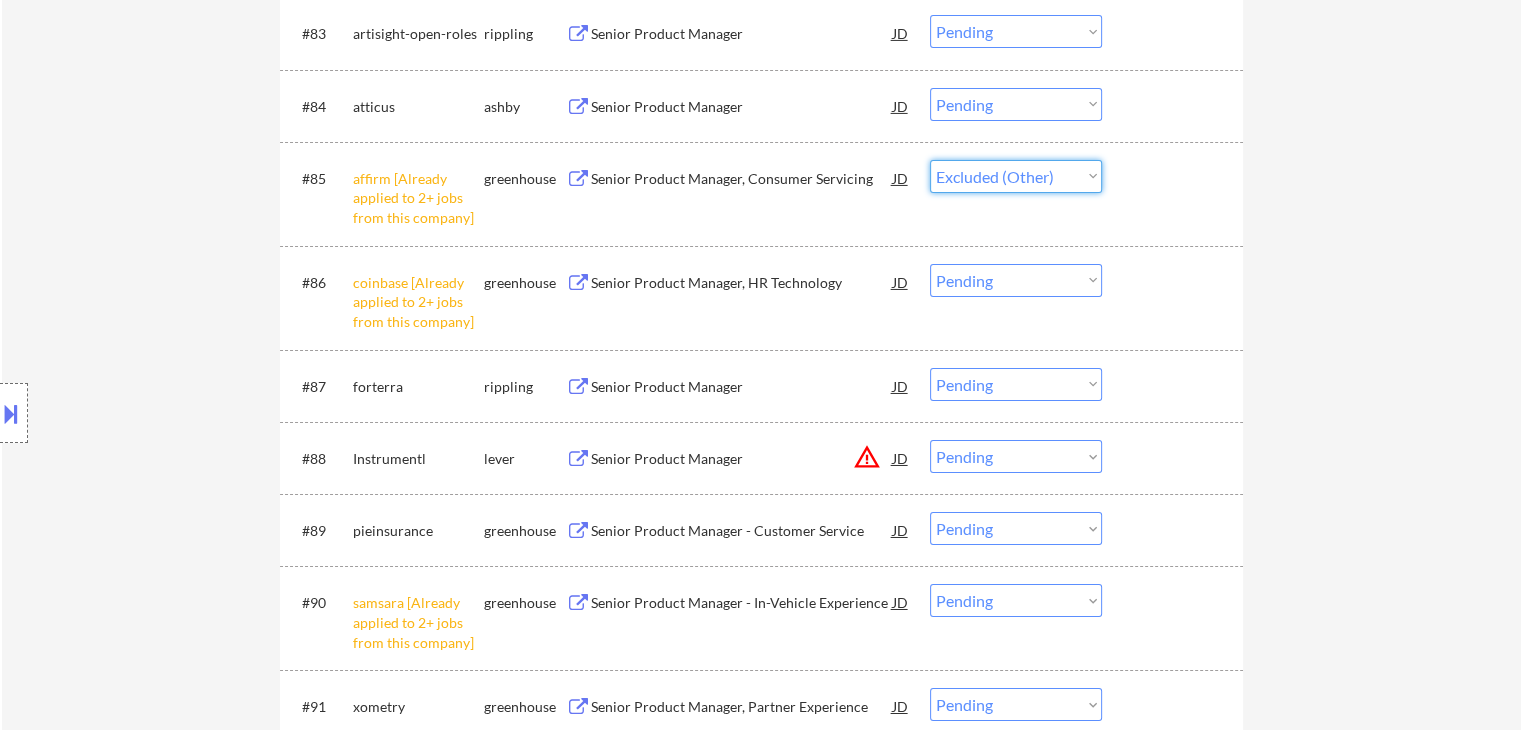 click on "Choose an option... Pending Applied Excluded (Questions) Excluded (Expired) Excluded (Location) Excluded (Bad Match) Excluded (Blocklist) Excluded (Salary) Excluded (Other)" at bounding box center (1016, 176) 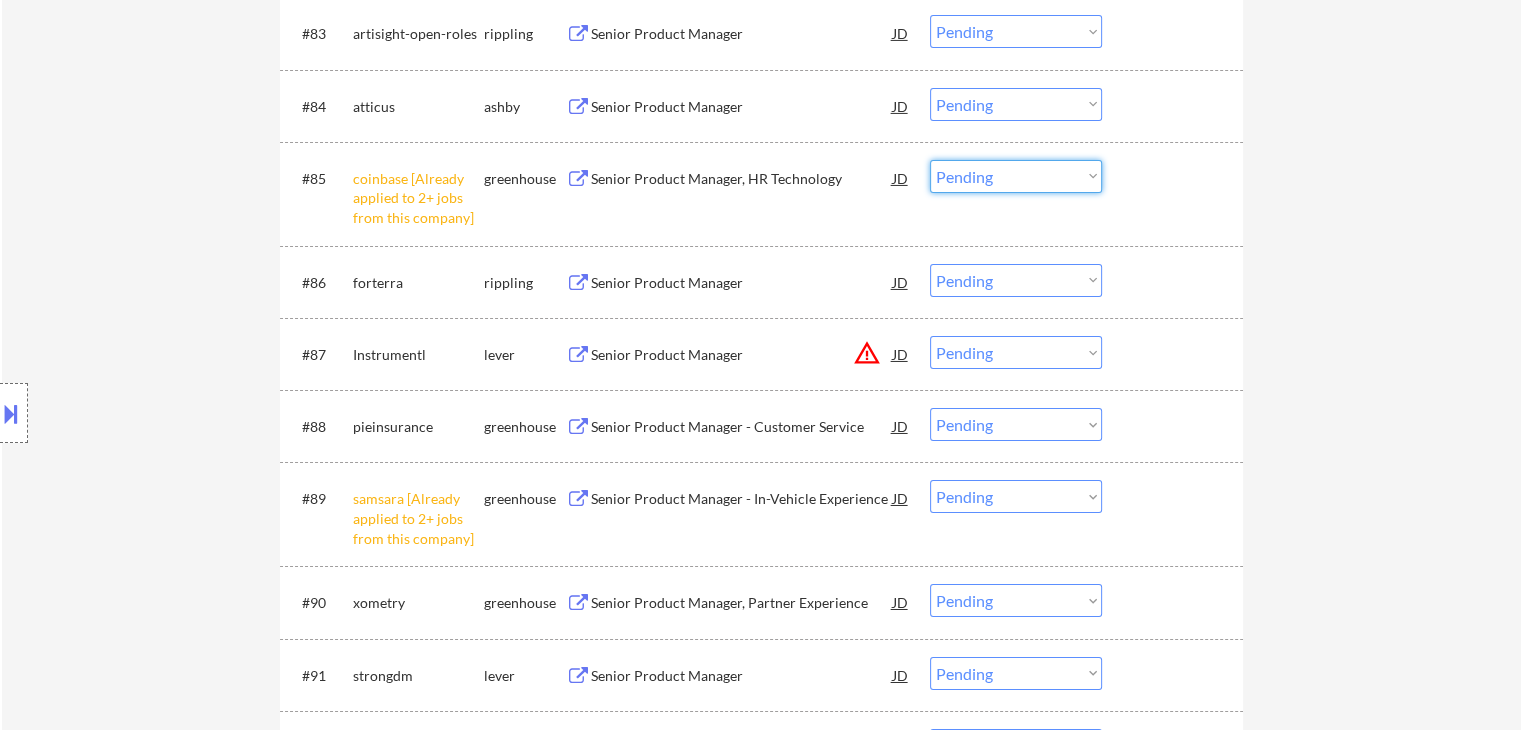 click on "Choose an option... Pending Applied Excluded (Questions) Excluded (Expired) Excluded (Location) Excluded (Bad Match) Excluded (Blocklist) Excluded (Salary) Excluded (Other)" at bounding box center [1016, 176] 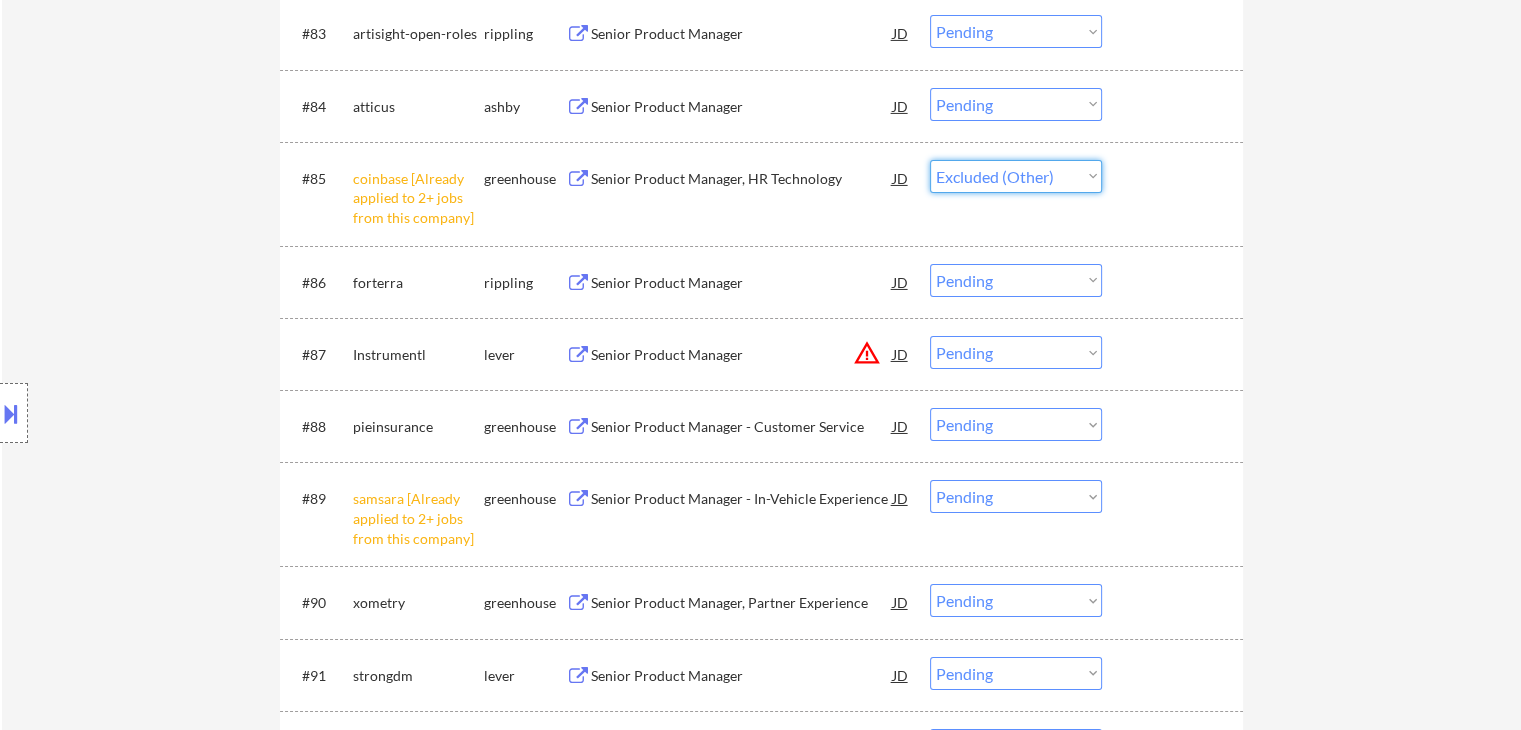 click on "Choose an option... Pending Applied Excluded (Questions) Excluded (Expired) Excluded (Location) Excluded (Bad Match) Excluded (Blocklist) Excluded (Salary) Excluded (Other)" at bounding box center [1016, 176] 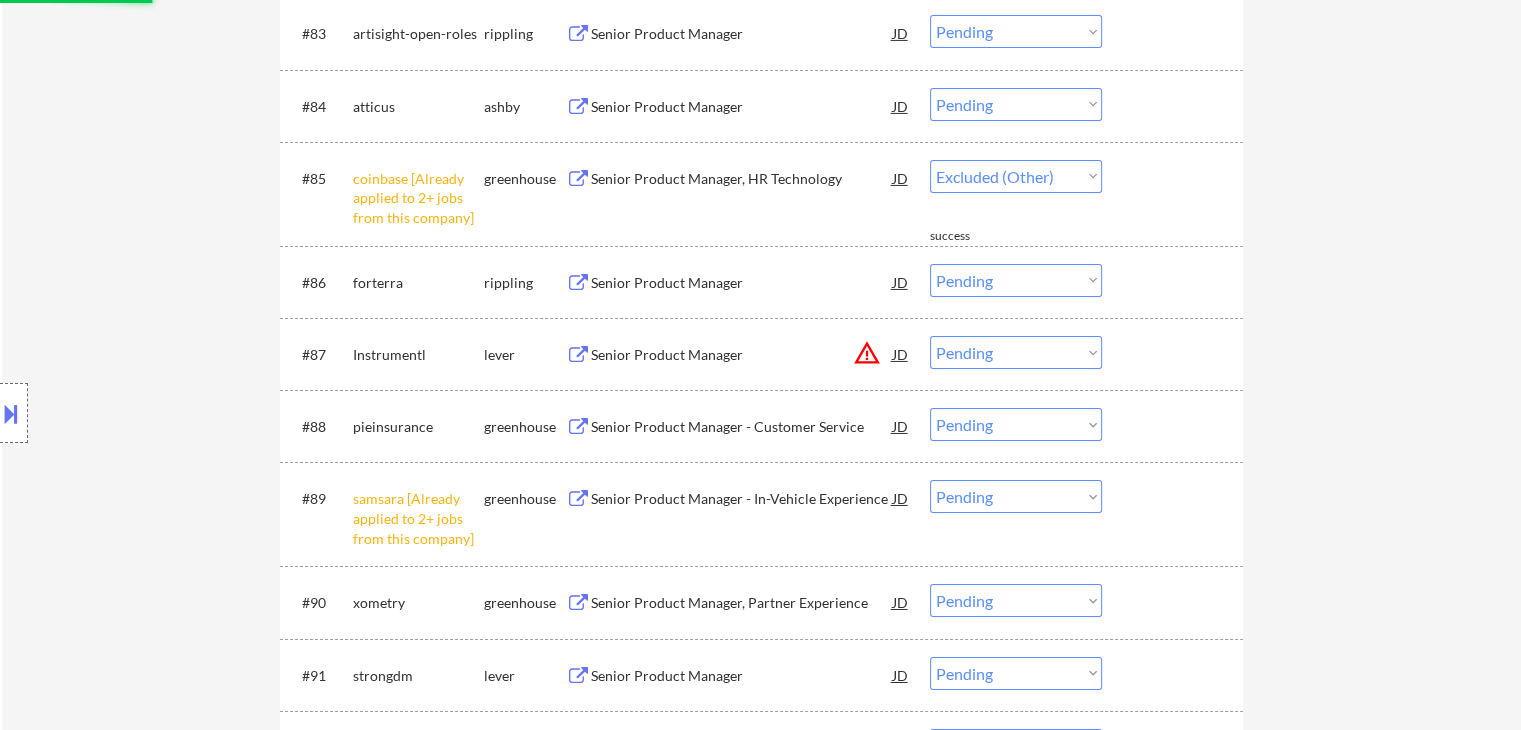 select on ""pending"" 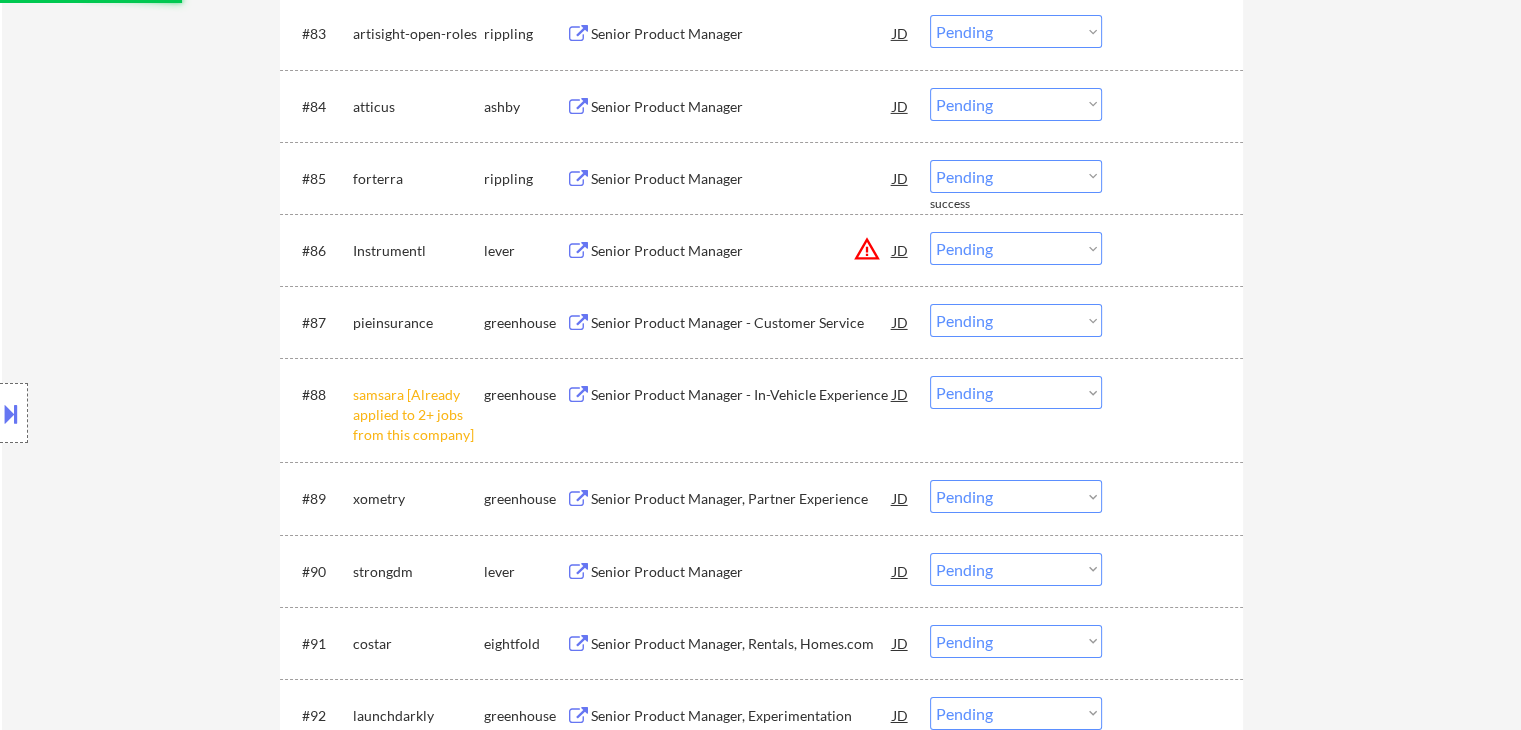 scroll, scrollTop: 7000, scrollLeft: 0, axis: vertical 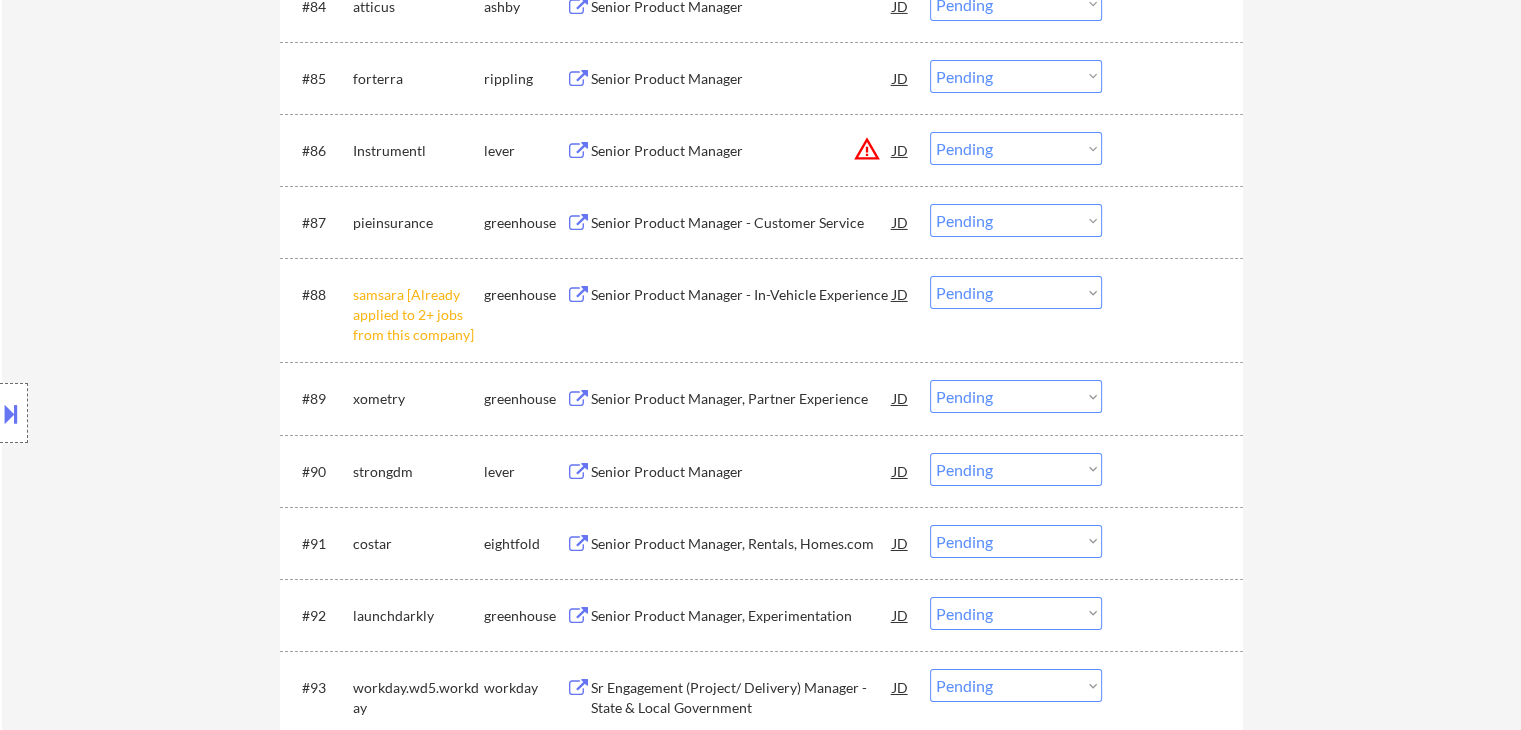 click on "Choose an option... Pending Applied Excluded (Questions) Excluded (Expired) Excluded (Location) Excluded (Bad Match) Excluded (Blocklist) Excluded (Salary) Excluded (Other)" at bounding box center [1016, 292] 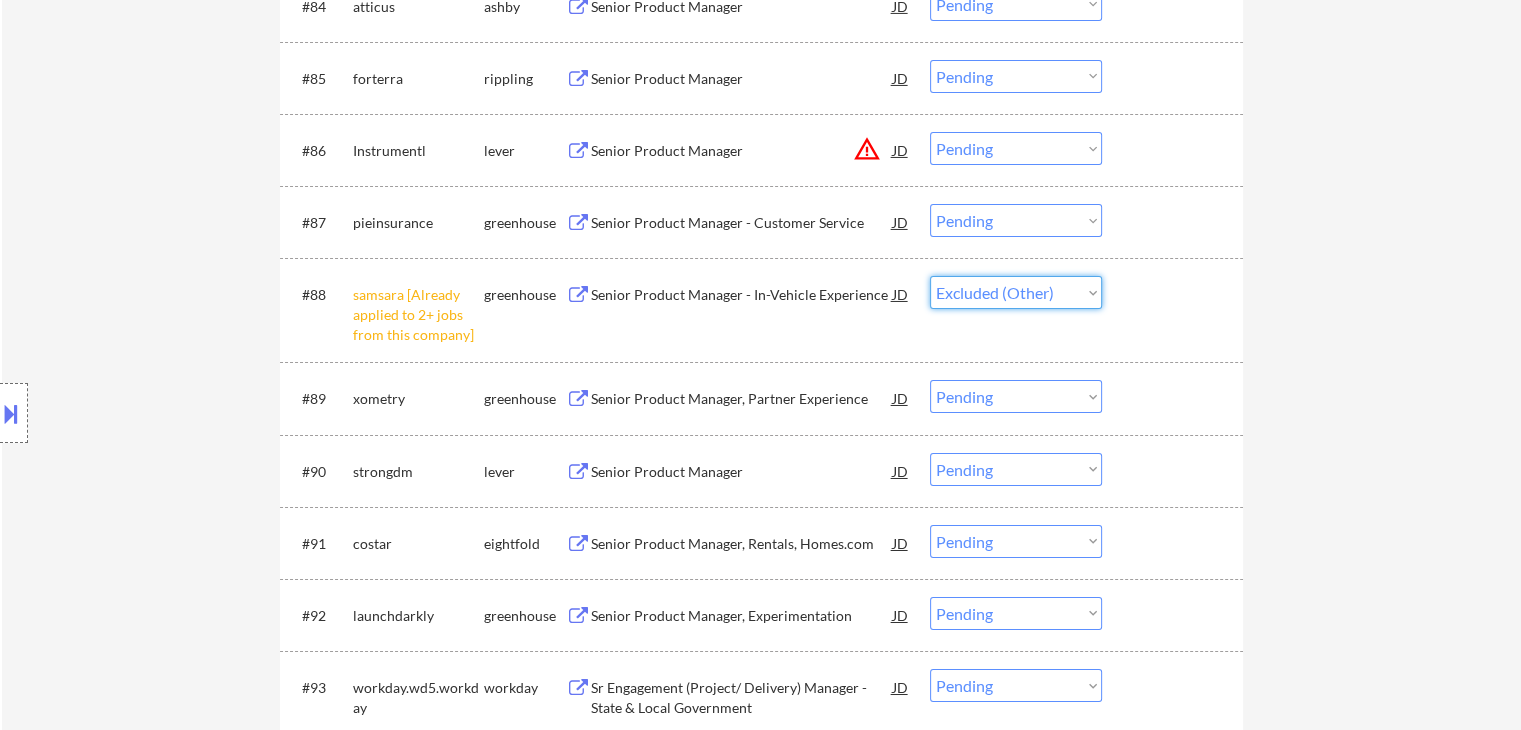 click on "Choose an option... Pending Applied Excluded (Questions) Excluded (Expired) Excluded (Location) Excluded (Bad Match) Excluded (Blocklist) Excluded (Salary) Excluded (Other)" at bounding box center (1016, 292) 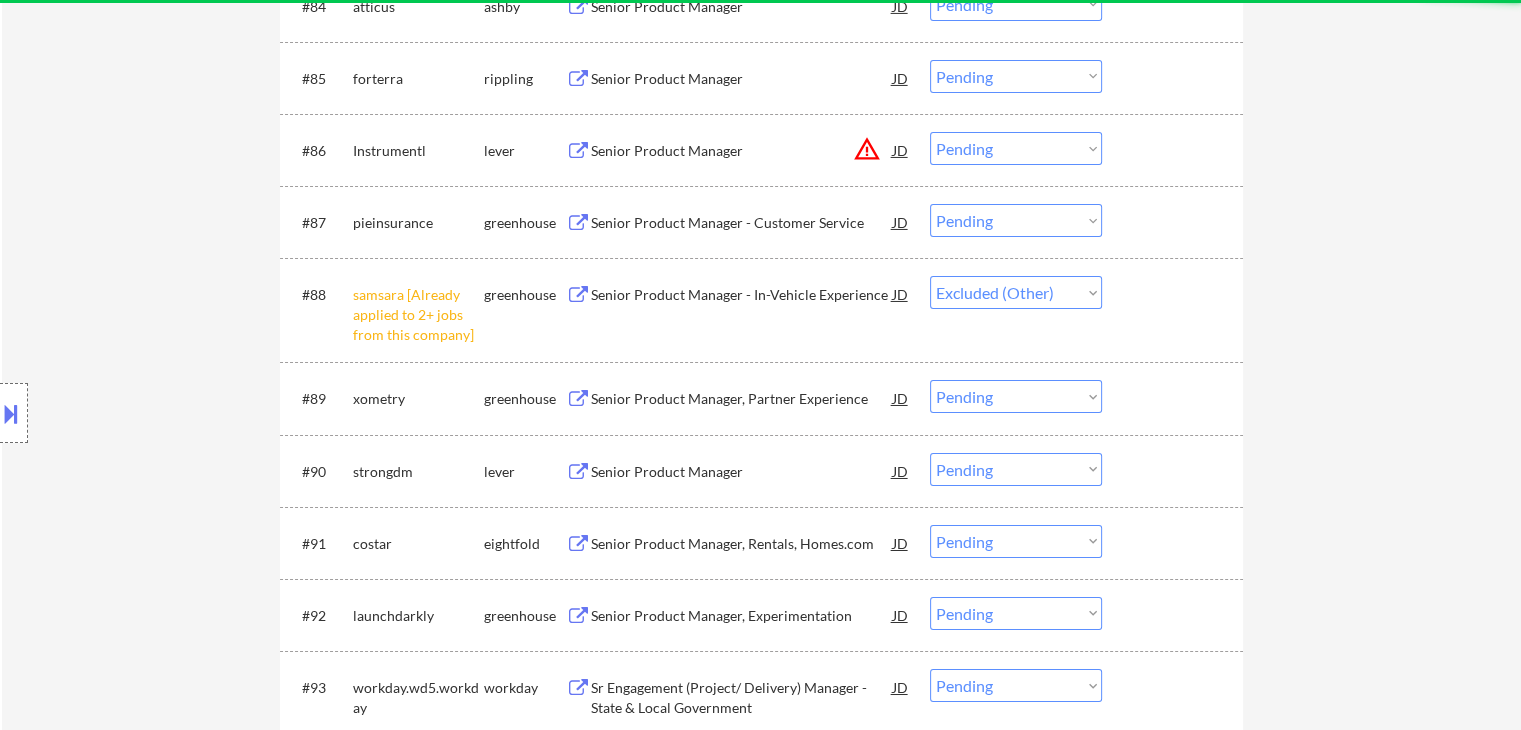 select on ""pending"" 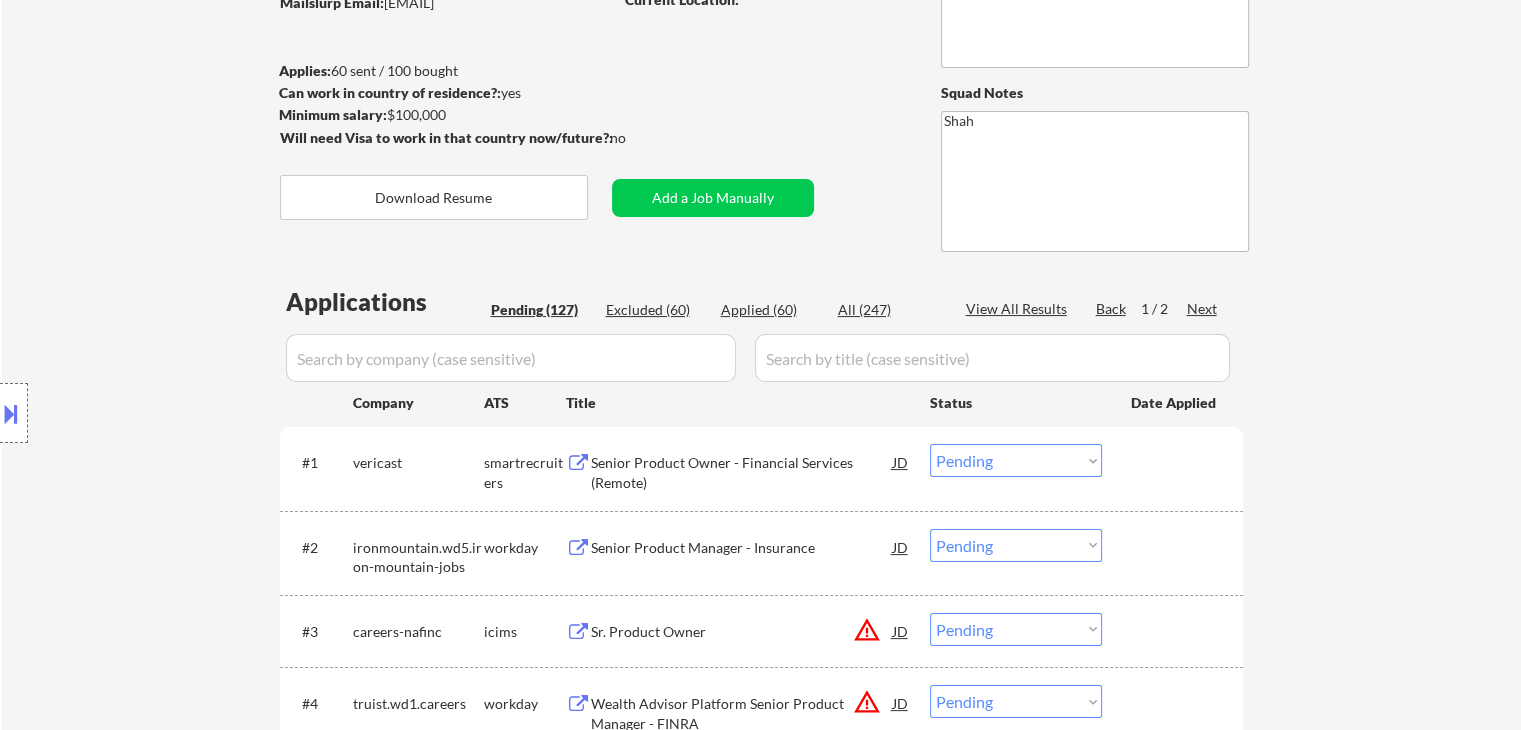scroll, scrollTop: 300, scrollLeft: 0, axis: vertical 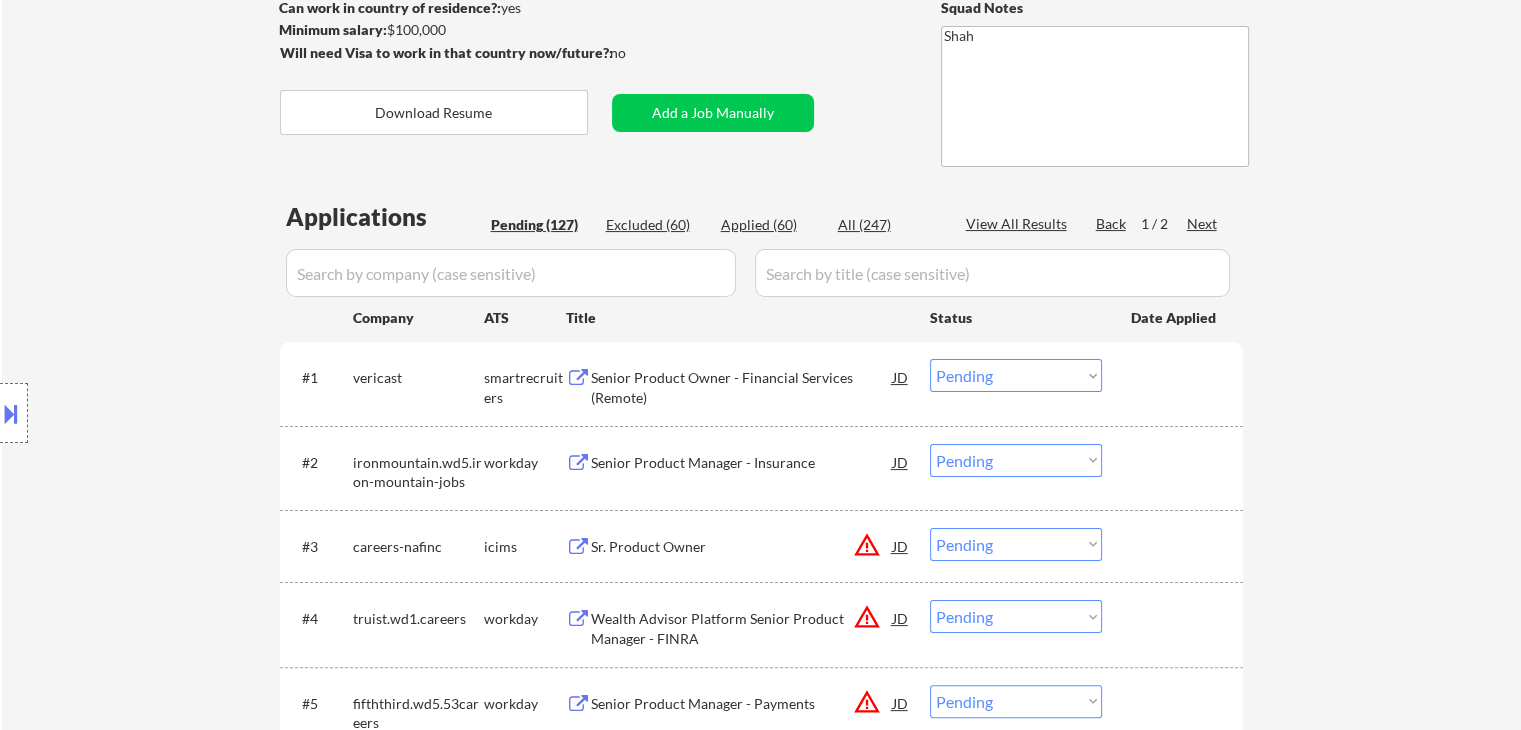 click on "Next" at bounding box center [1203, 224] 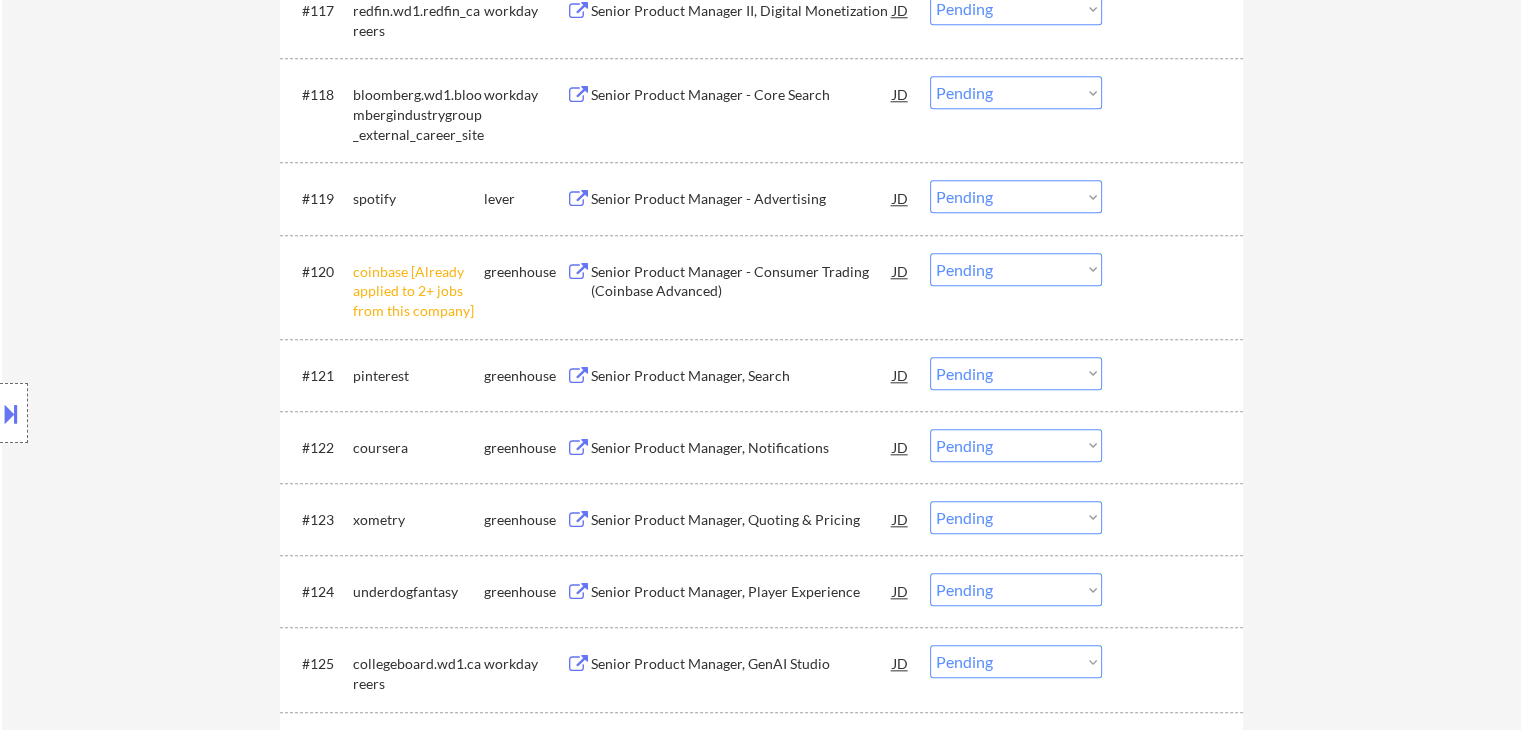 scroll, scrollTop: 2000, scrollLeft: 0, axis: vertical 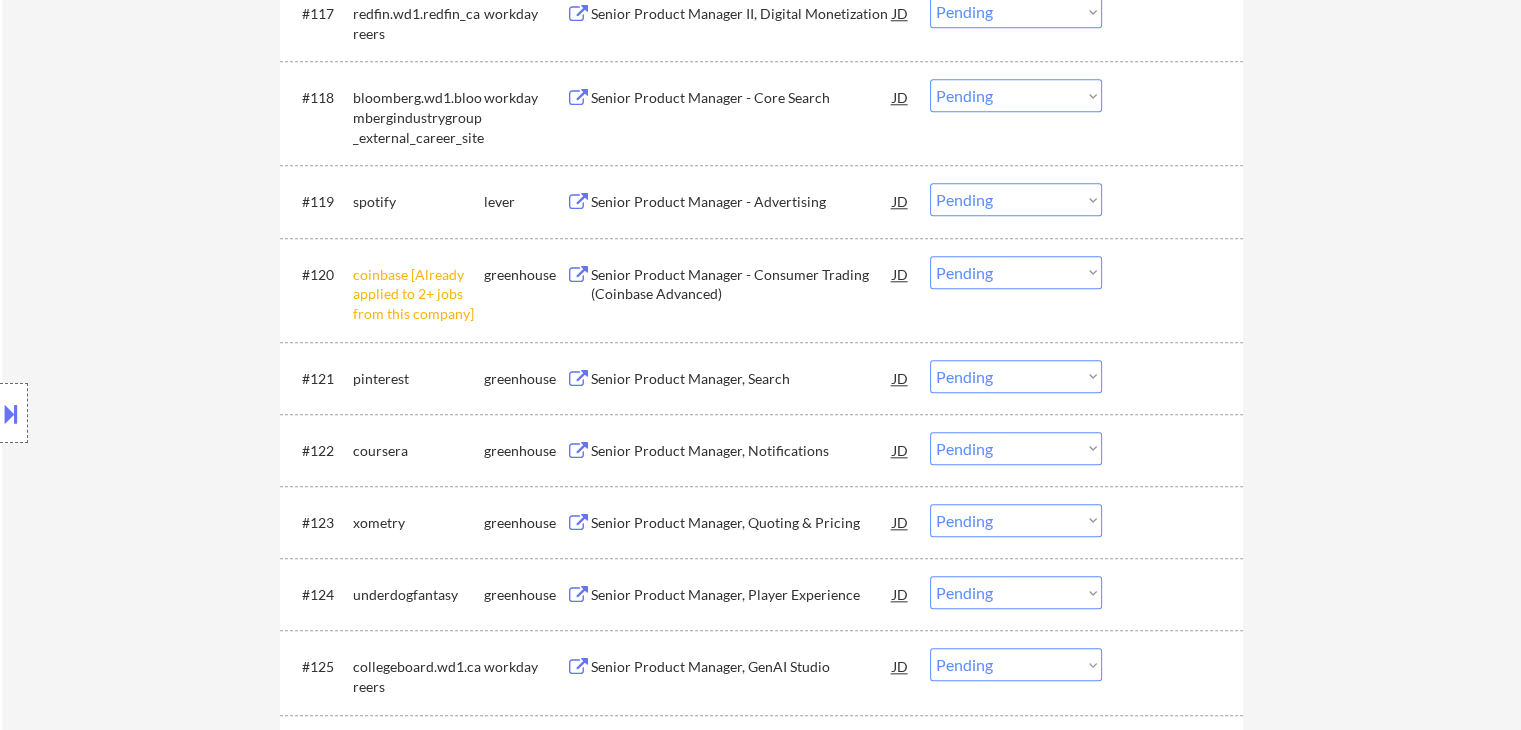 click on "Choose an option... Pending Applied Excluded (Questions) Excluded (Expired) Excluded (Location) Excluded (Bad Match) Excluded (Blocklist) Excluded (Salary) Excluded (Other)" at bounding box center (1016, 272) 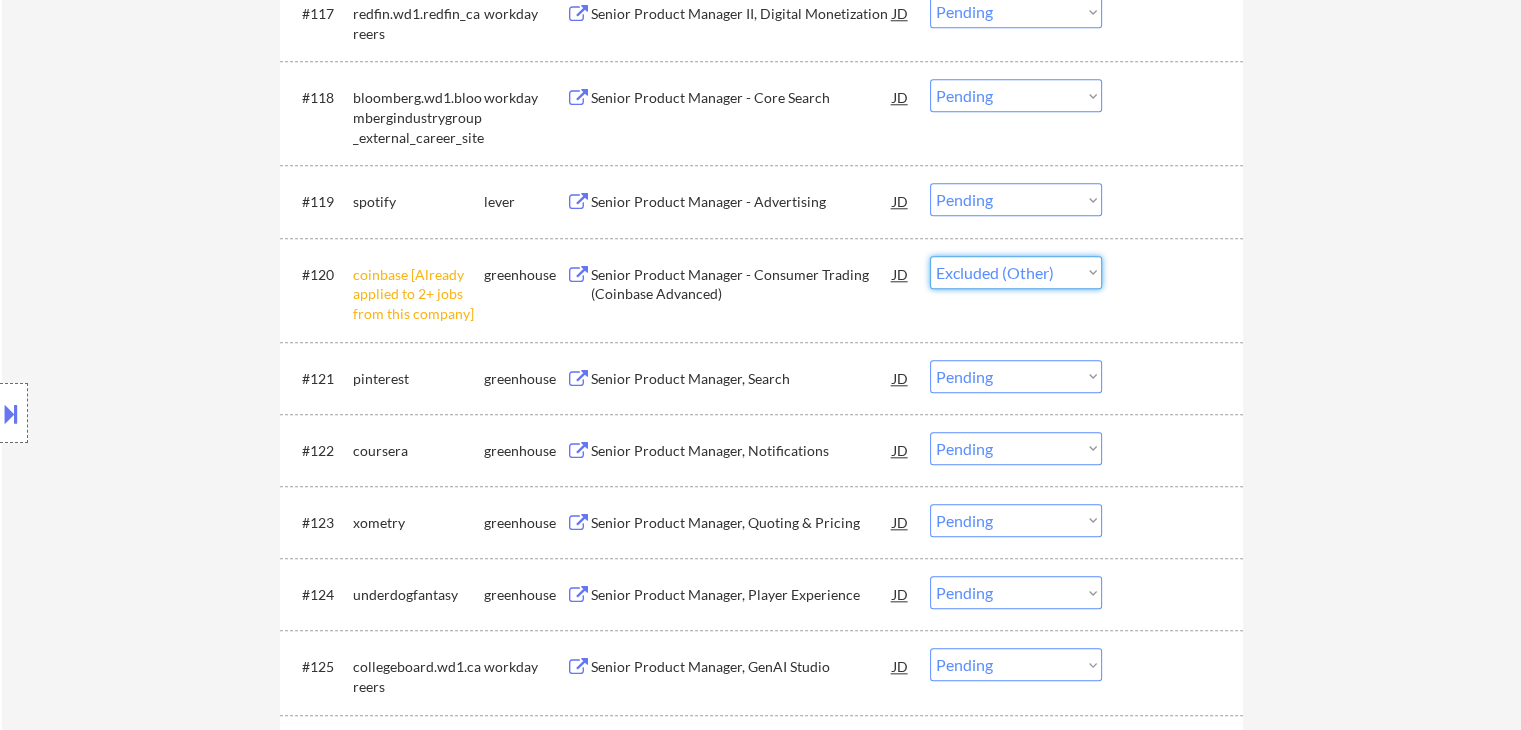 click on "Choose an option... Pending Applied Excluded (Questions) Excluded (Expired) Excluded (Location) Excluded (Bad Match) Excluded (Blocklist) Excluded (Salary) Excluded (Other)" at bounding box center (1016, 272) 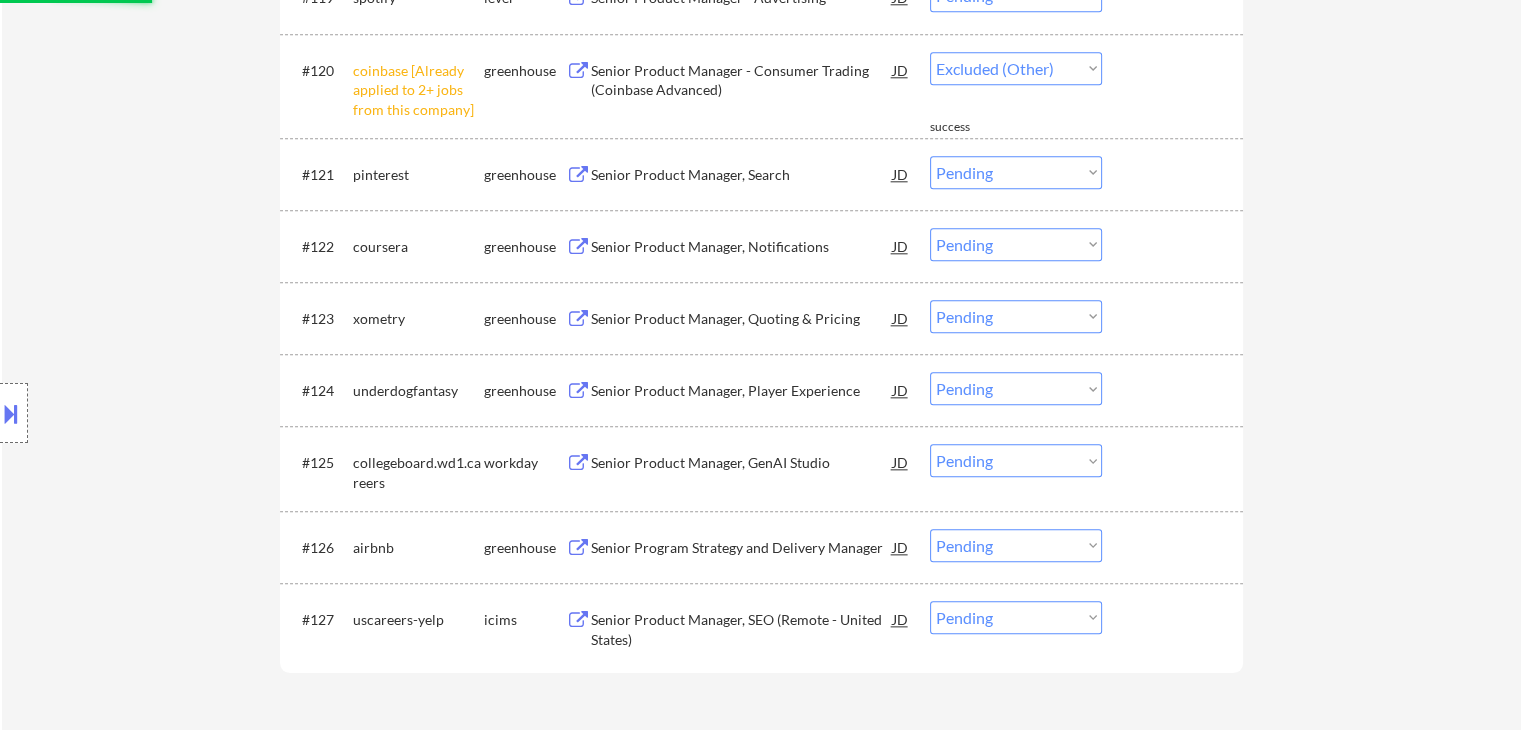 scroll, scrollTop: 2100, scrollLeft: 0, axis: vertical 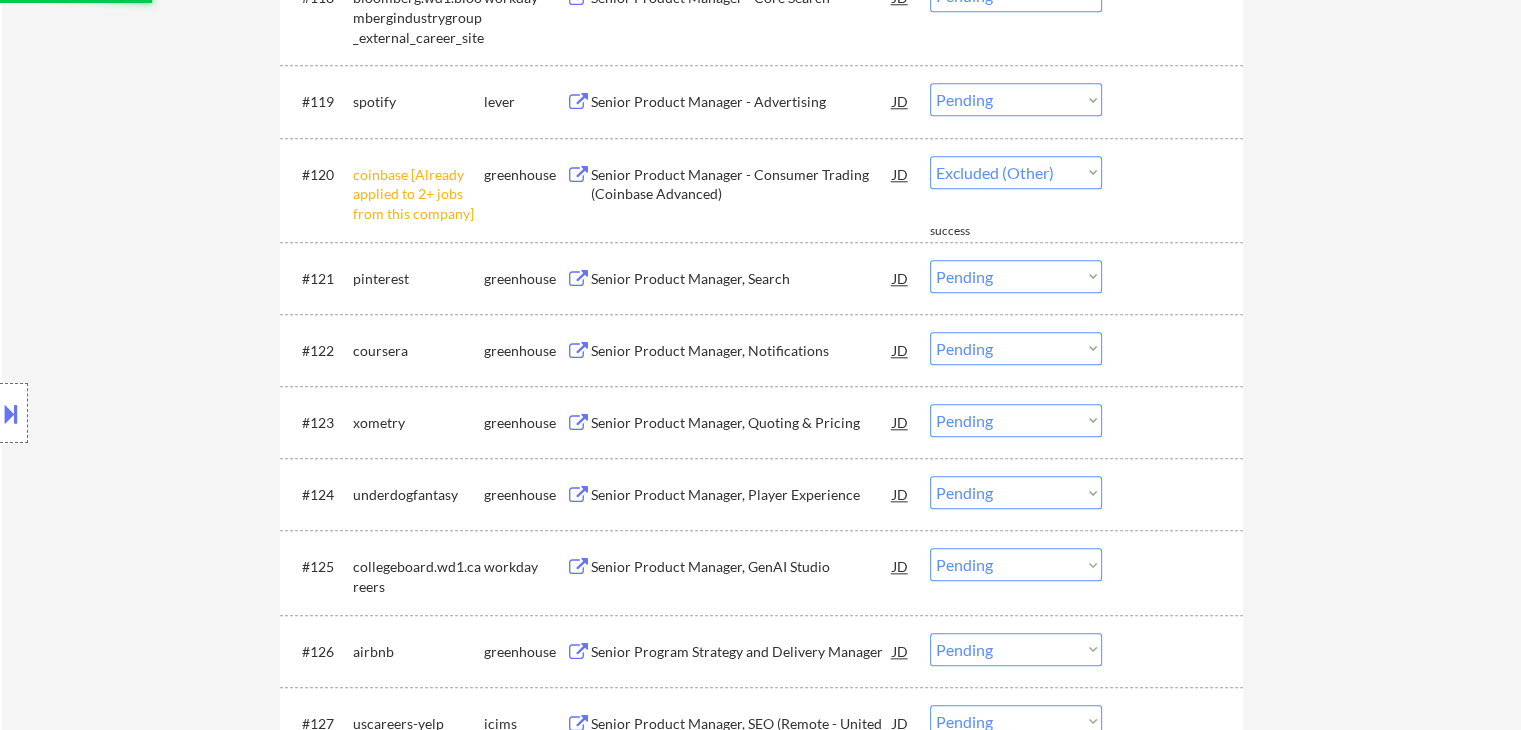 select on ""pending"" 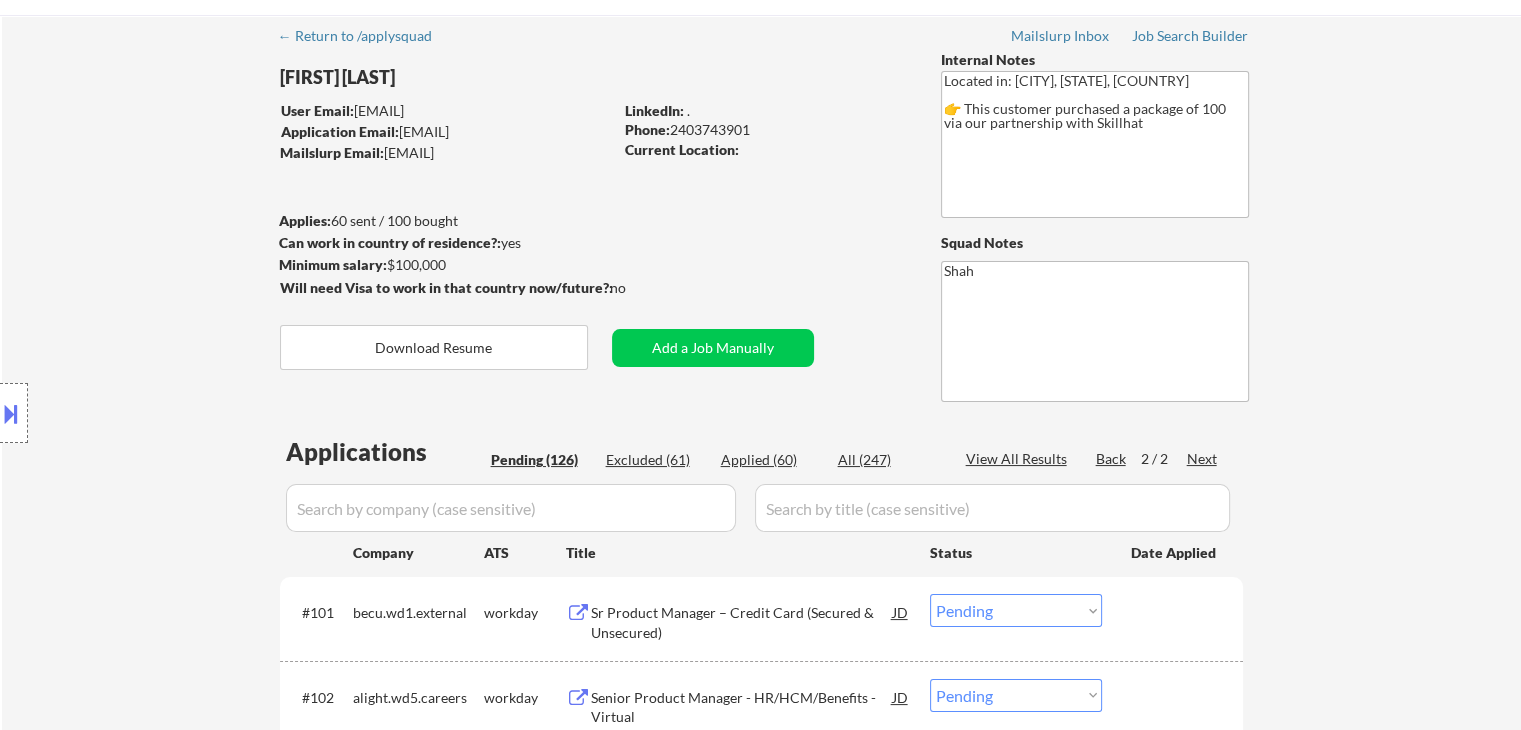 scroll, scrollTop: 100, scrollLeft: 0, axis: vertical 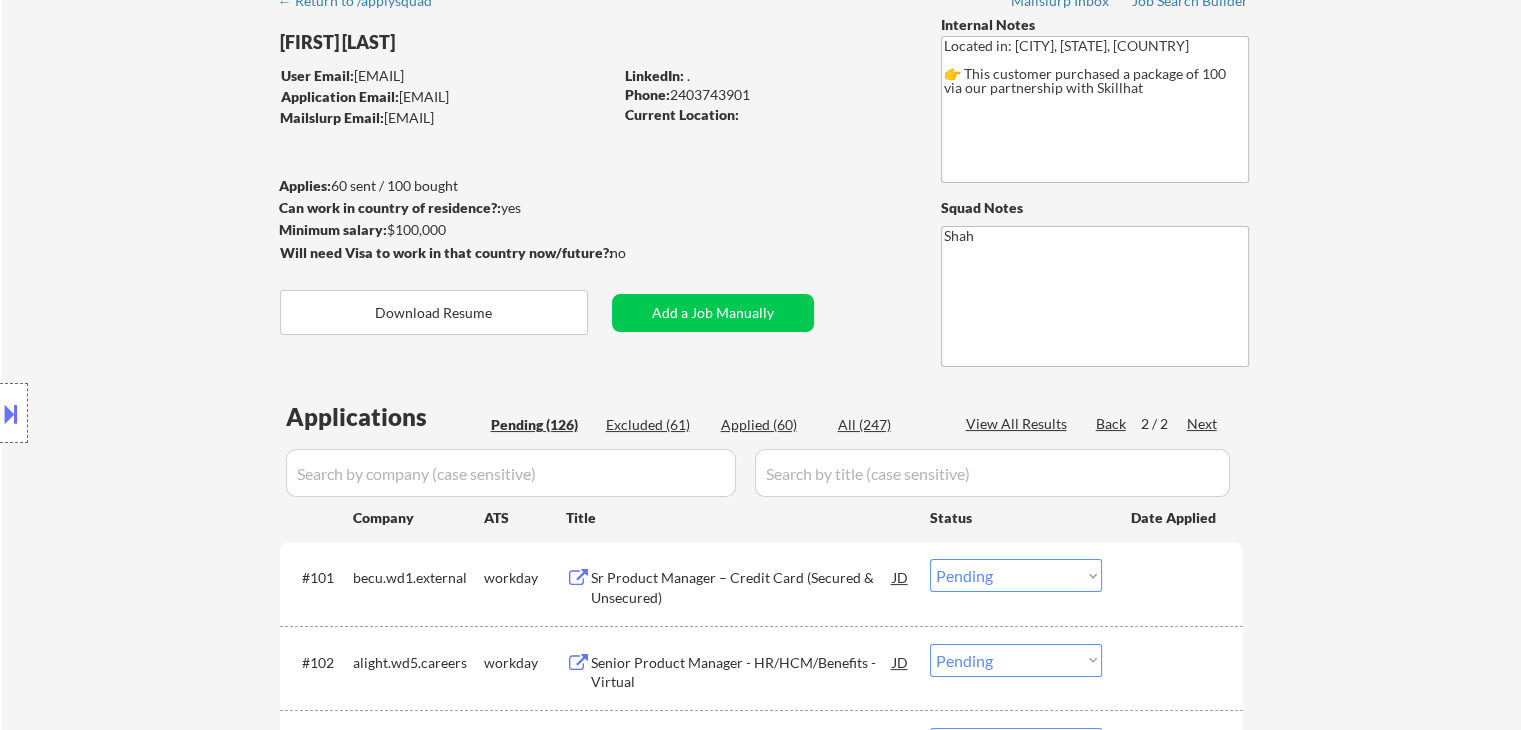 click on "Back" at bounding box center [1112, 424] 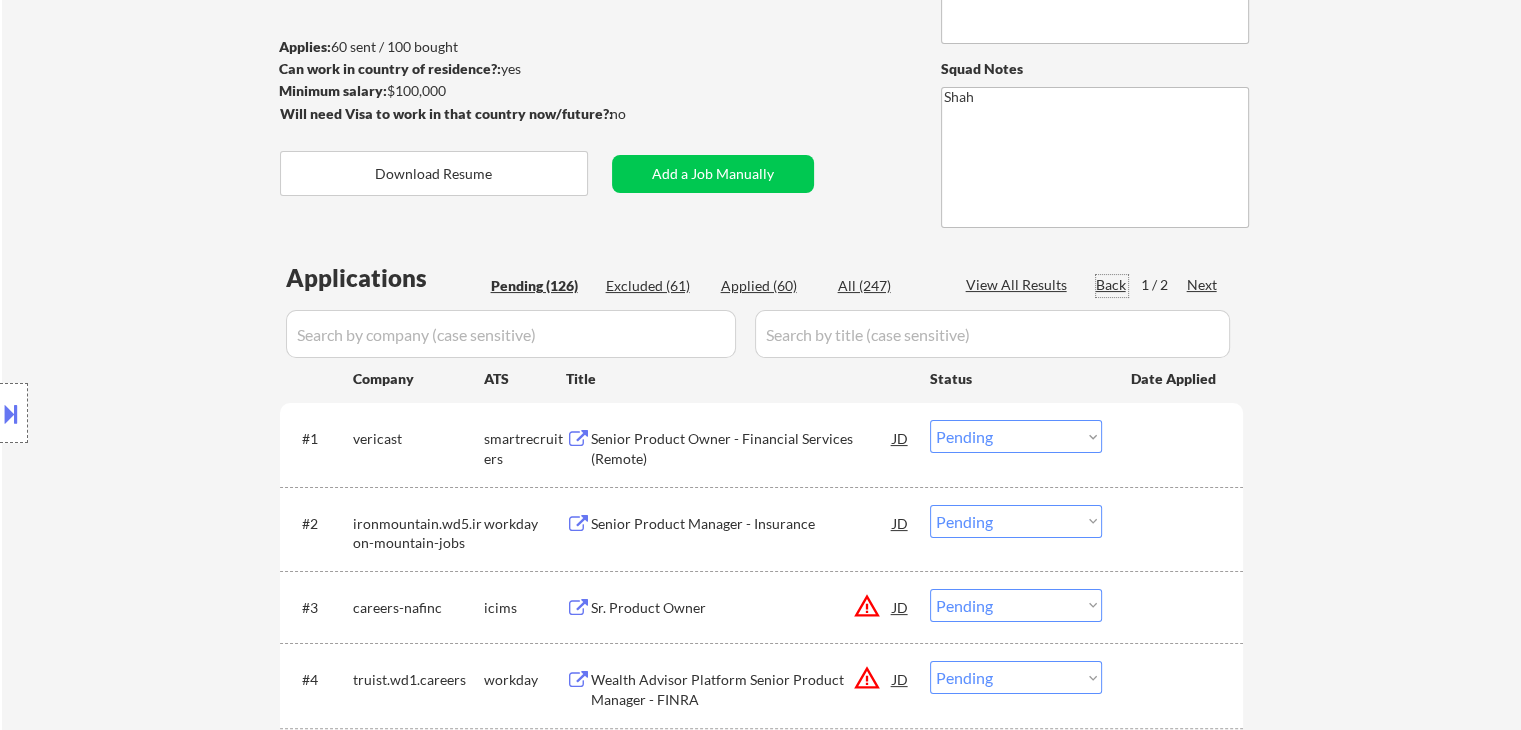 scroll, scrollTop: 400, scrollLeft: 0, axis: vertical 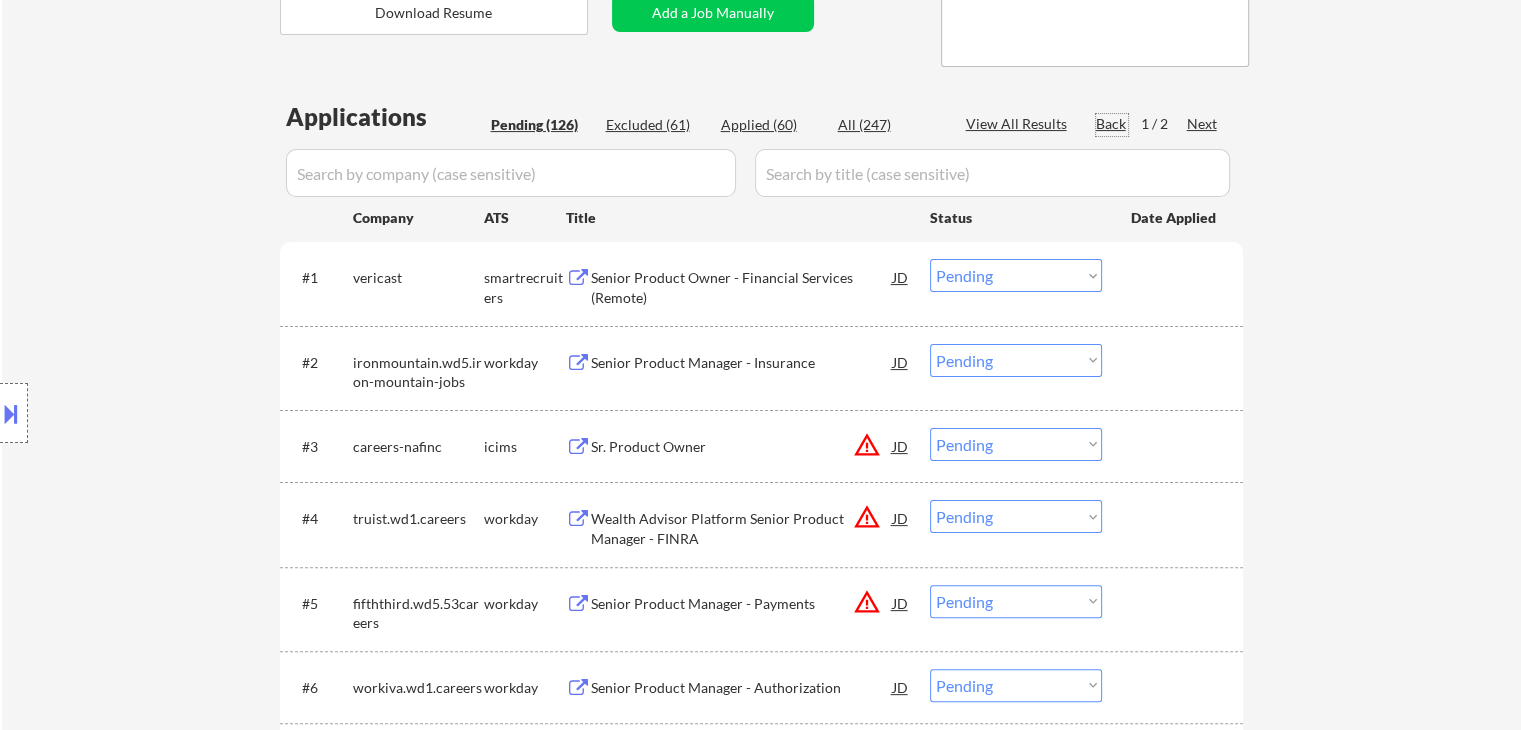 click on "Next" at bounding box center [1203, 124] 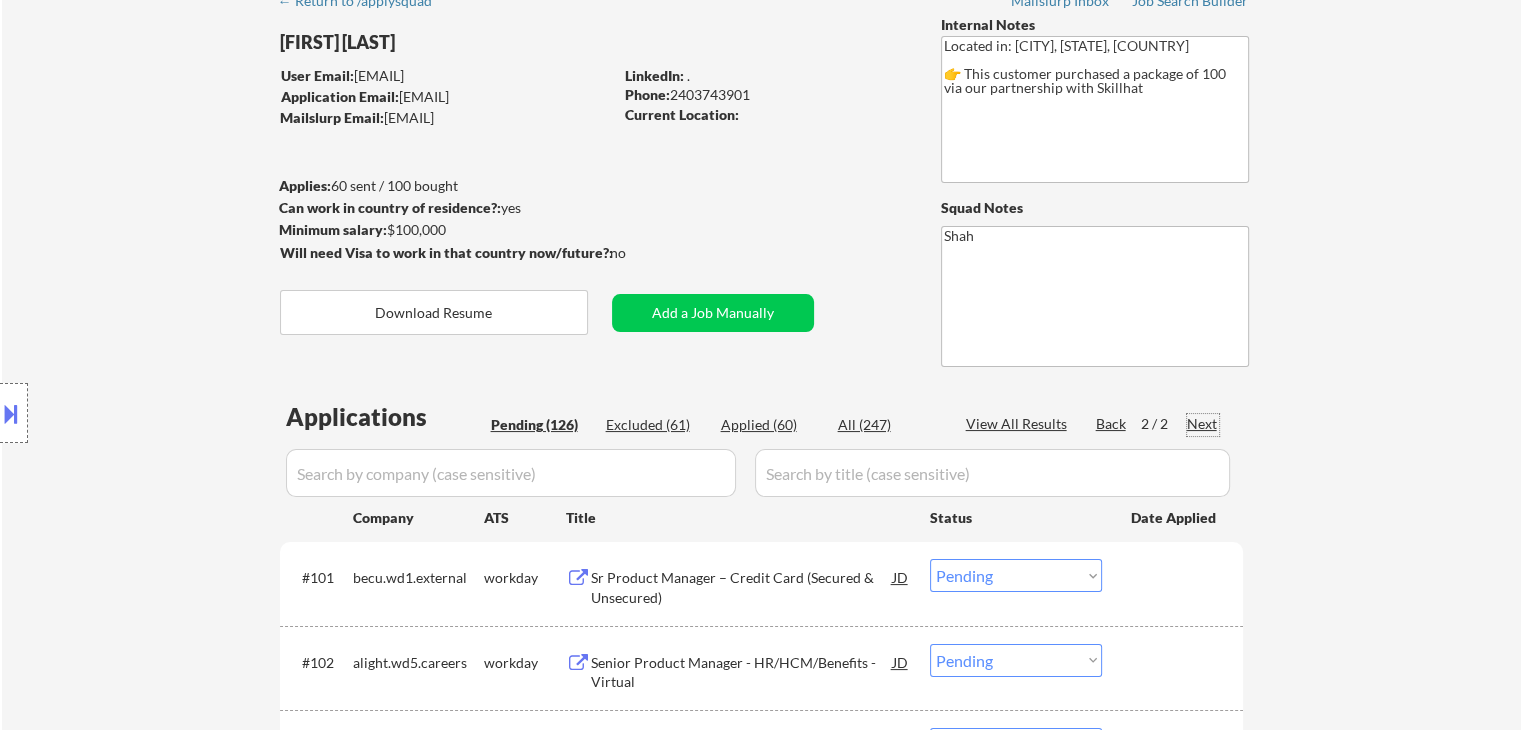 scroll, scrollTop: 0, scrollLeft: 0, axis: both 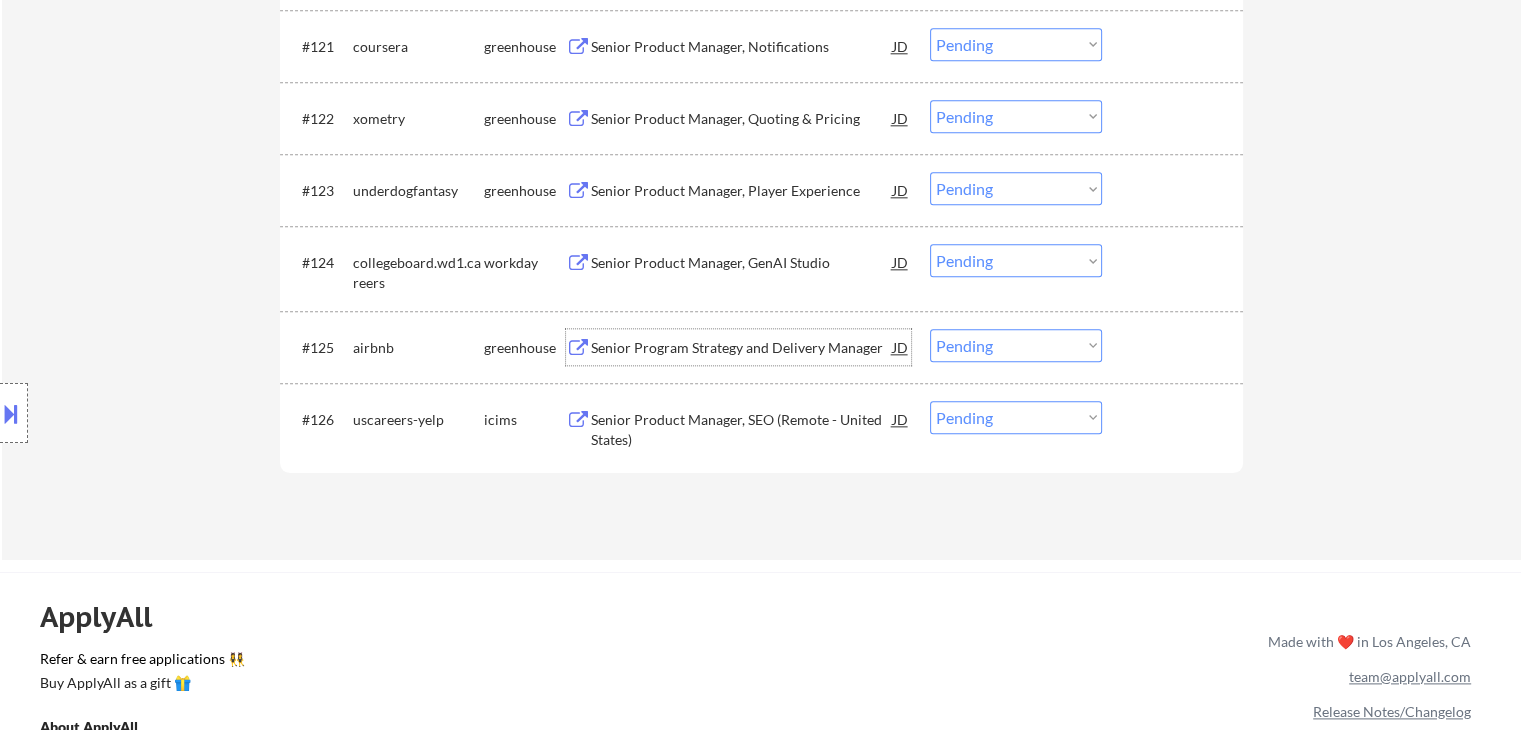 click on "Senior Program Strategy and Delivery Manager" at bounding box center [742, 348] 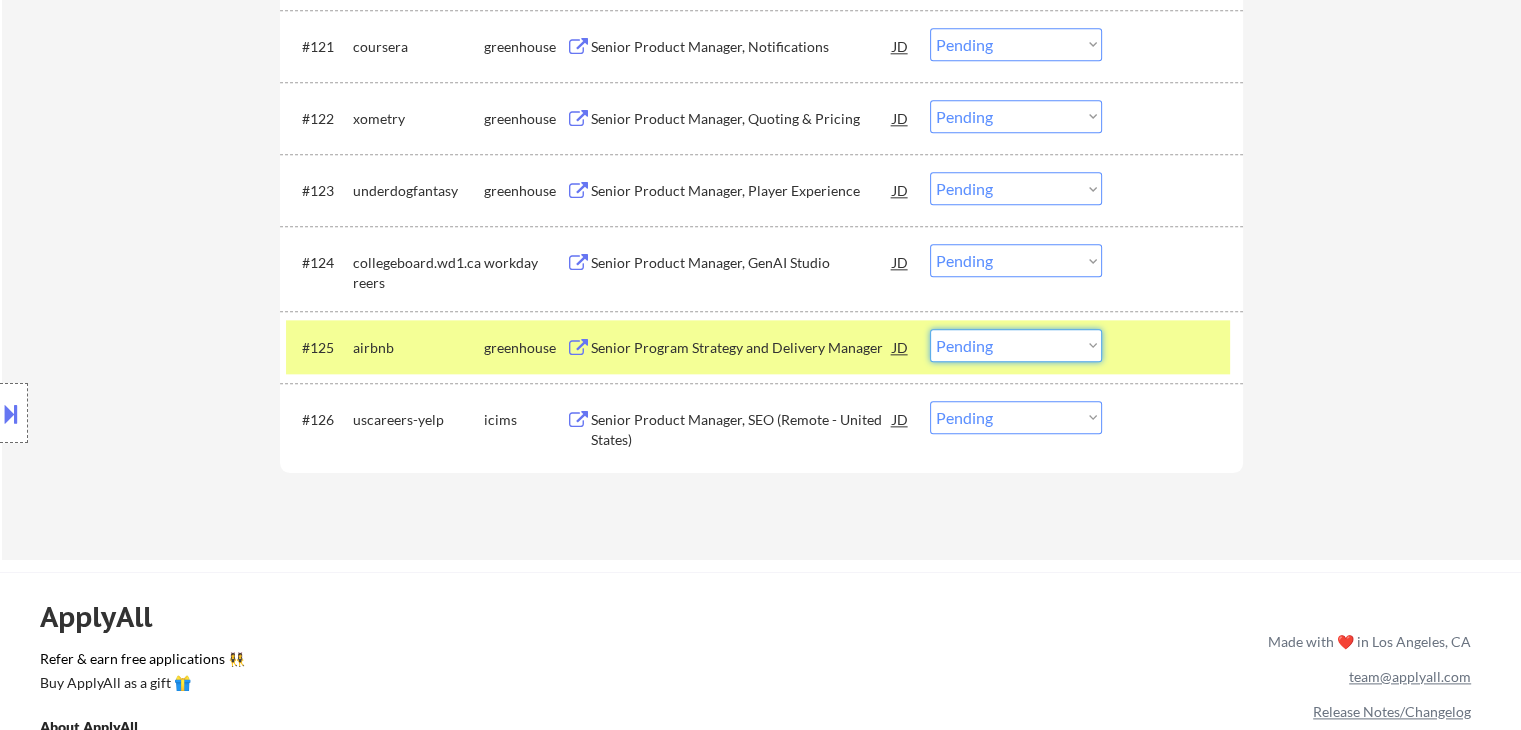 click on "Choose an option... Pending Applied Excluded (Questions) Excluded (Expired) Excluded (Location) Excluded (Bad Match) Excluded (Blocklist) Excluded (Salary) Excluded (Other)" at bounding box center [1016, 345] 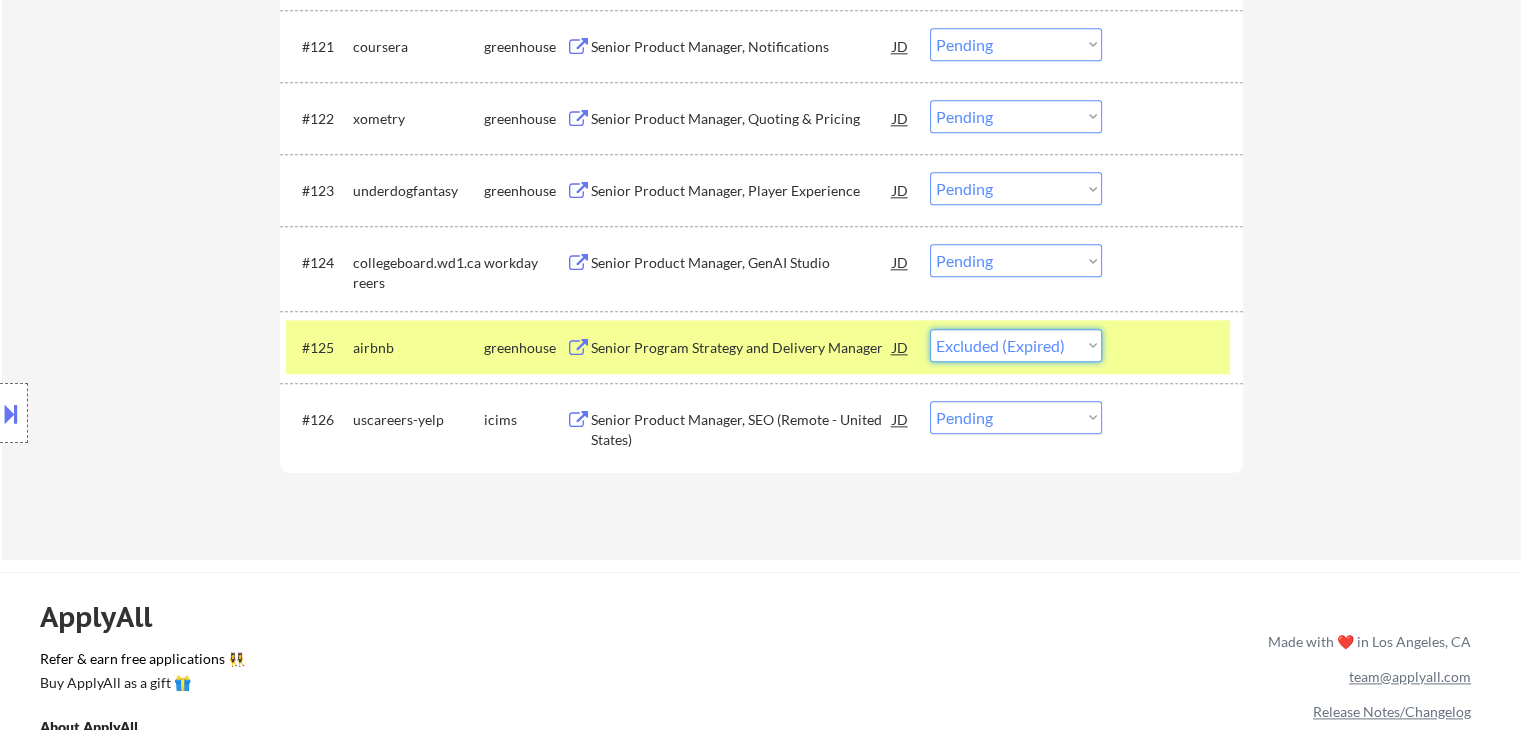 click on "Choose an option... Pending Applied Excluded (Questions) Excluded (Expired) Excluded (Location) Excluded (Bad Match) Excluded (Blocklist) Excluded (Salary) Excluded (Other)" at bounding box center (1016, 345) 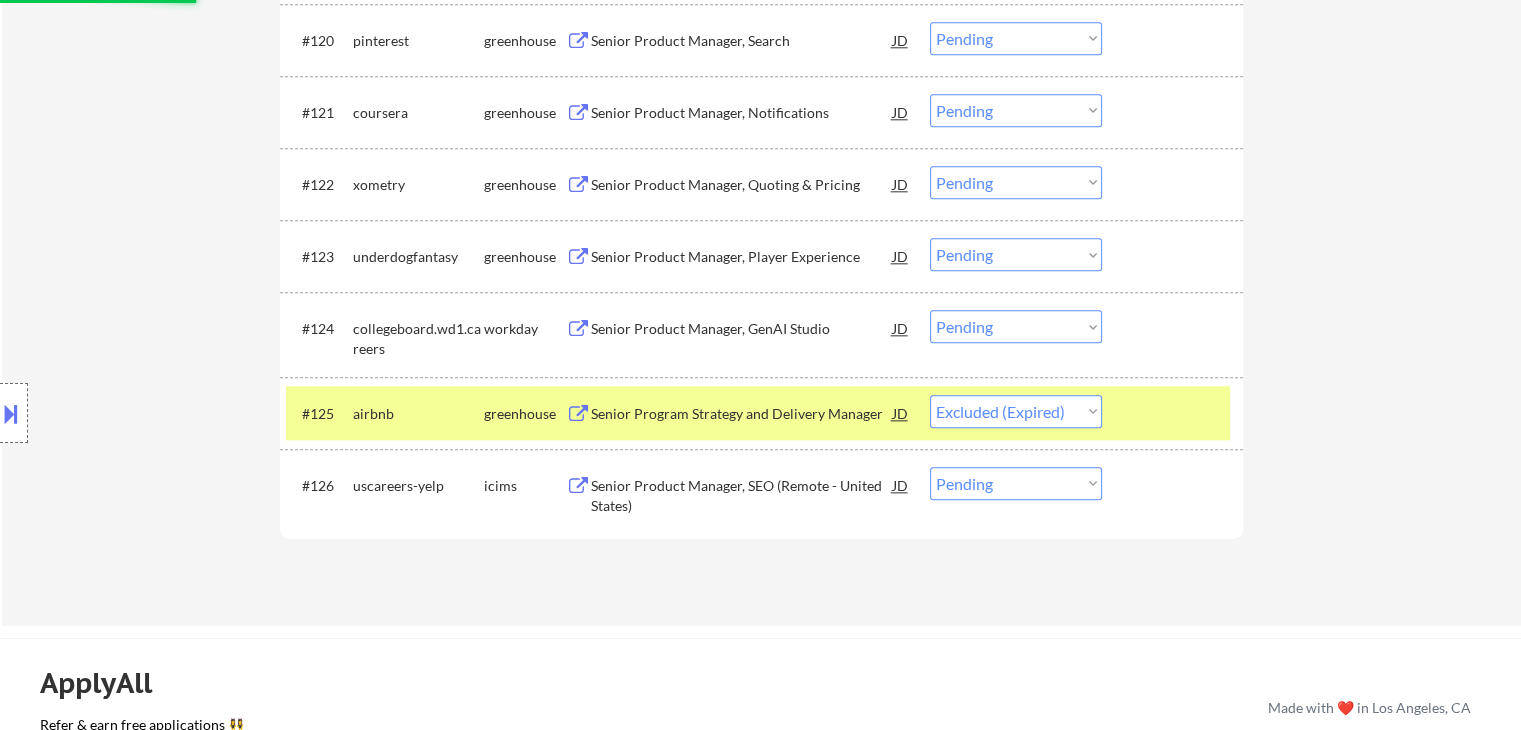 scroll, scrollTop: 2200, scrollLeft: 0, axis: vertical 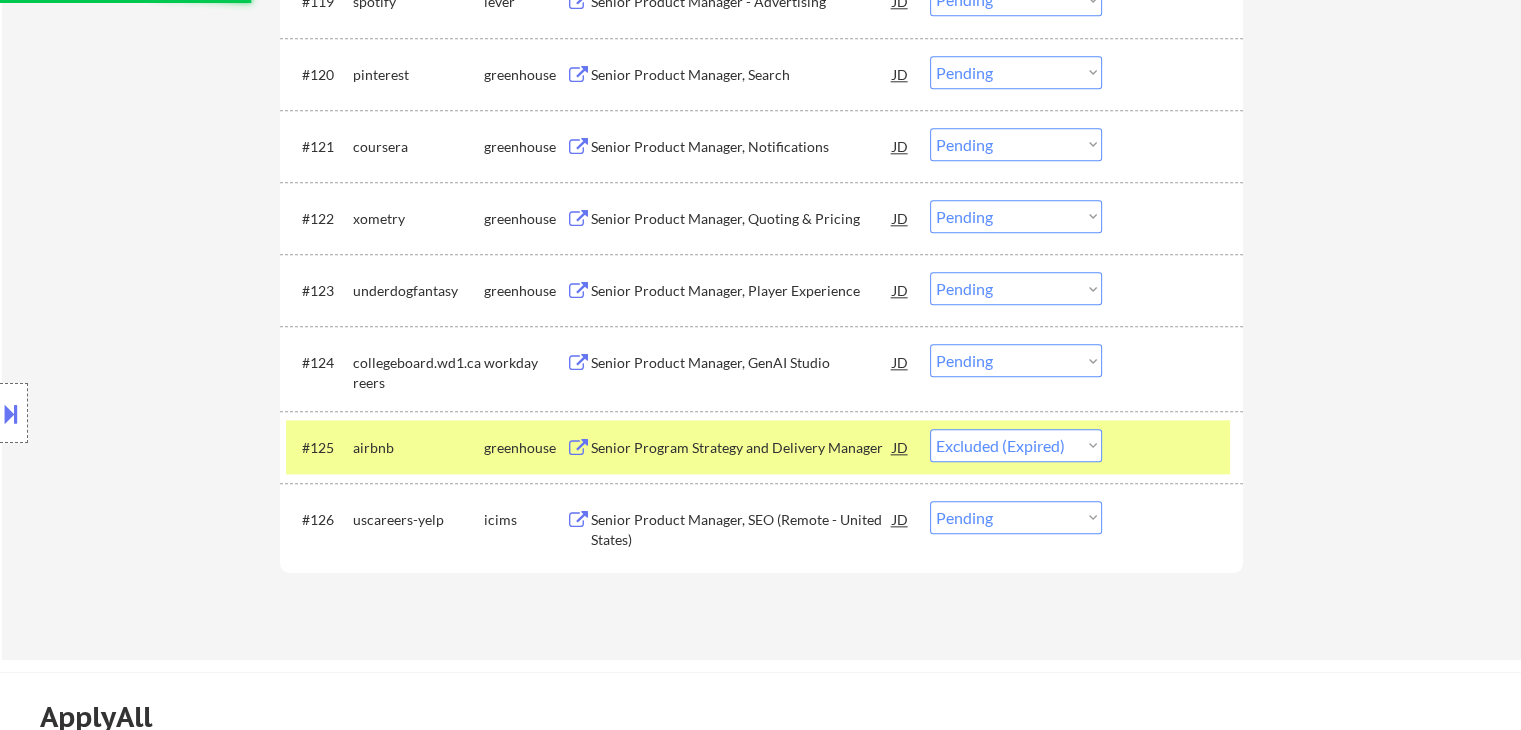 click on "Senior Product Manager, Player Experience" at bounding box center [742, 291] 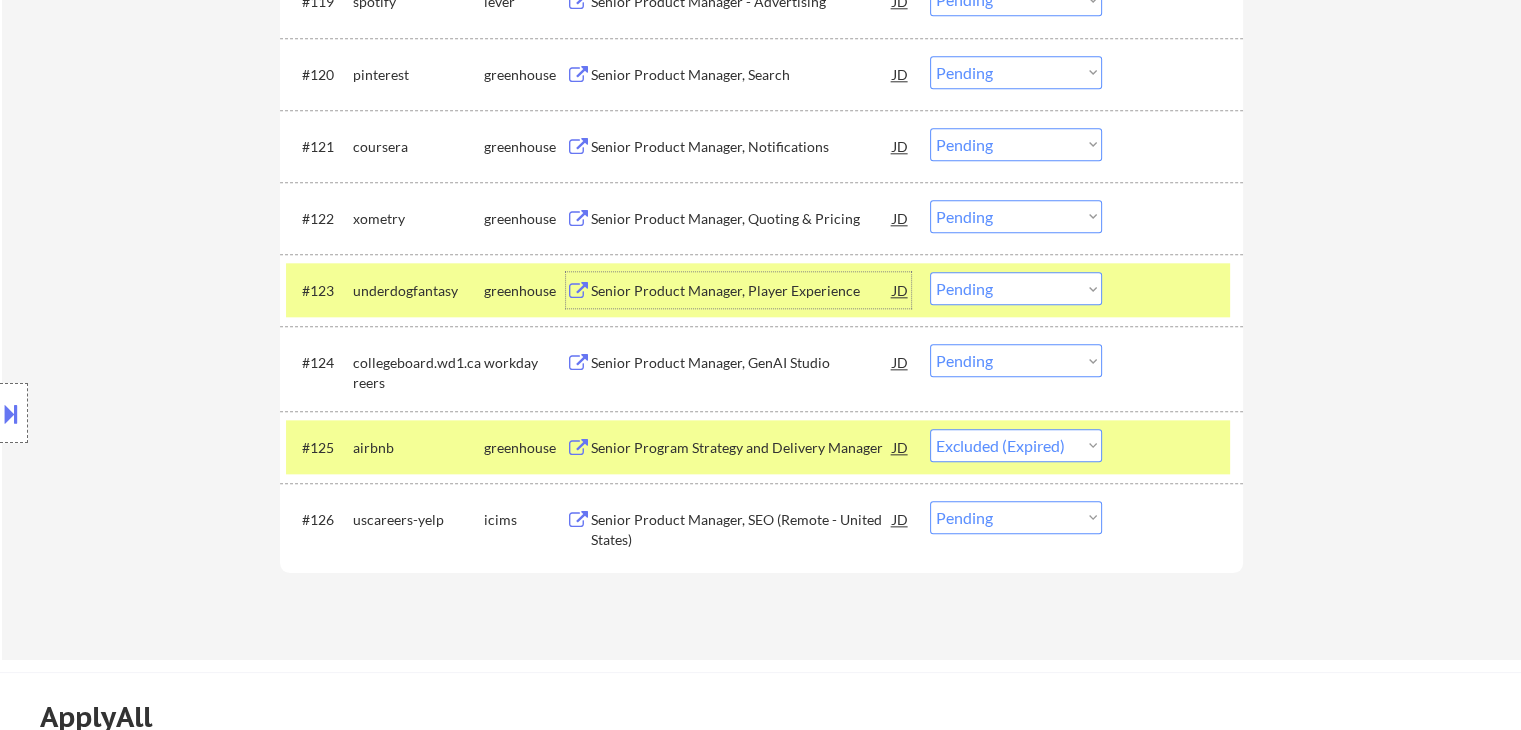 select on ""pending"" 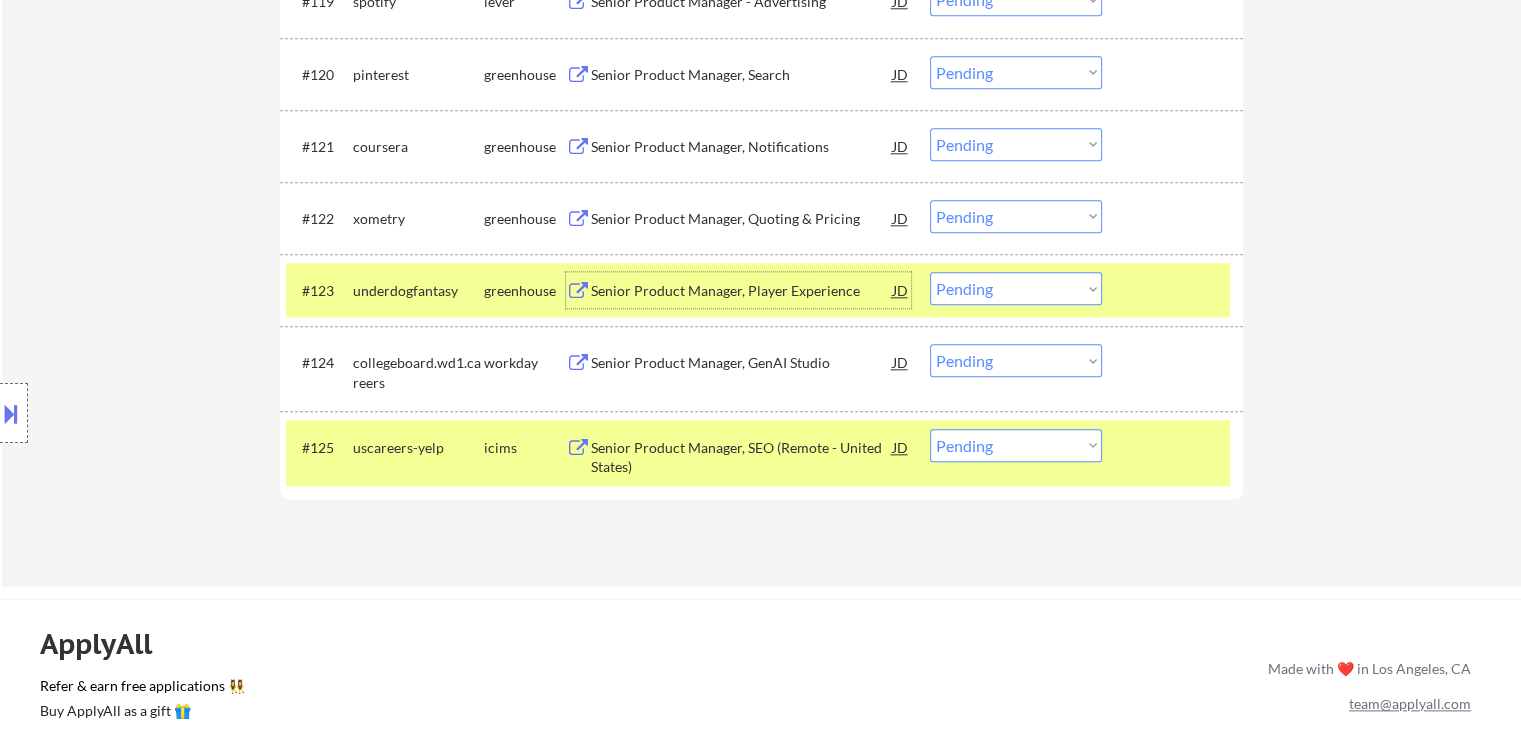 click on "Choose an option... Pending Applied Excluded (Questions) Excluded (Expired) Excluded (Location) Excluded (Bad Match) Excluded (Blocklist) Excluded (Salary) Excluded (Other)" at bounding box center [1016, 288] 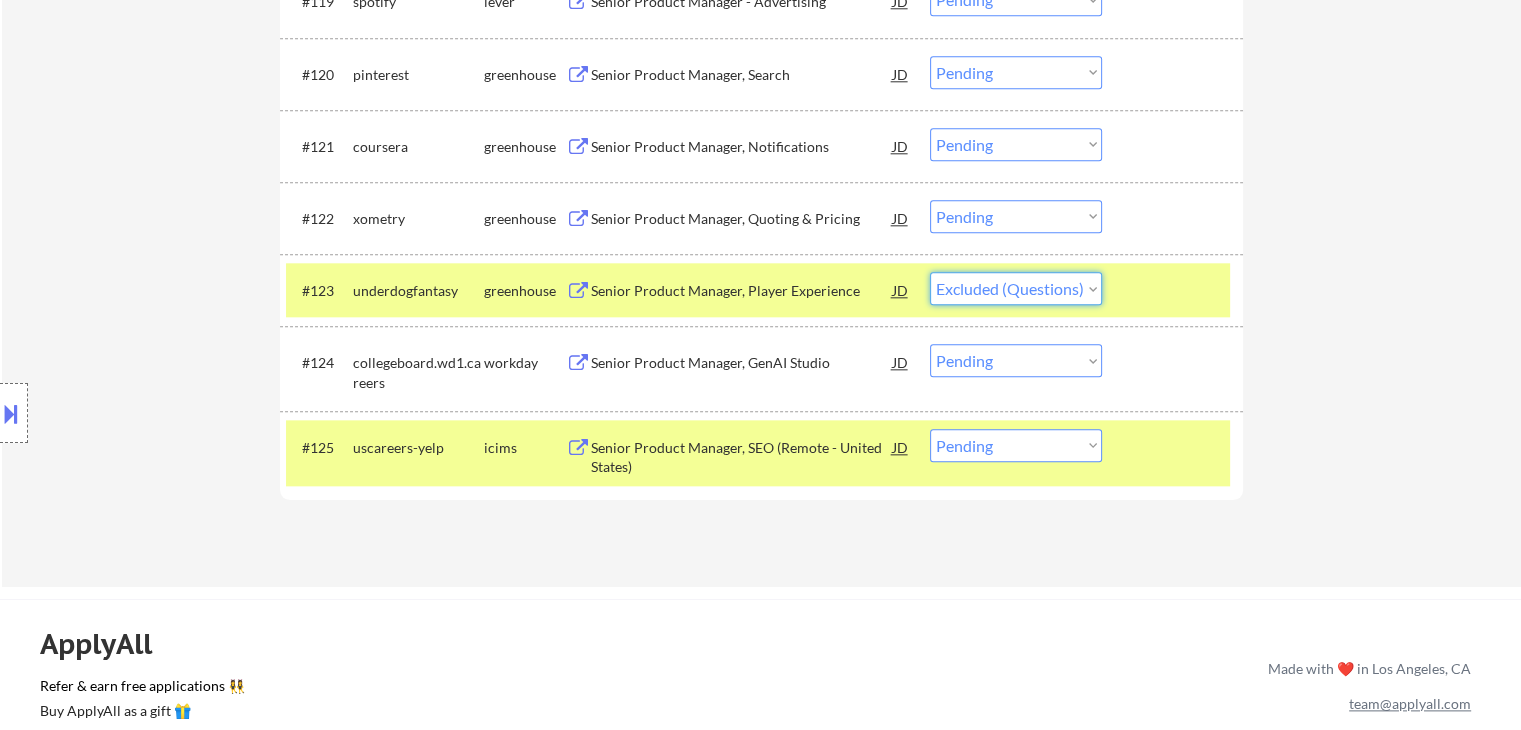 click on "Choose an option... Pending Applied Excluded (Questions) Excluded (Expired) Excluded (Location) Excluded (Bad Match) Excluded (Blocklist) Excluded (Salary) Excluded (Other)" at bounding box center (1016, 288) 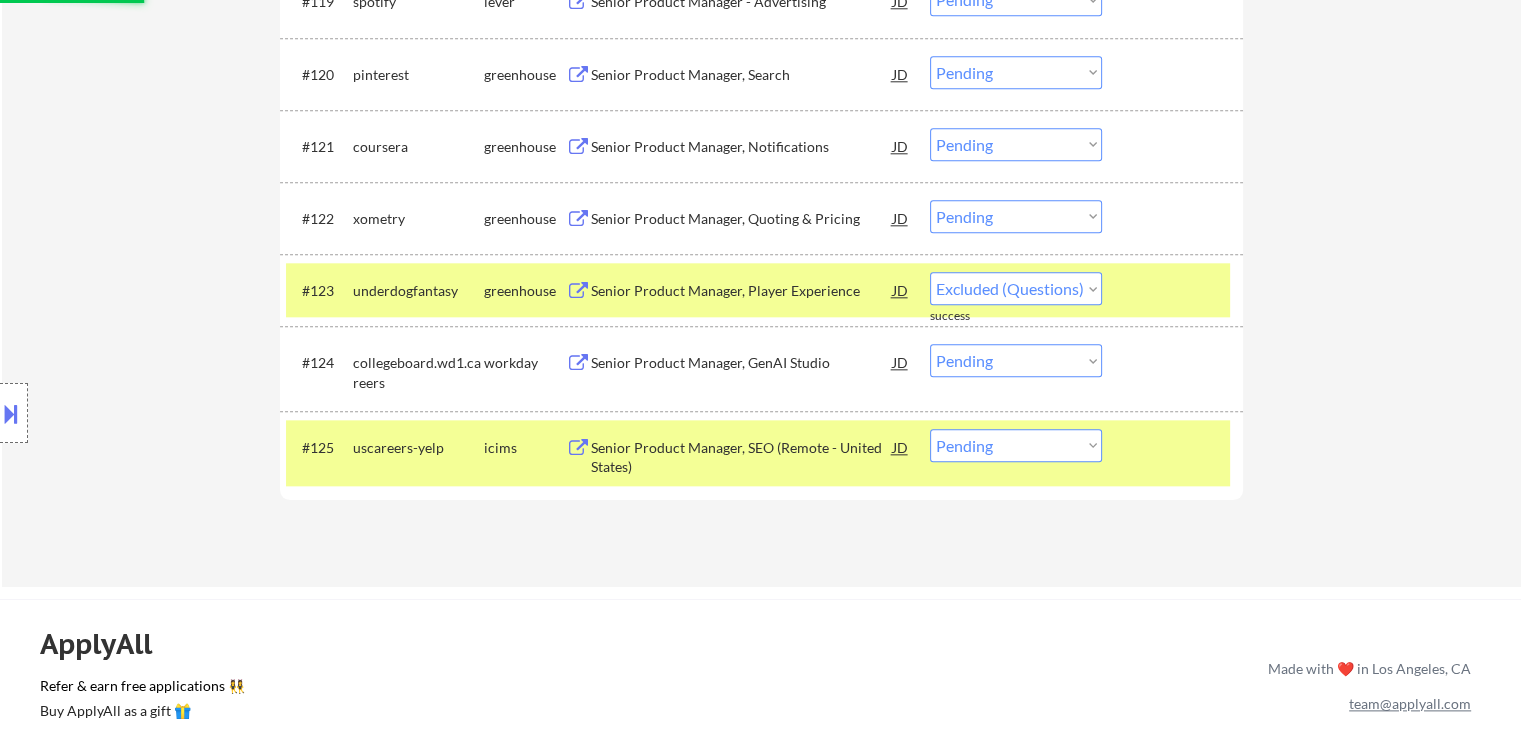 select on ""pending"" 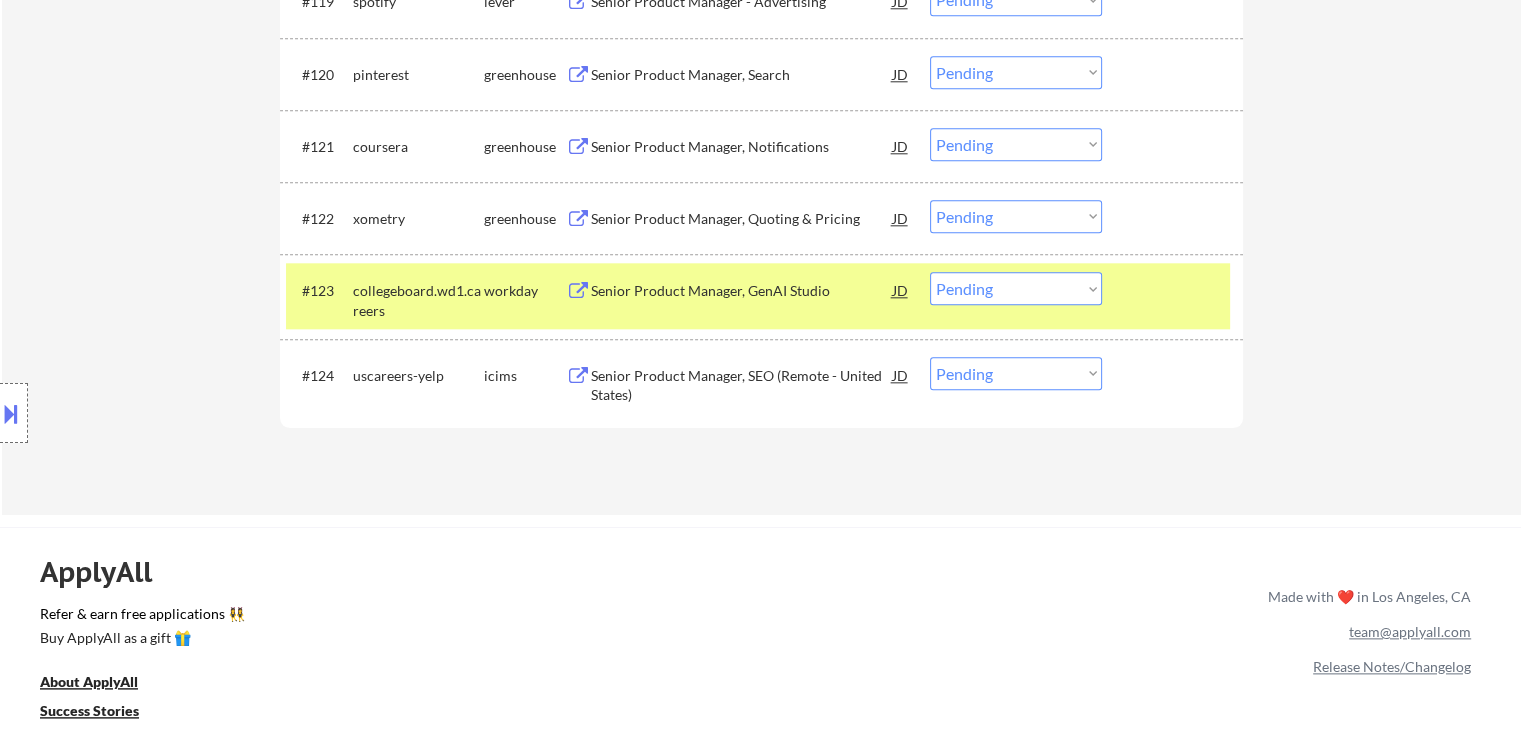 click on "Senior Product Manager, Quoting & Pricing" at bounding box center [742, 219] 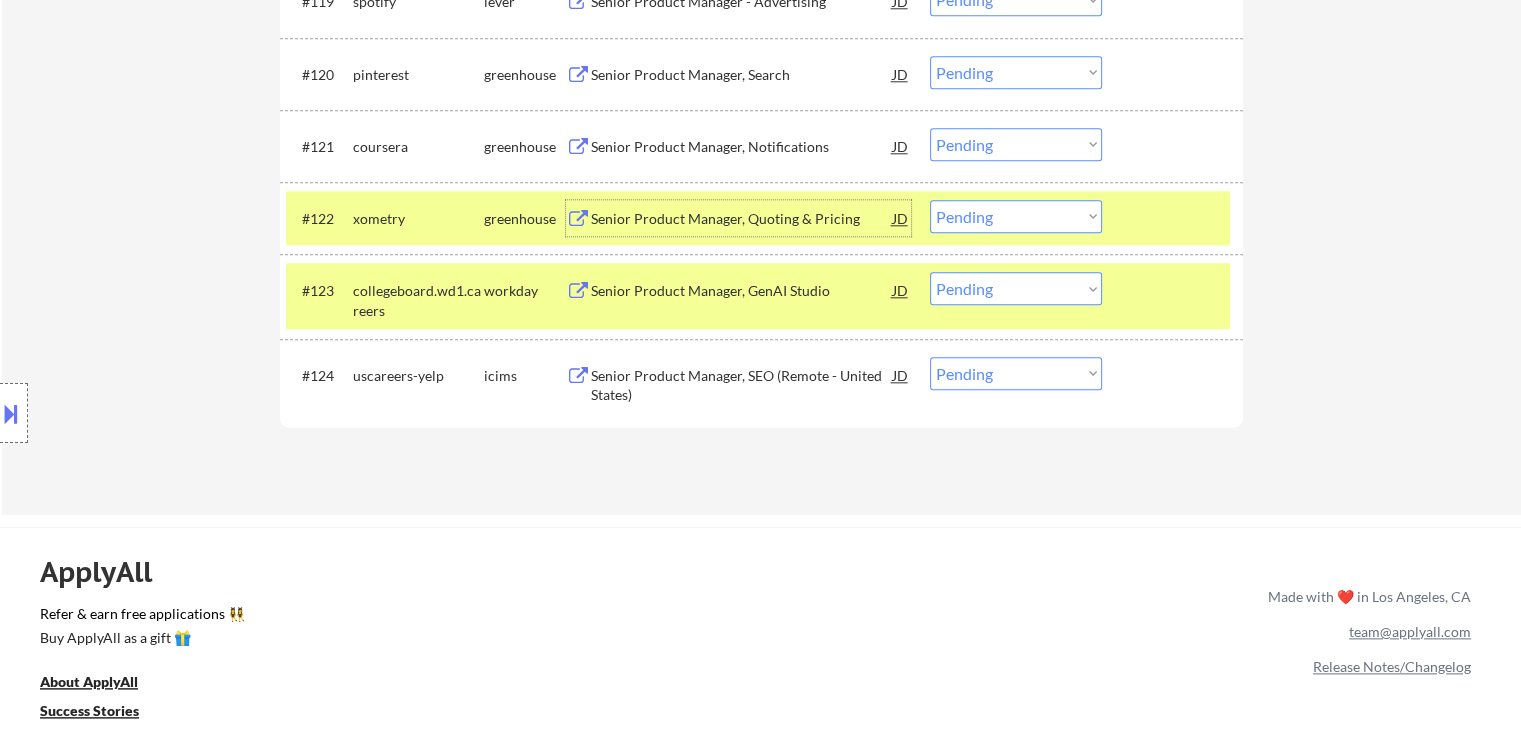 drag, startPoint x: 978, startPoint y: 214, endPoint x: 984, endPoint y: 229, distance: 16.155495 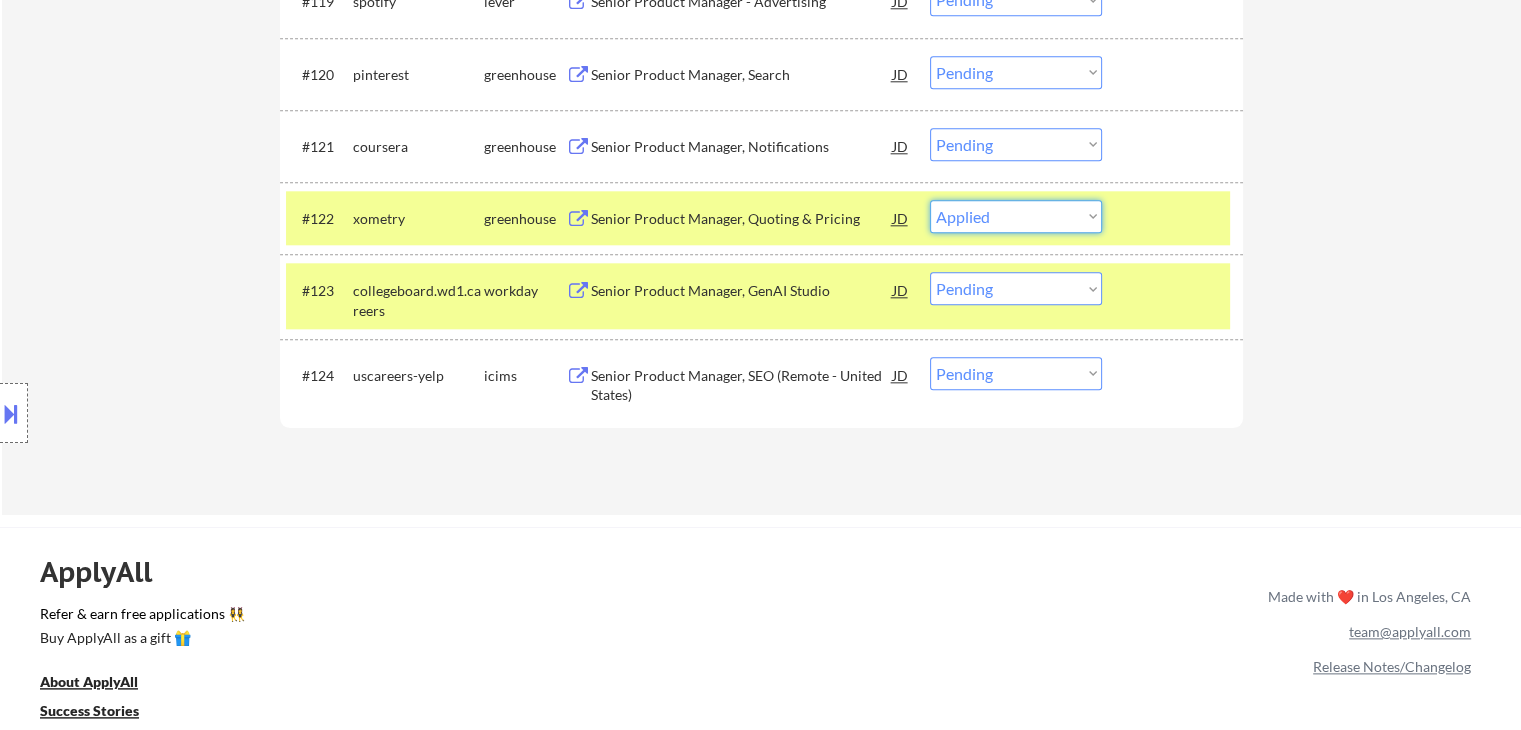 click on "Choose an option... Pending Applied Excluded (Questions) Excluded (Expired) Excluded (Location) Excluded (Bad Match) Excluded (Blocklist) Excluded (Salary) Excluded (Other)" at bounding box center [1016, 216] 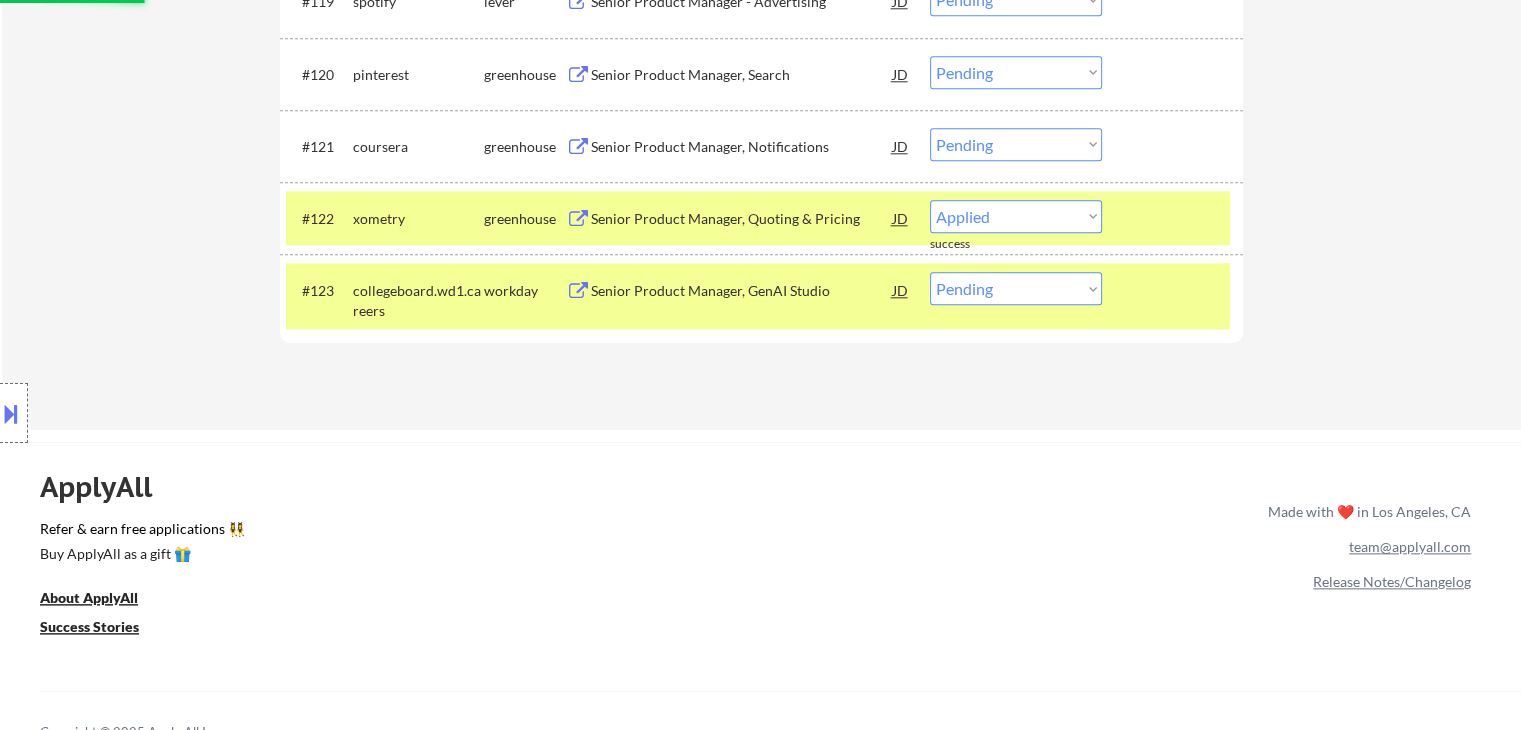 select on ""pending"" 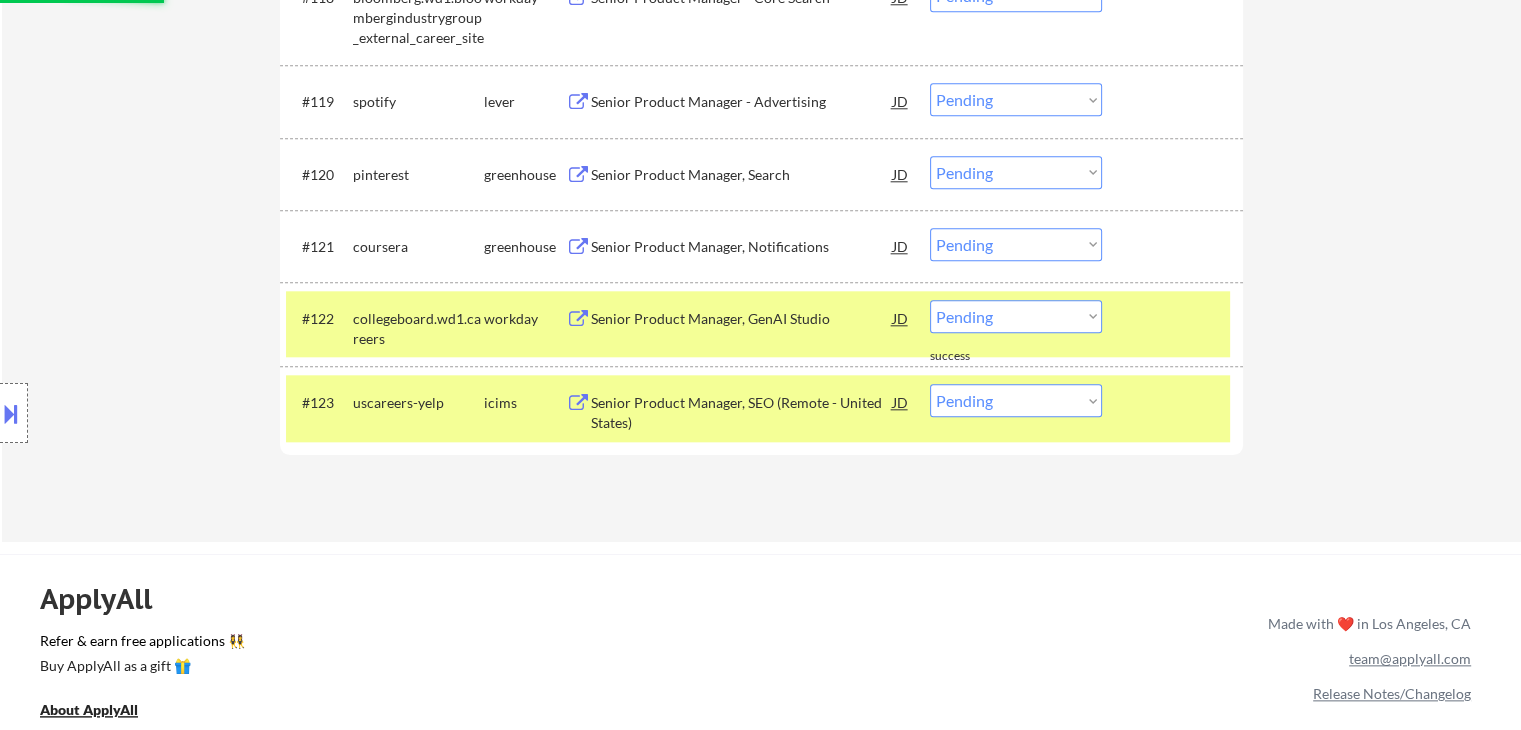 scroll, scrollTop: 2100, scrollLeft: 0, axis: vertical 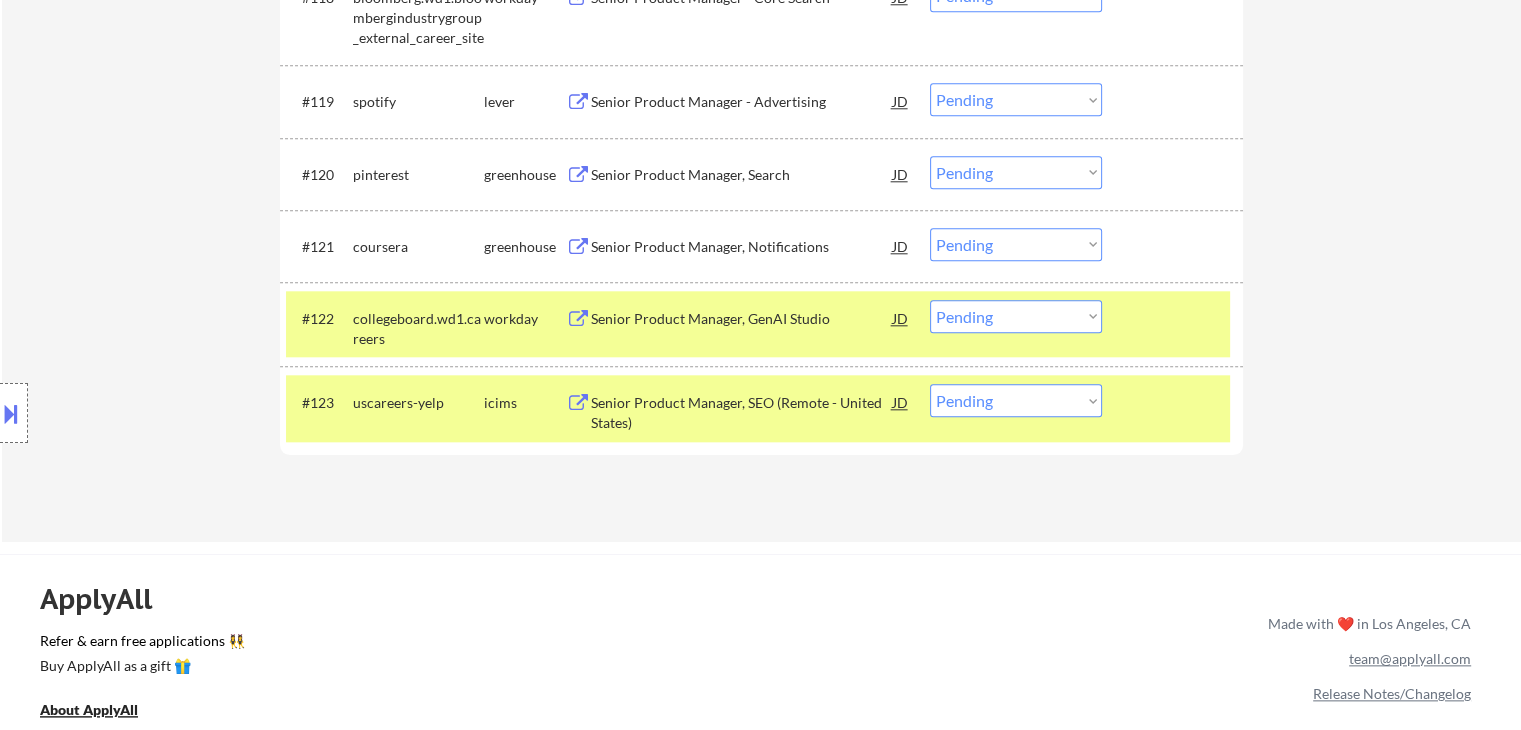 click on "Senior Product Manager, Notifications" at bounding box center (742, 247) 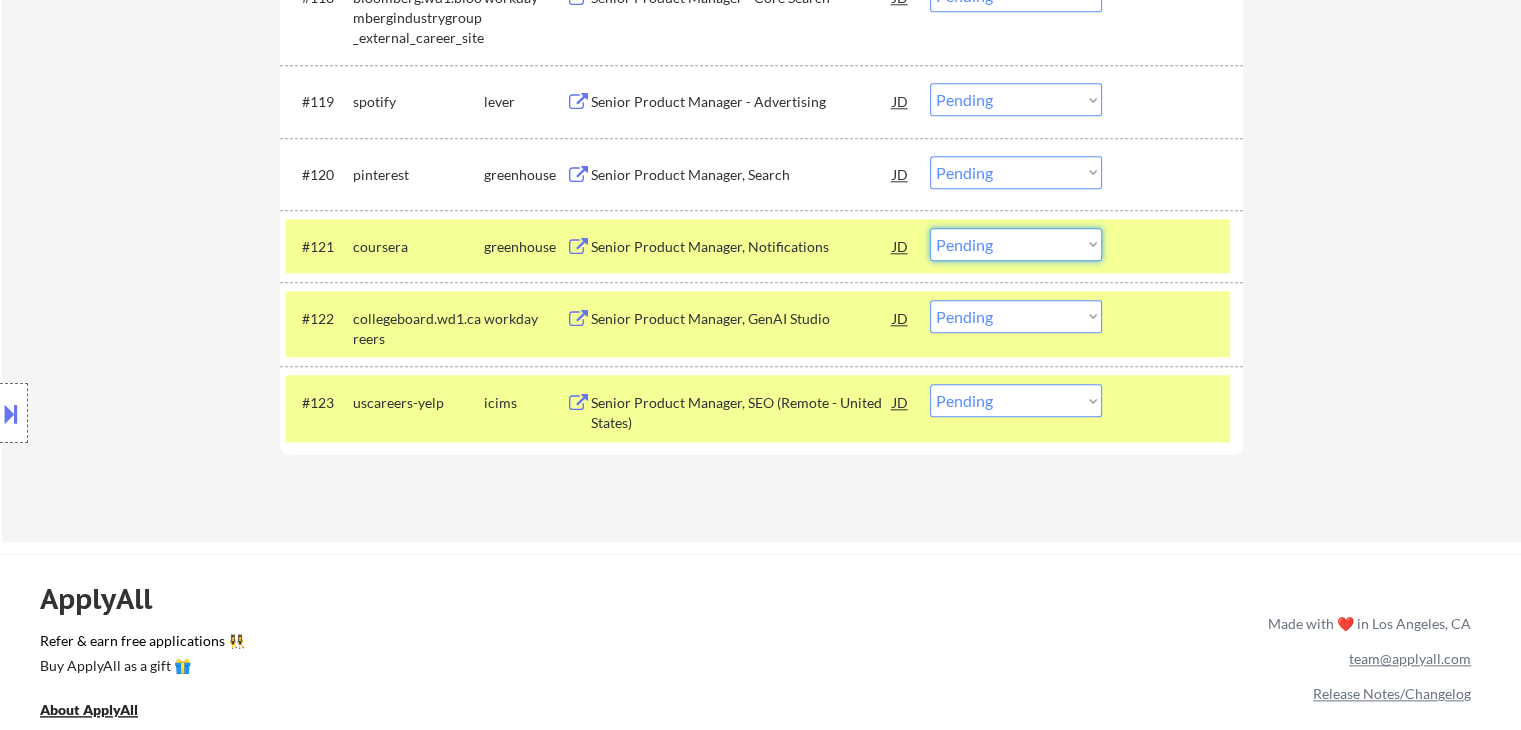 click on "Choose an option... Pending Applied Excluded (Questions) Excluded (Expired) Excluded (Location) Excluded (Bad Match) Excluded (Blocklist) Excluded (Salary) Excluded (Other)" at bounding box center (1016, 244) 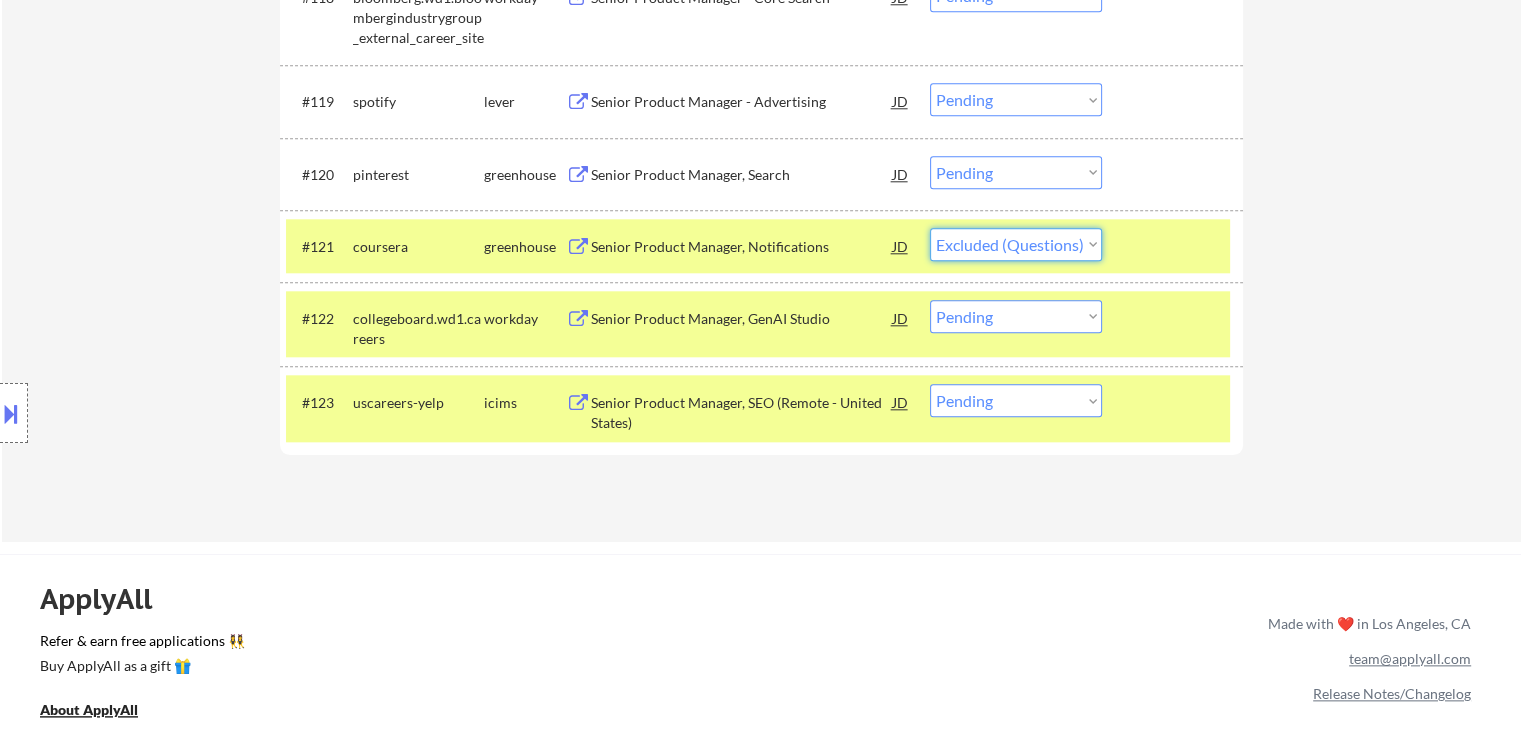 click on "Choose an option... Pending Applied Excluded (Questions) Excluded (Expired) Excluded (Location) Excluded (Bad Match) Excluded (Blocklist) Excluded (Salary) Excluded (Other)" at bounding box center [1016, 244] 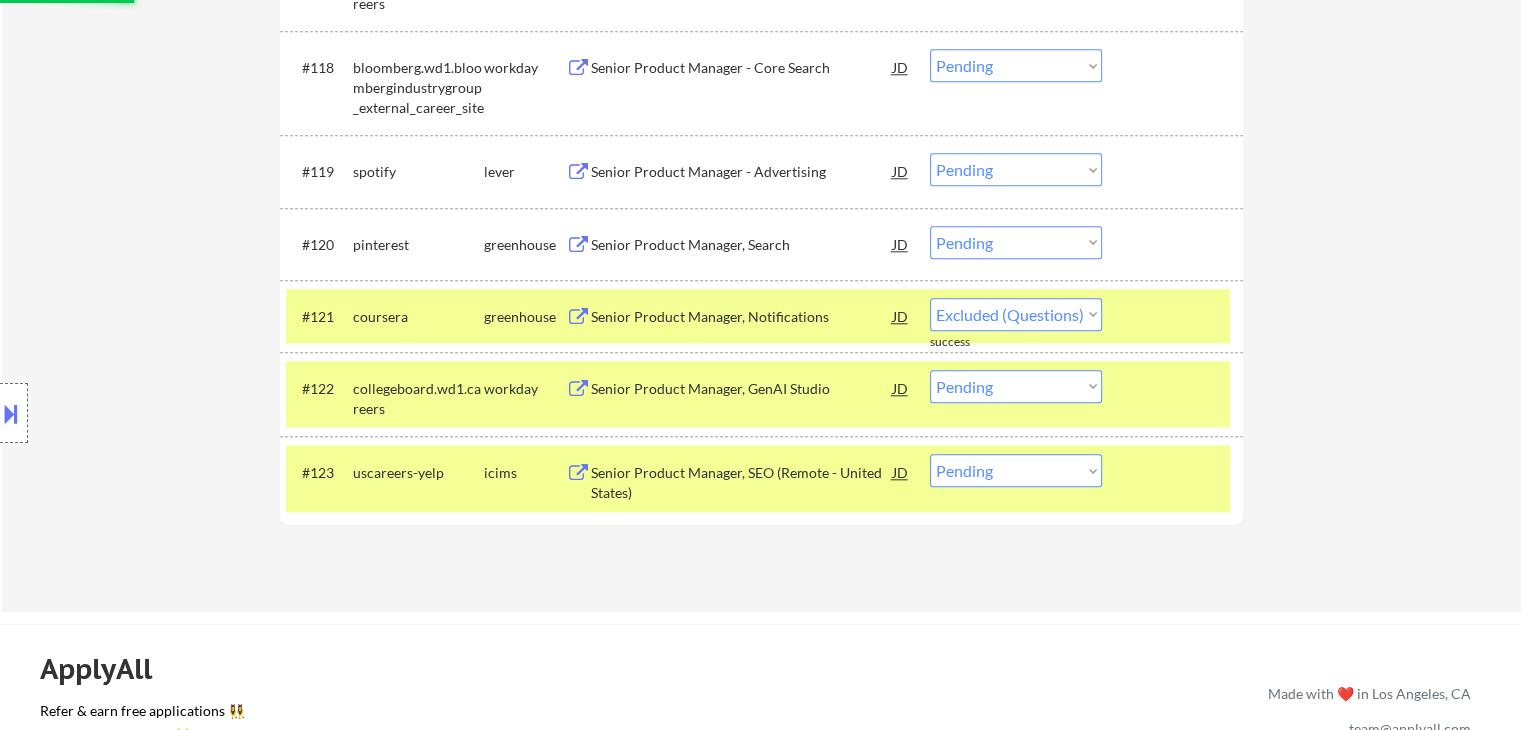 scroll, scrollTop: 2000, scrollLeft: 0, axis: vertical 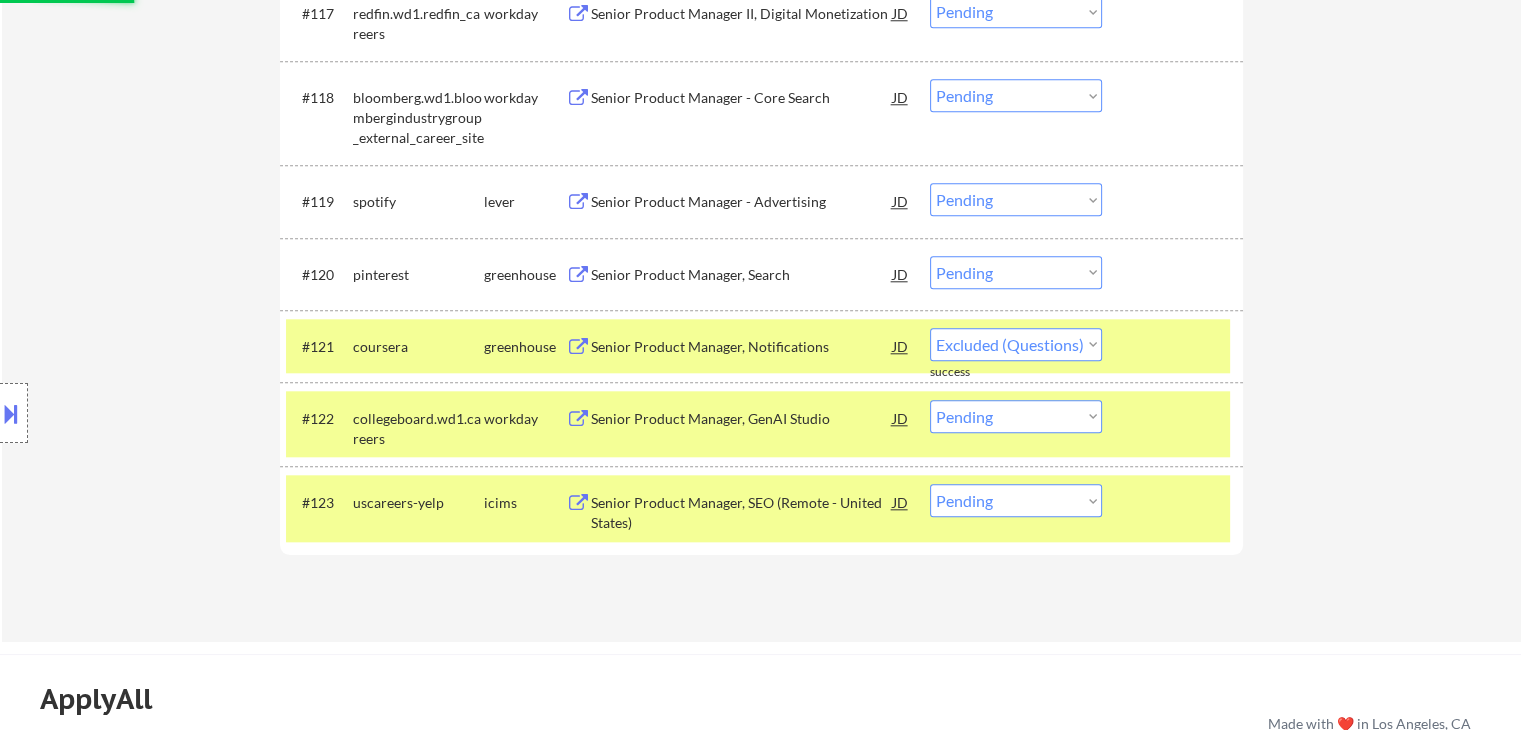 select on ""pending"" 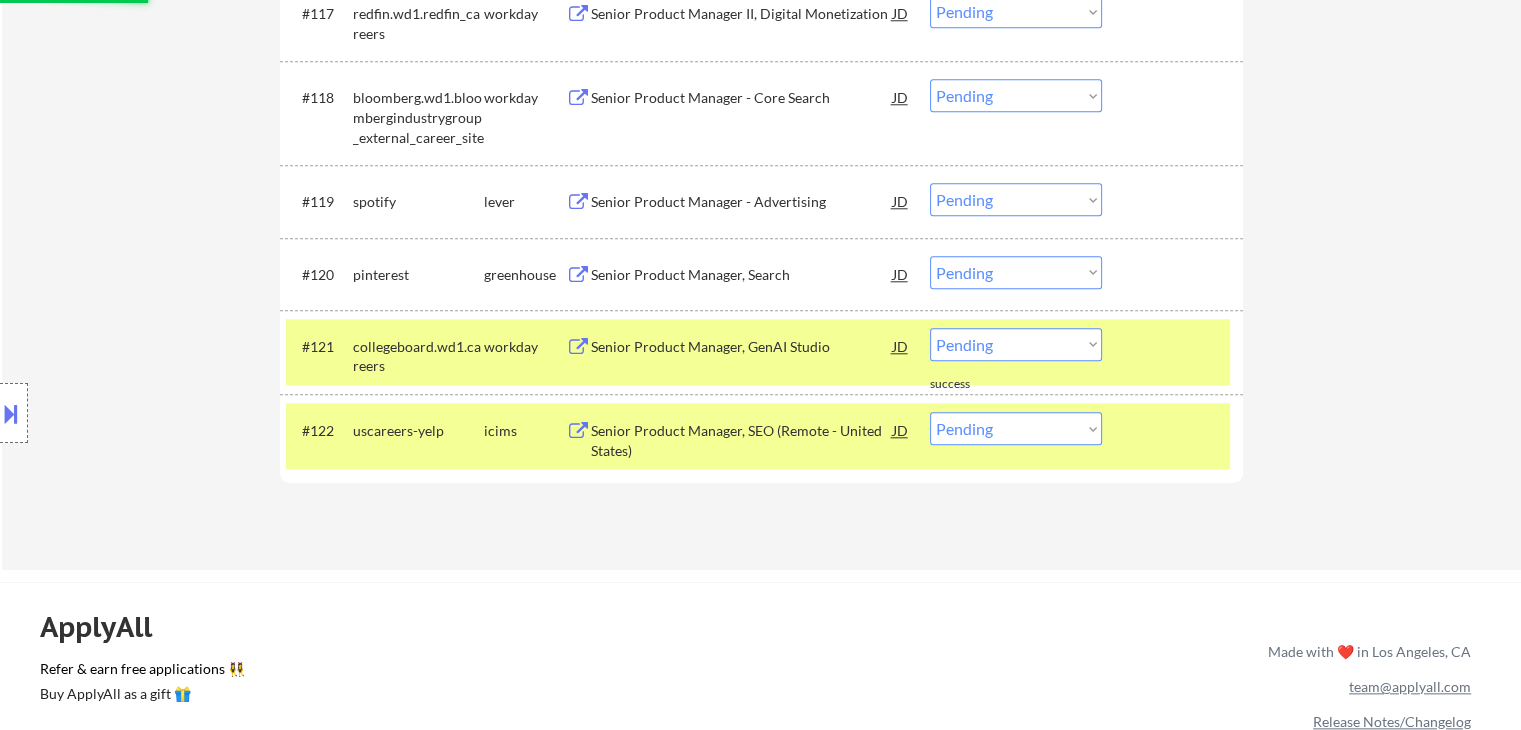 click on "Senior Product Manager, Search" at bounding box center [742, 275] 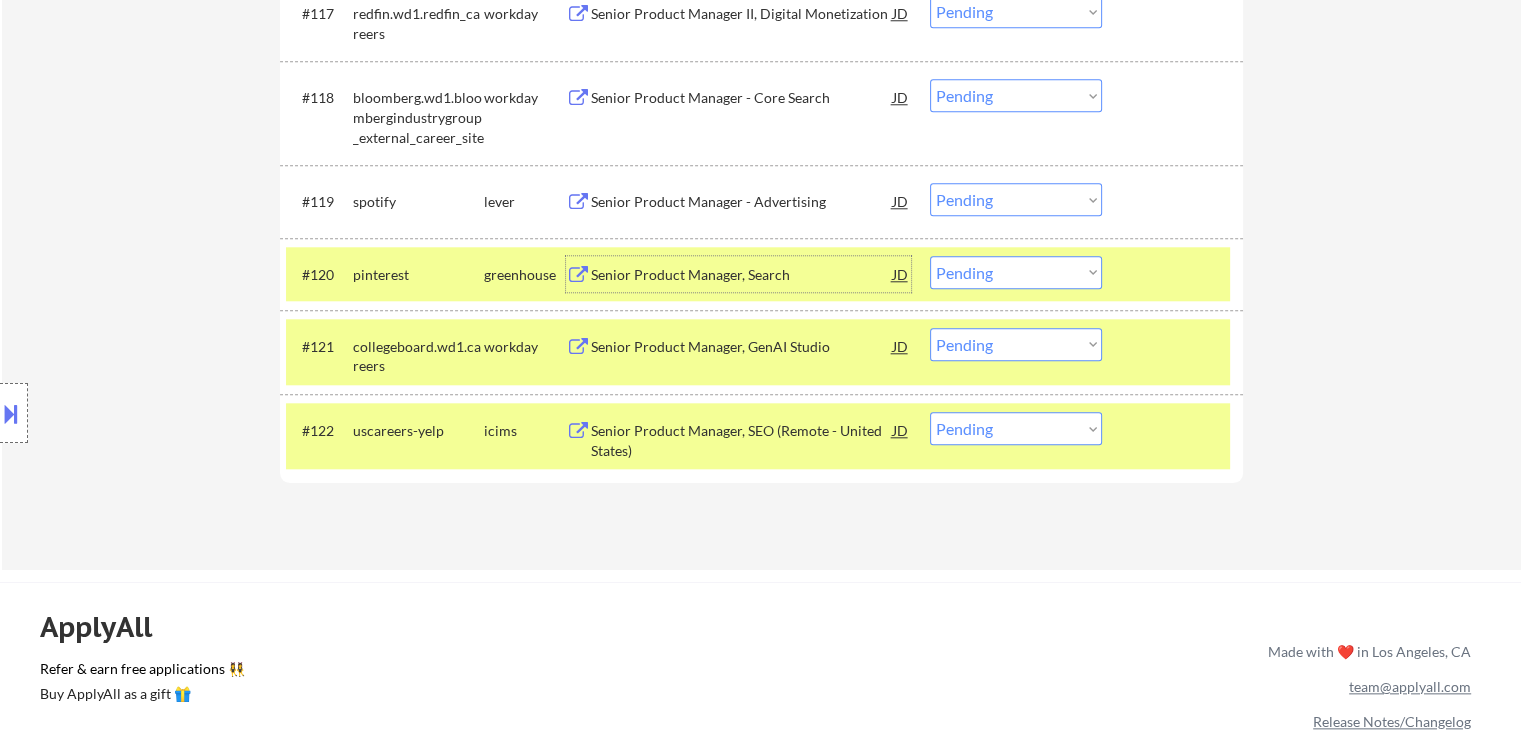 click on "Choose an option... Pending Applied Excluded (Questions) Excluded (Expired) Excluded (Location) Excluded (Bad Match) Excluded (Blocklist) Excluded (Salary) Excluded (Other)" at bounding box center [1016, 272] 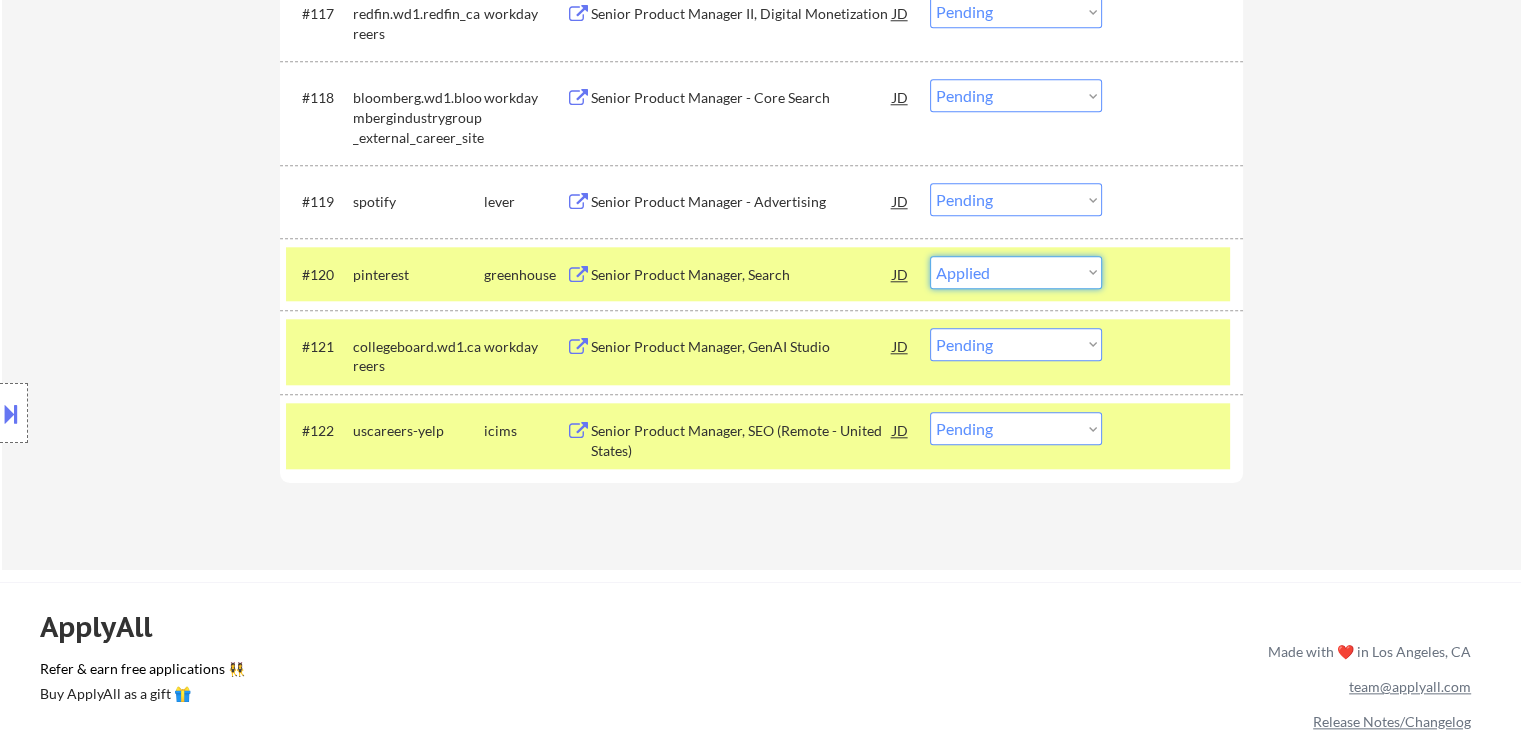 click on "Choose an option... Pending Applied Excluded (Questions) Excluded (Expired) Excluded (Location) Excluded (Bad Match) Excluded (Blocklist) Excluded (Salary) Excluded (Other)" at bounding box center [1016, 272] 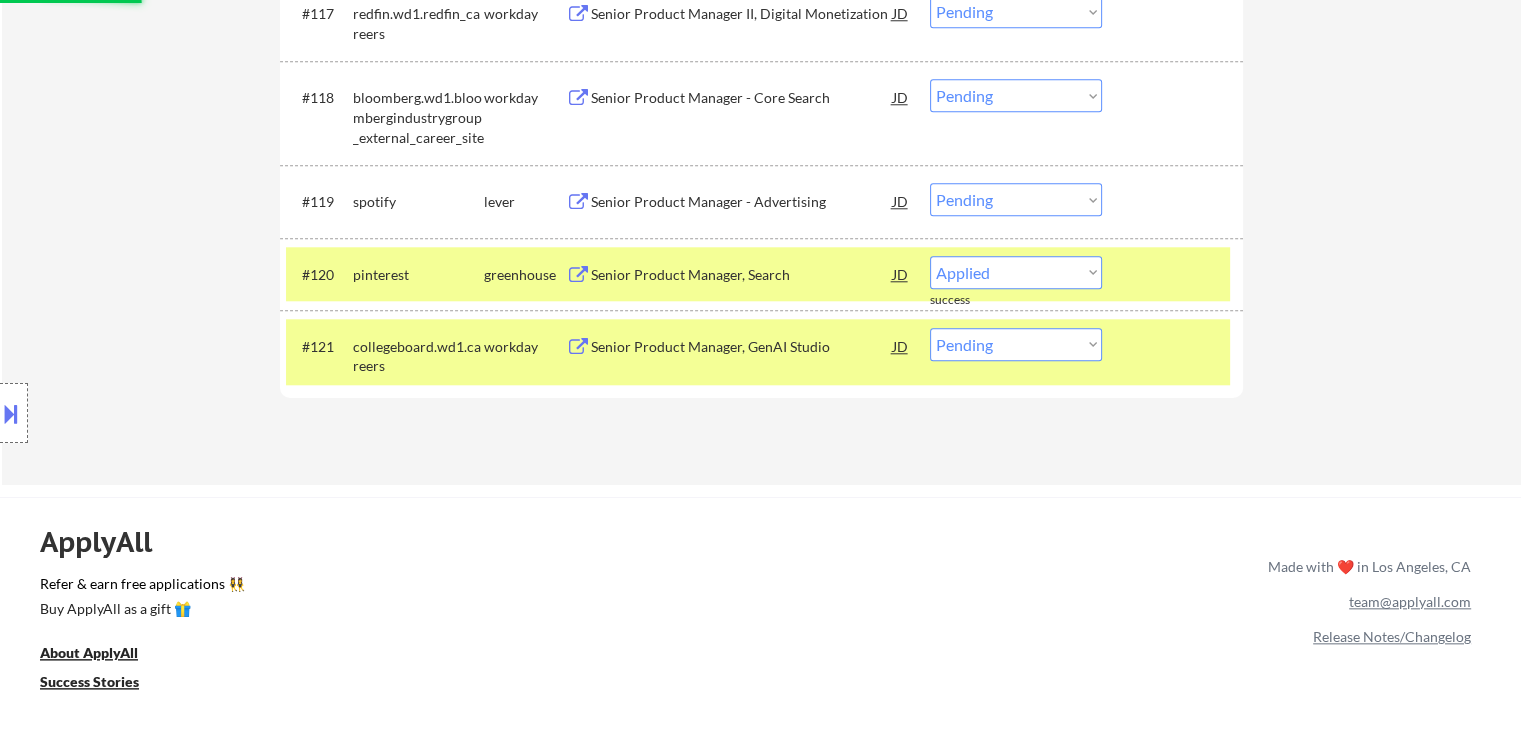 select on ""pending"" 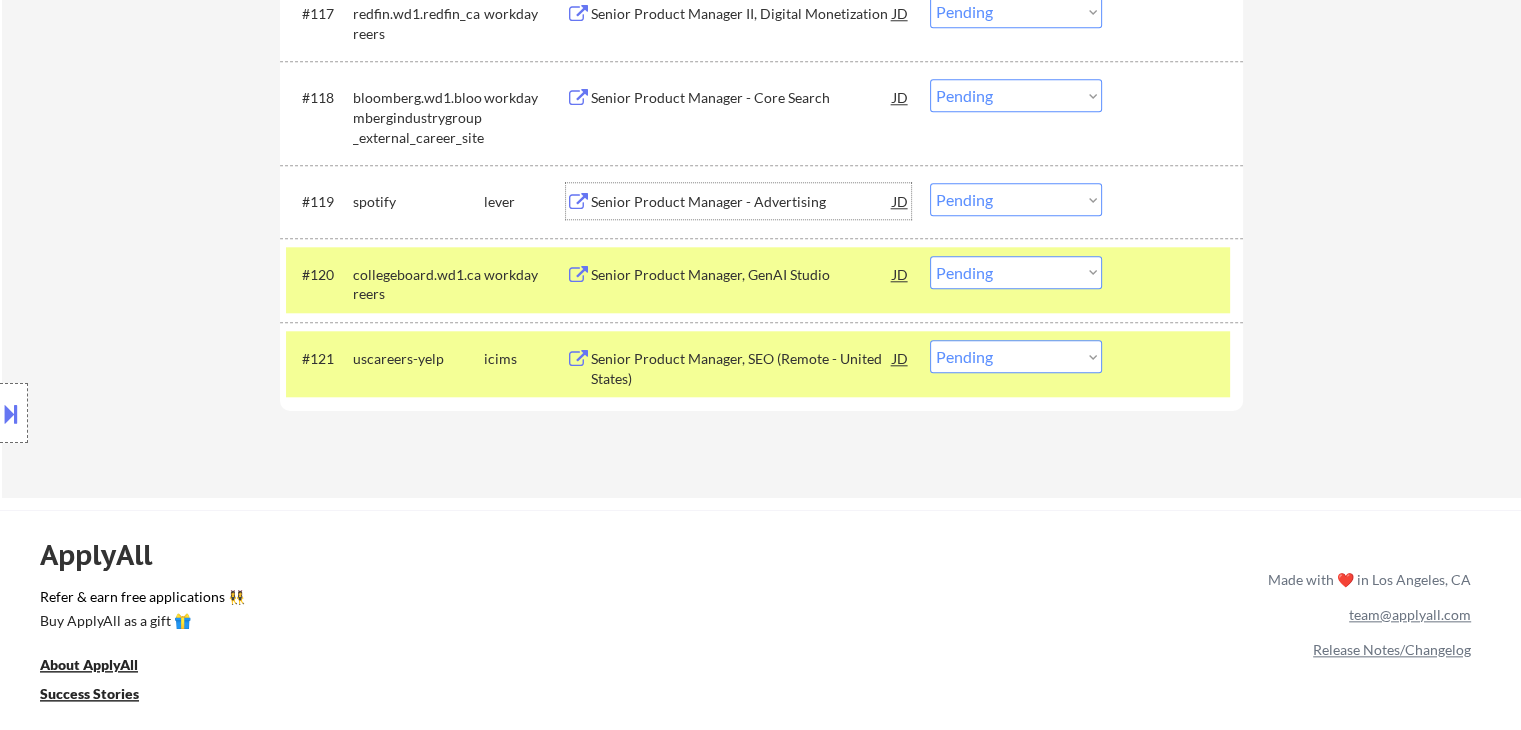 click on "Senior Product Manager - Advertising" at bounding box center (742, 202) 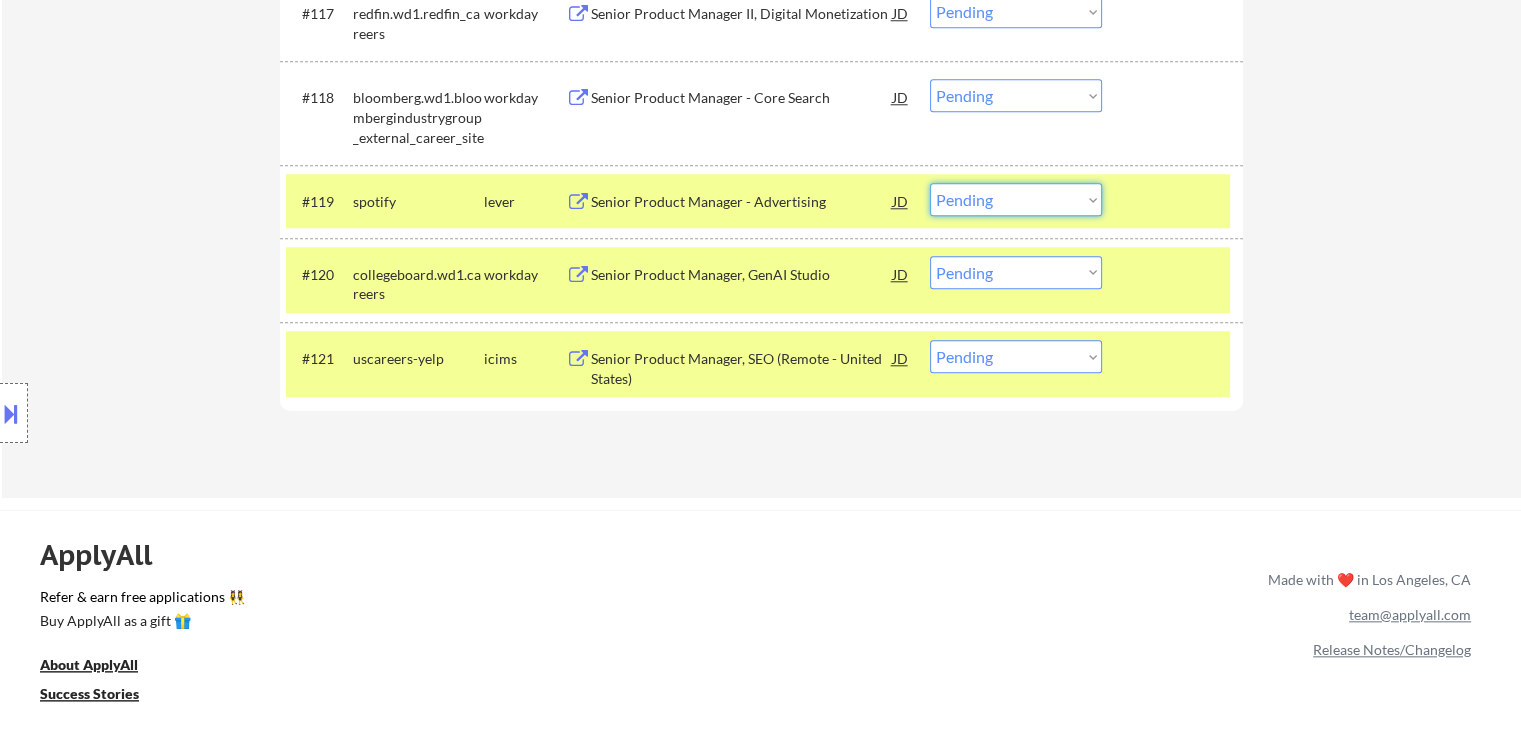 drag, startPoint x: 995, startPoint y: 193, endPoint x: 984, endPoint y: 213, distance: 22.825424 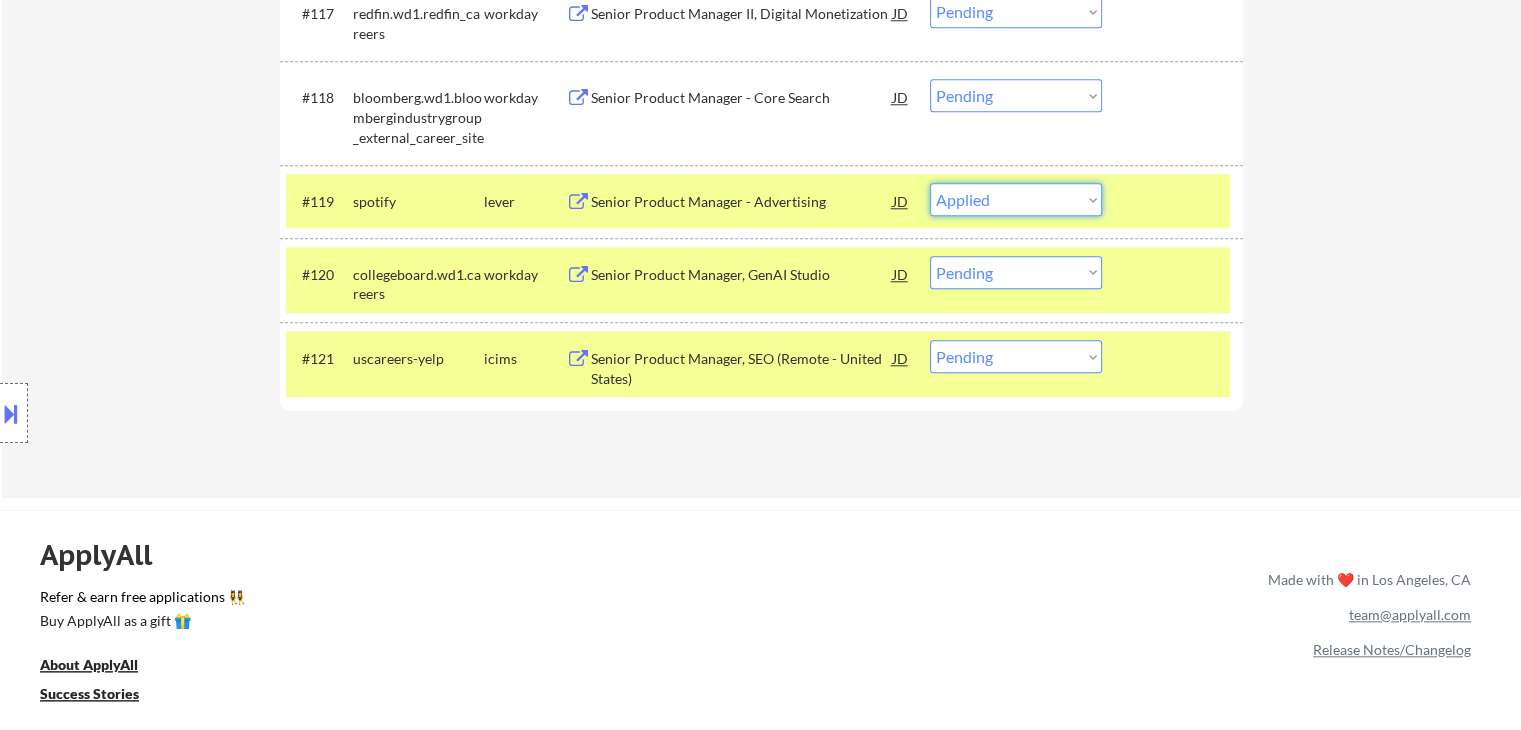 click on "Choose an option... Pending Applied Excluded (Questions) Excluded (Expired) Excluded (Location) Excluded (Bad Match) Excluded (Blocklist) Excluded (Salary) Excluded (Other)" at bounding box center (1016, 199) 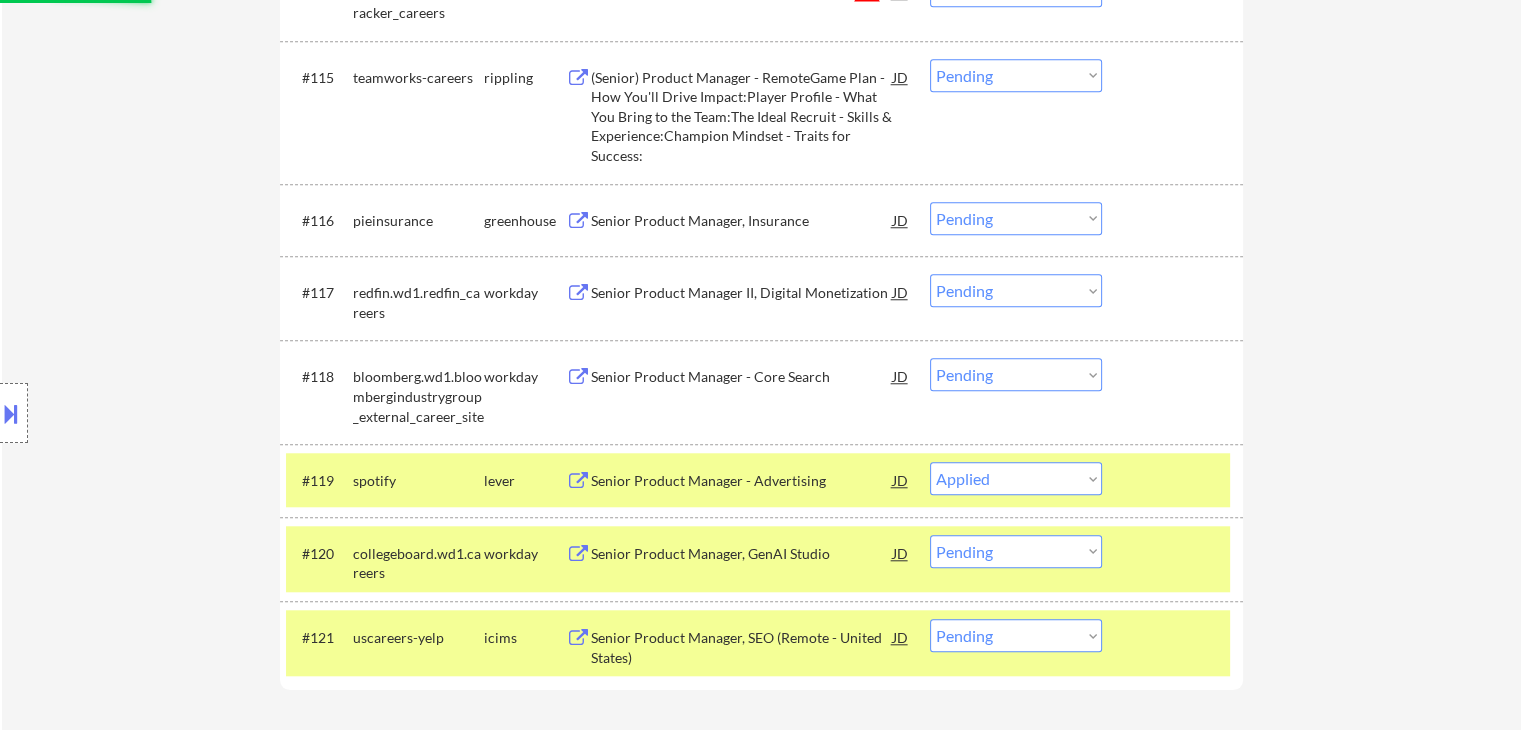 scroll, scrollTop: 1700, scrollLeft: 0, axis: vertical 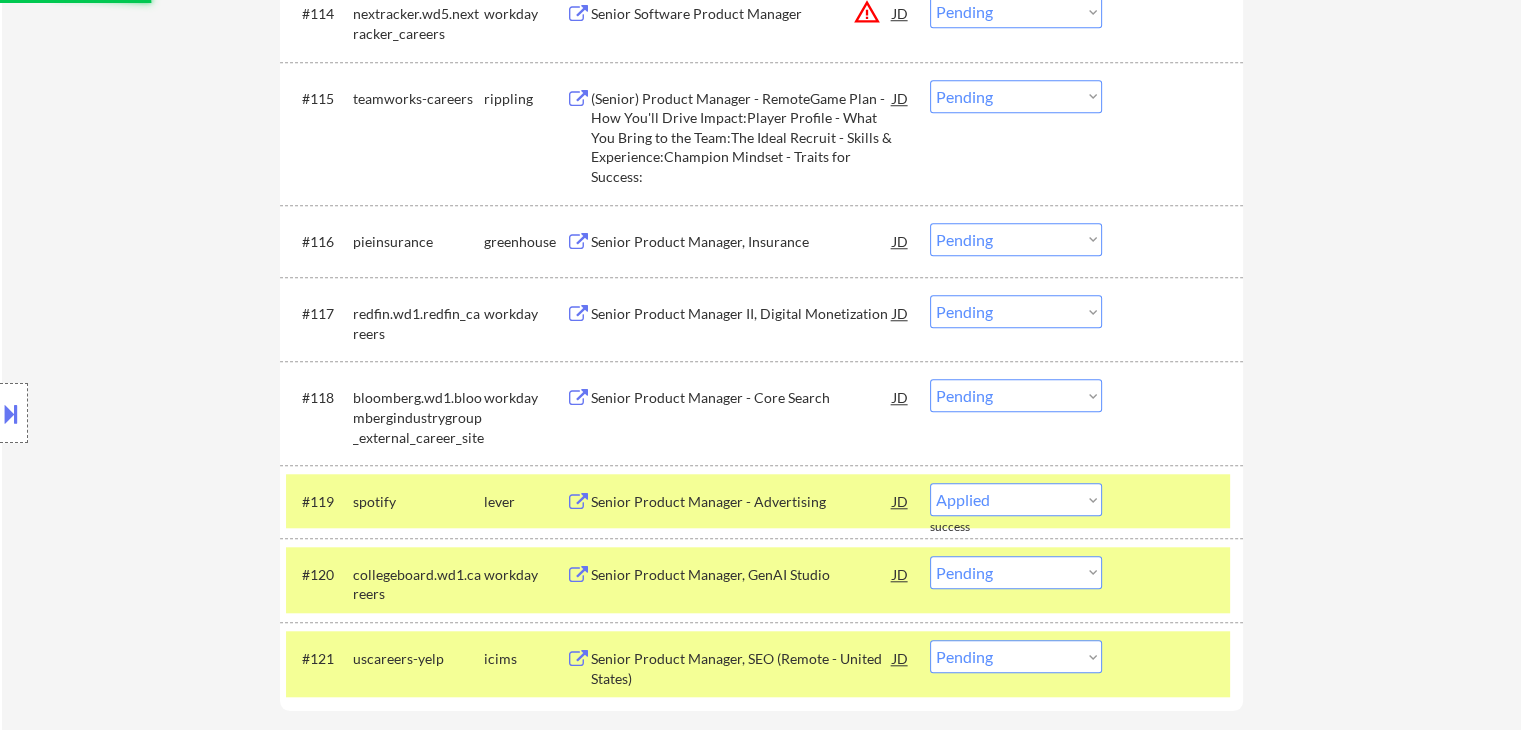 select on ""pending"" 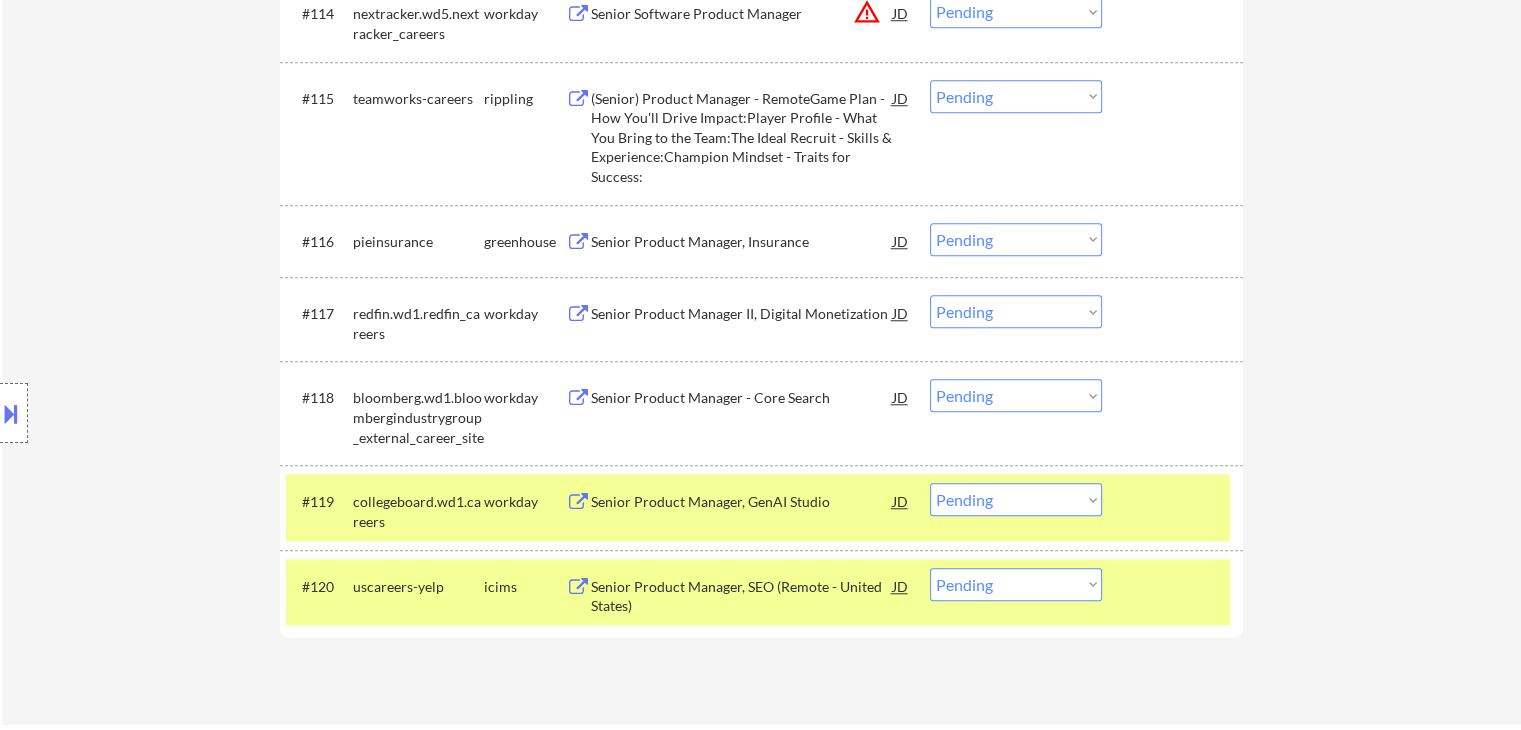 click on "Senior Product Manager, Insurance" at bounding box center [742, 242] 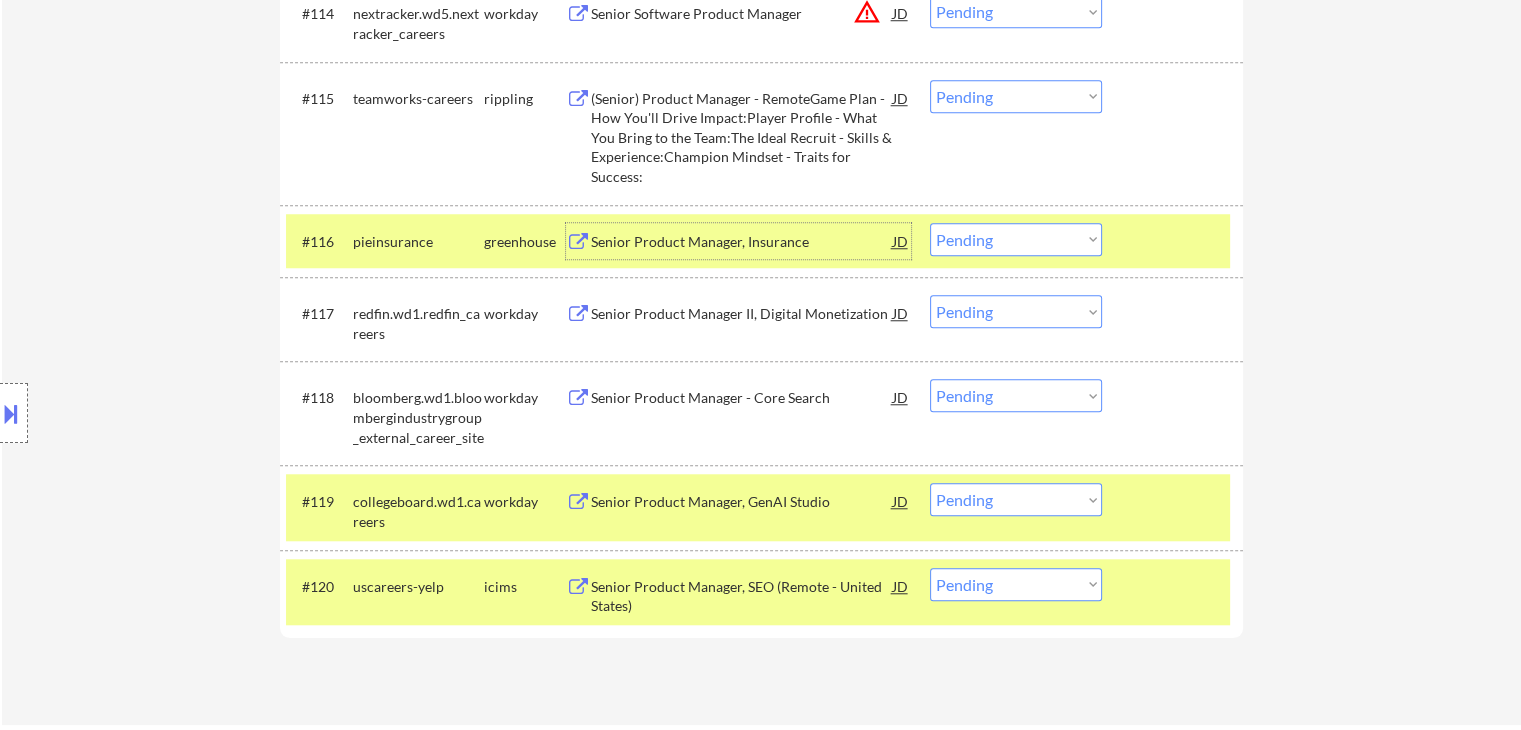 click on "Choose an option... Pending Applied Excluded (Questions) Excluded (Expired) Excluded (Location) Excluded (Bad Match) Excluded (Blocklist) Excluded (Salary) Excluded (Other)" at bounding box center (1016, 239) 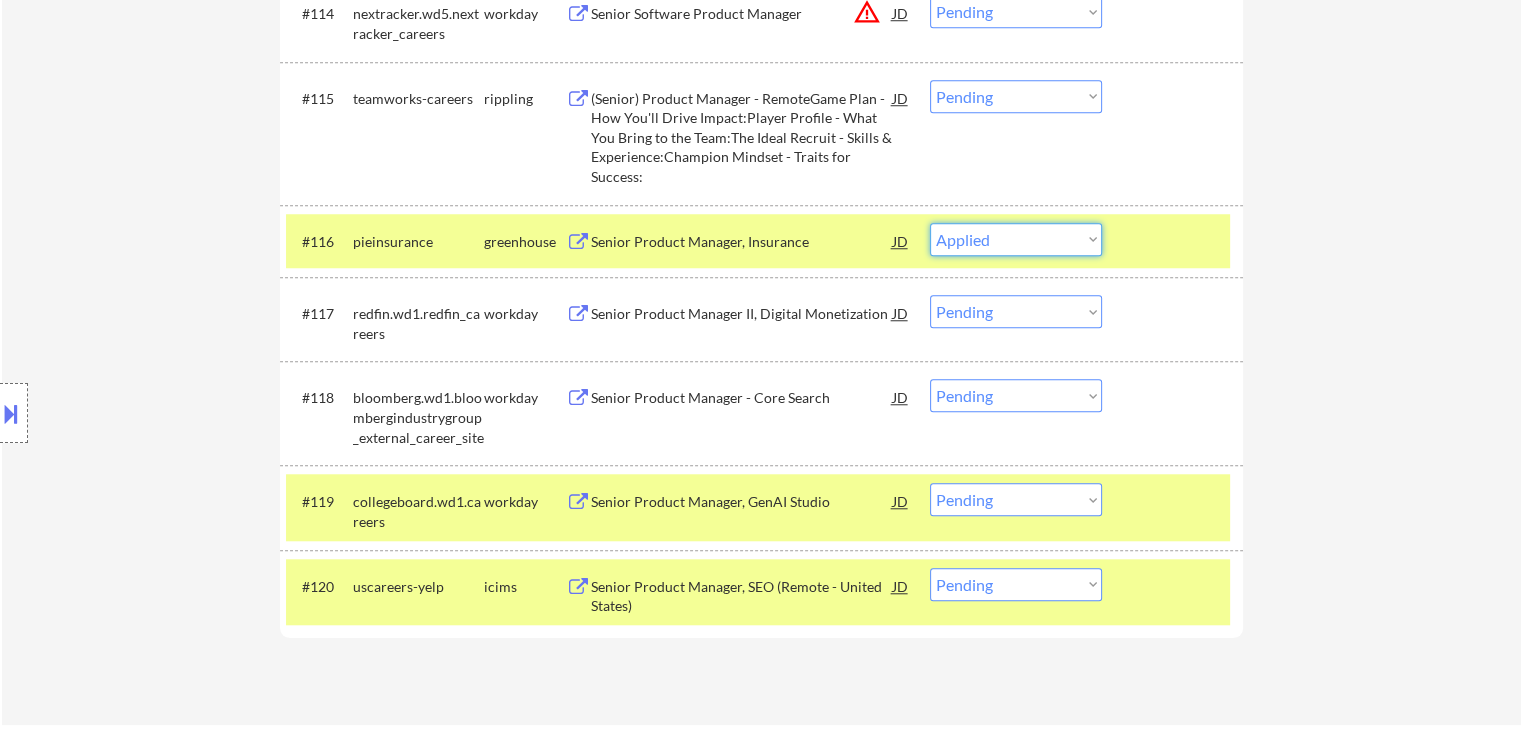 click on "Choose an option... Pending Applied Excluded (Questions) Excluded (Expired) Excluded (Location) Excluded (Bad Match) Excluded (Blocklist) Excluded (Salary) Excluded (Other)" at bounding box center [1016, 239] 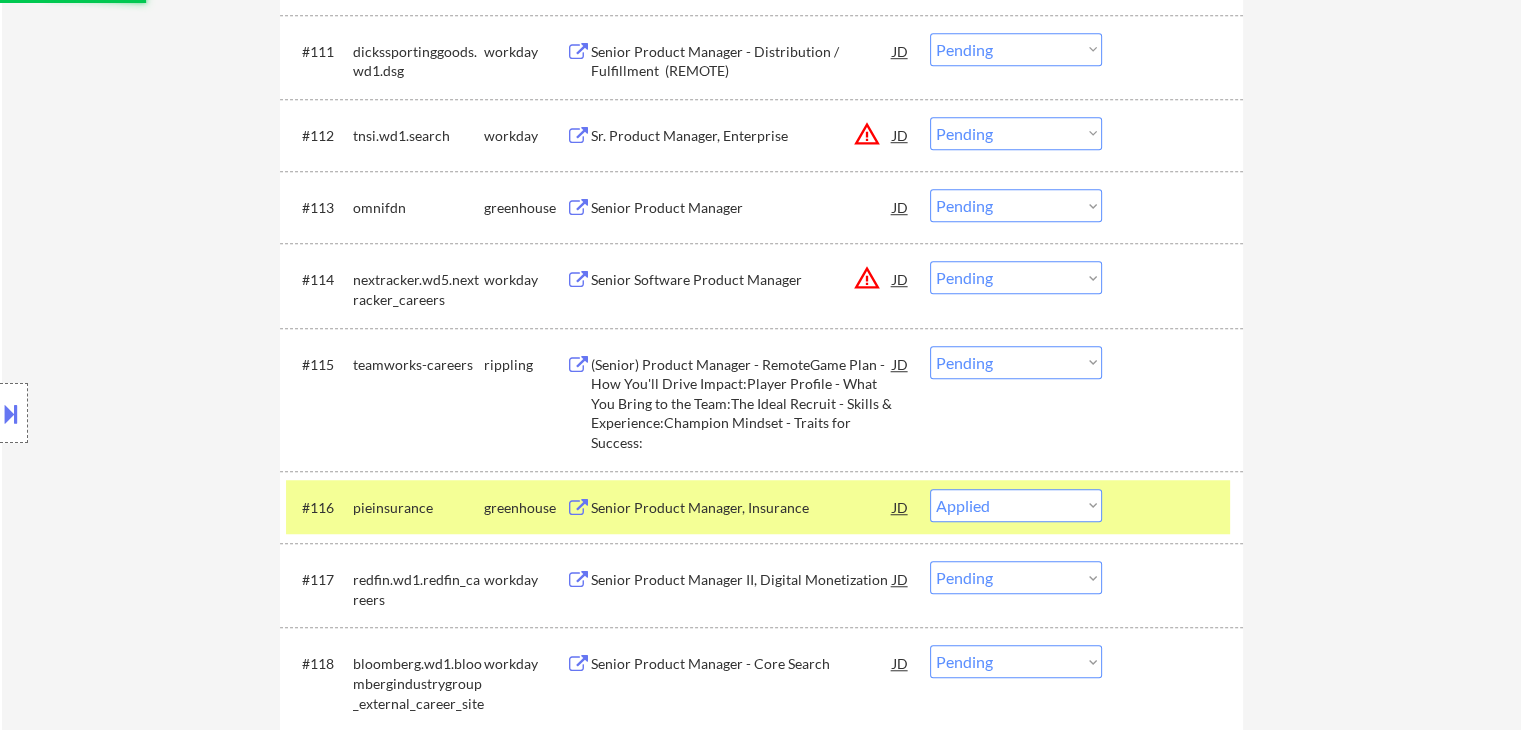 scroll, scrollTop: 1400, scrollLeft: 0, axis: vertical 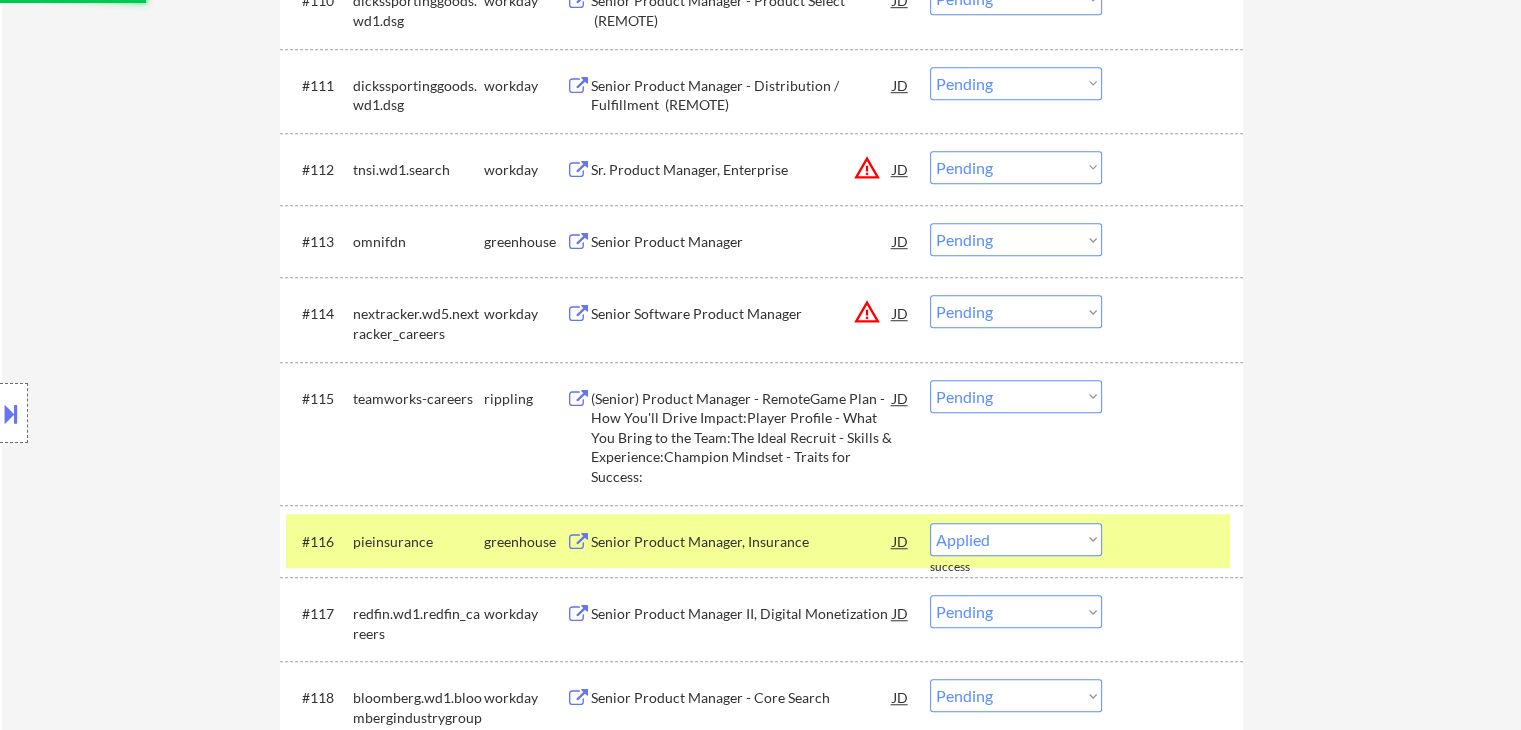 select on ""pending"" 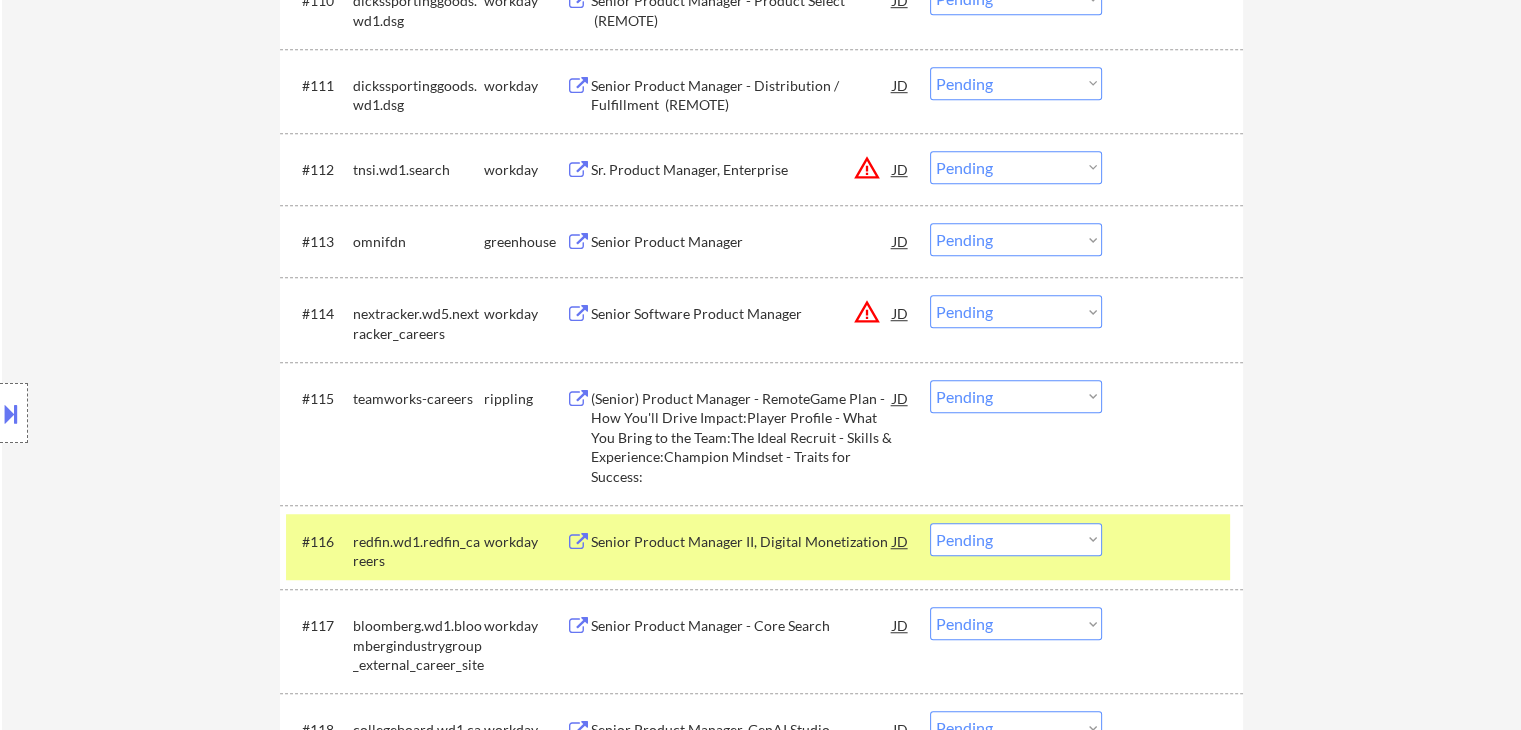 click on "Senior Product Manager" at bounding box center (742, 242) 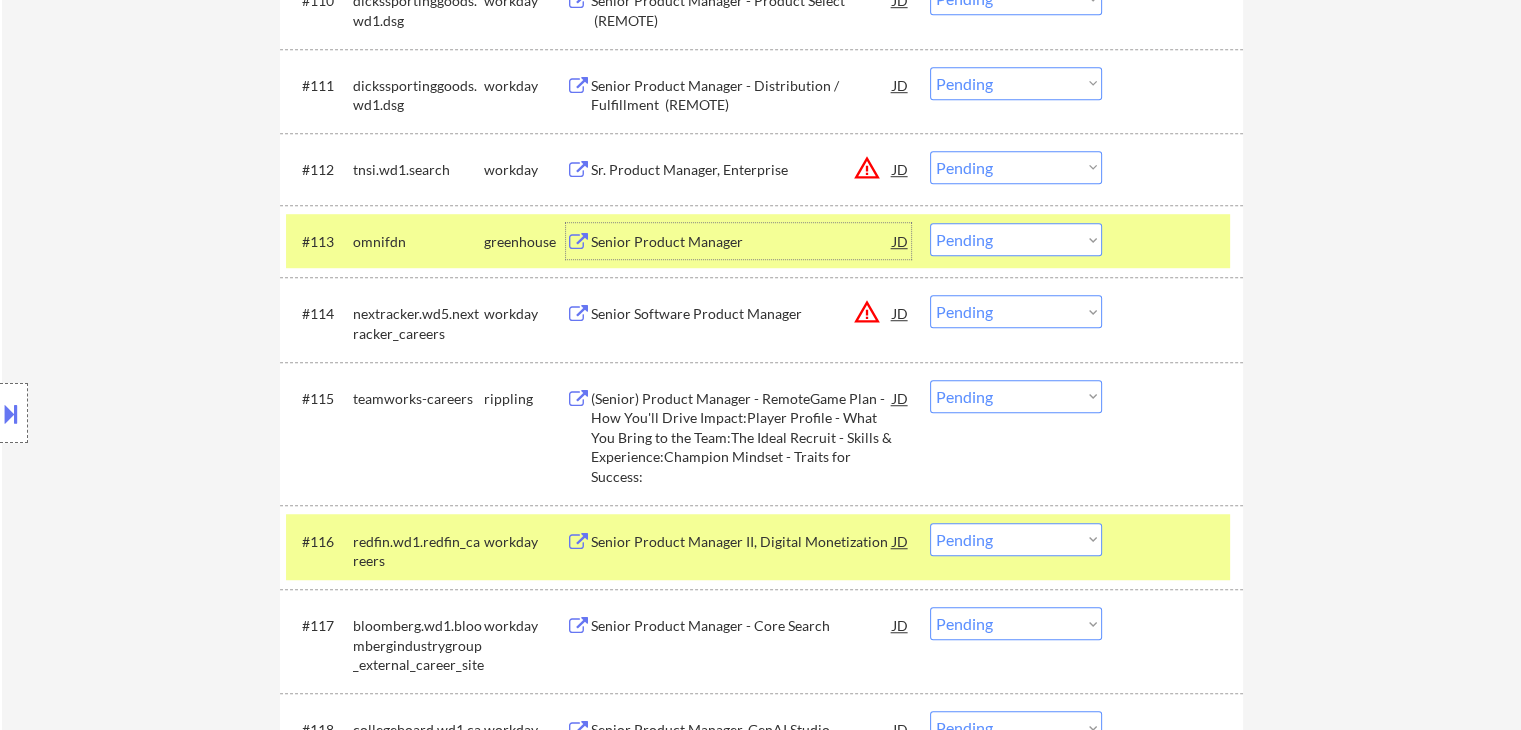 click on "Choose an option... Pending Applied Excluded (Questions) Excluded (Expired) Excluded (Location) Excluded (Bad Match) Excluded (Blocklist) Excluded (Salary) Excluded (Other)" at bounding box center [1016, 239] 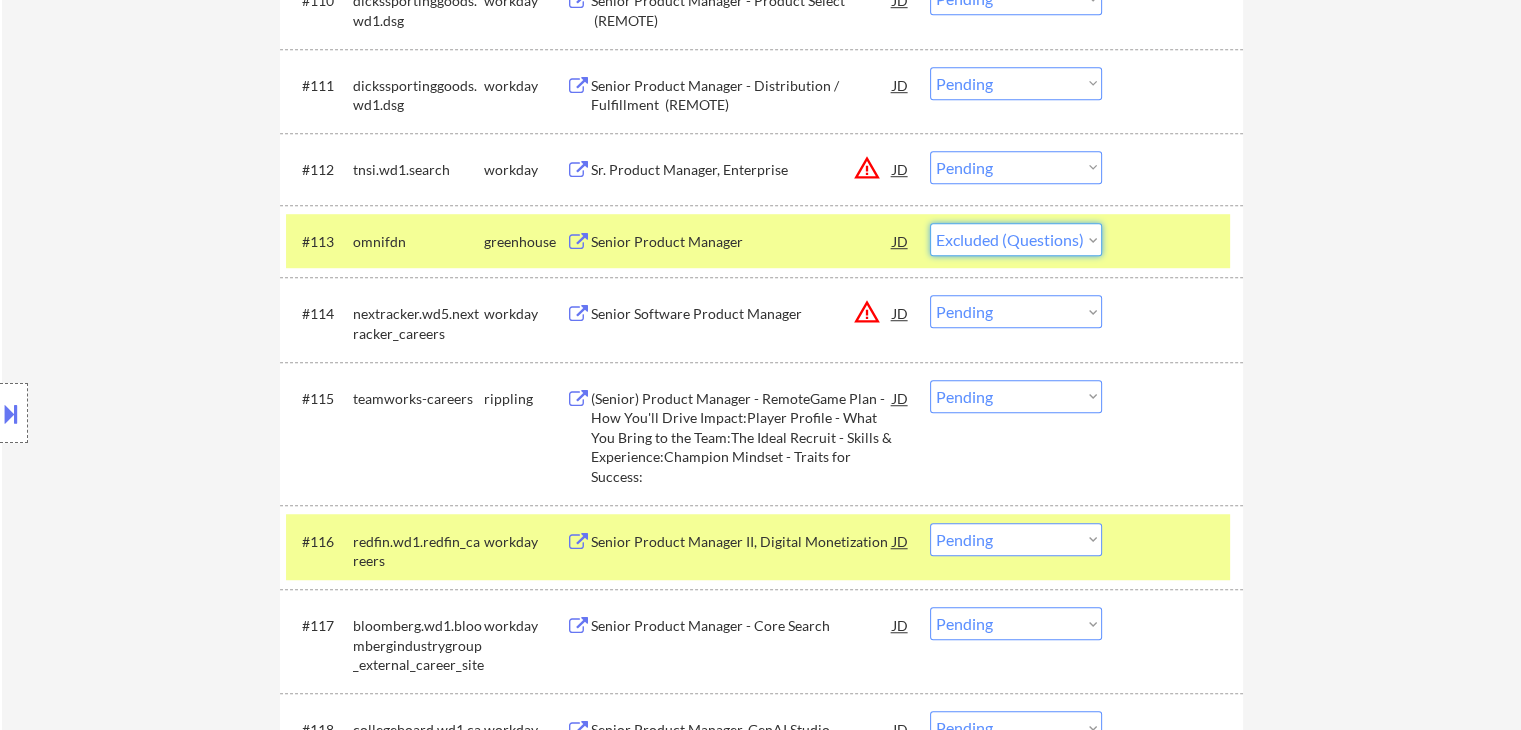 click on "Choose an option... Pending Applied Excluded (Questions) Excluded (Expired) Excluded (Location) Excluded (Bad Match) Excluded (Blocklist) Excluded (Salary) Excluded (Other)" at bounding box center (1016, 239) 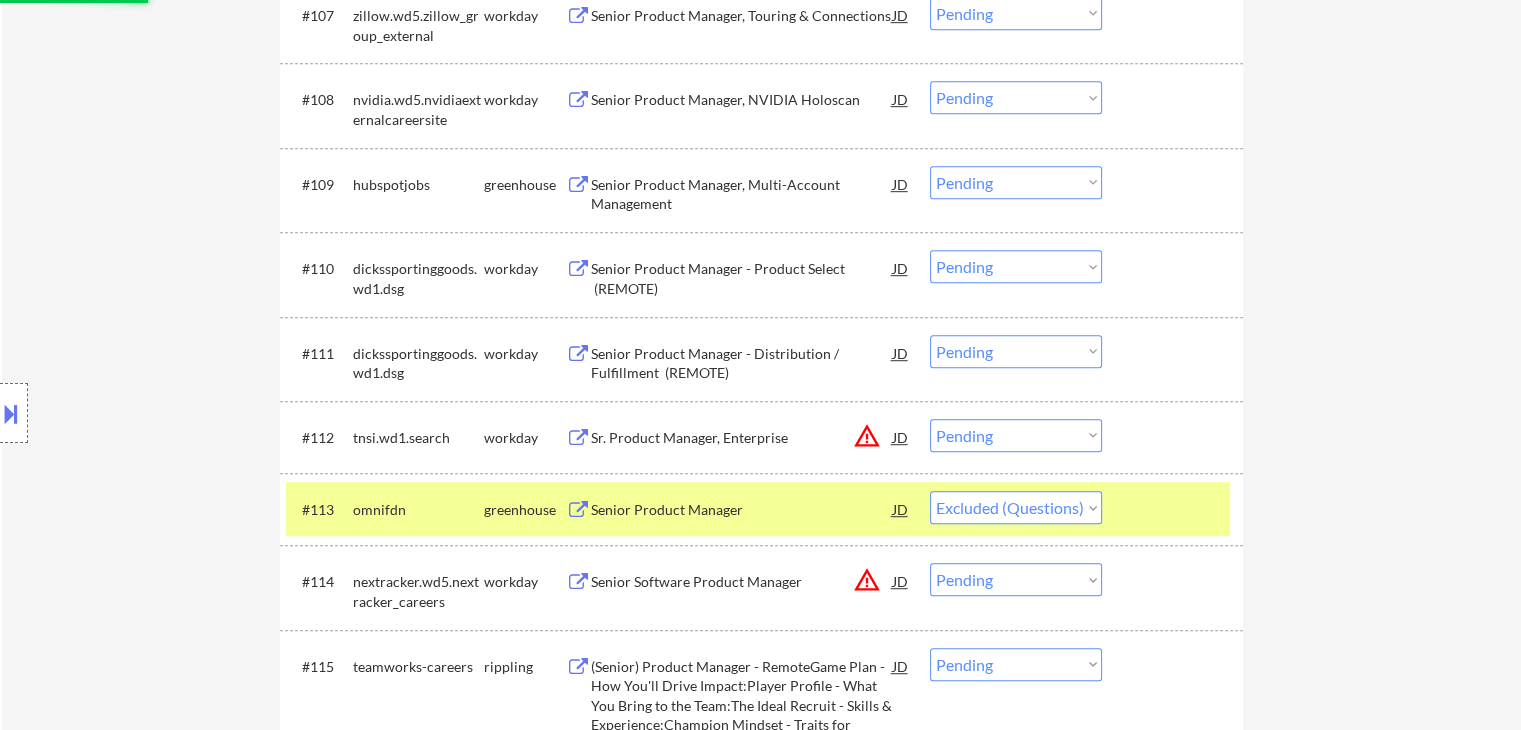 scroll, scrollTop: 1100, scrollLeft: 0, axis: vertical 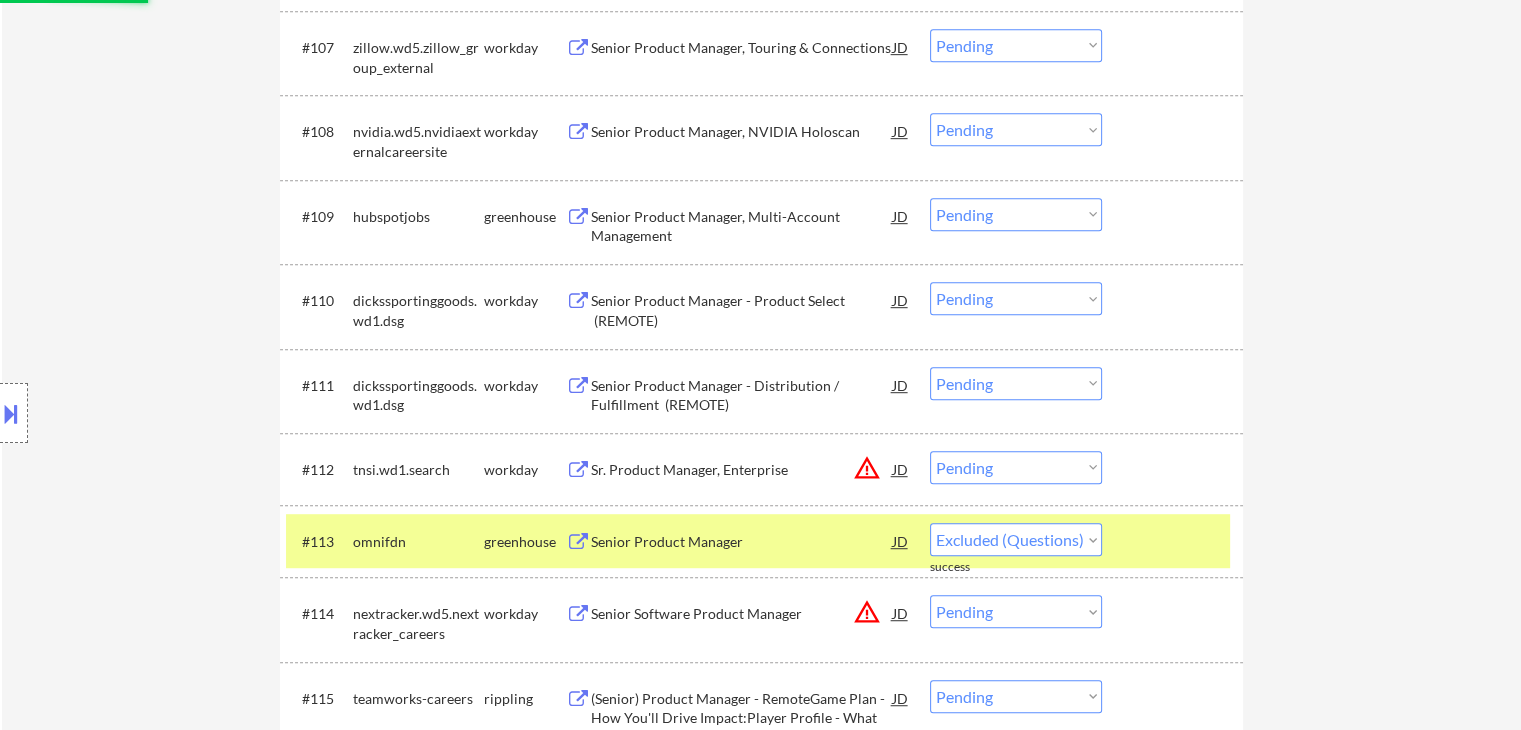 select on ""pending"" 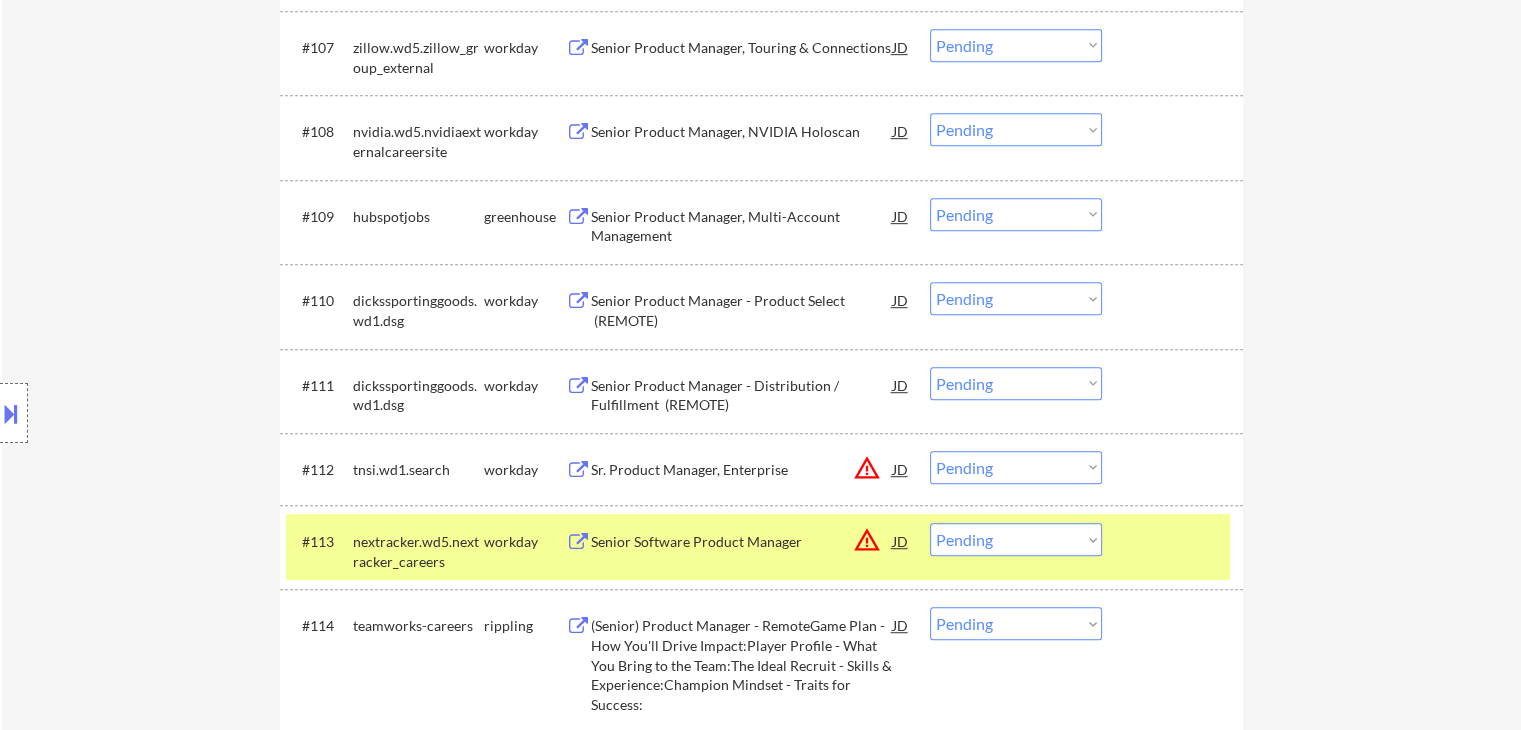click on "Senior Product Manager, Multi-Account Management" at bounding box center [742, 226] 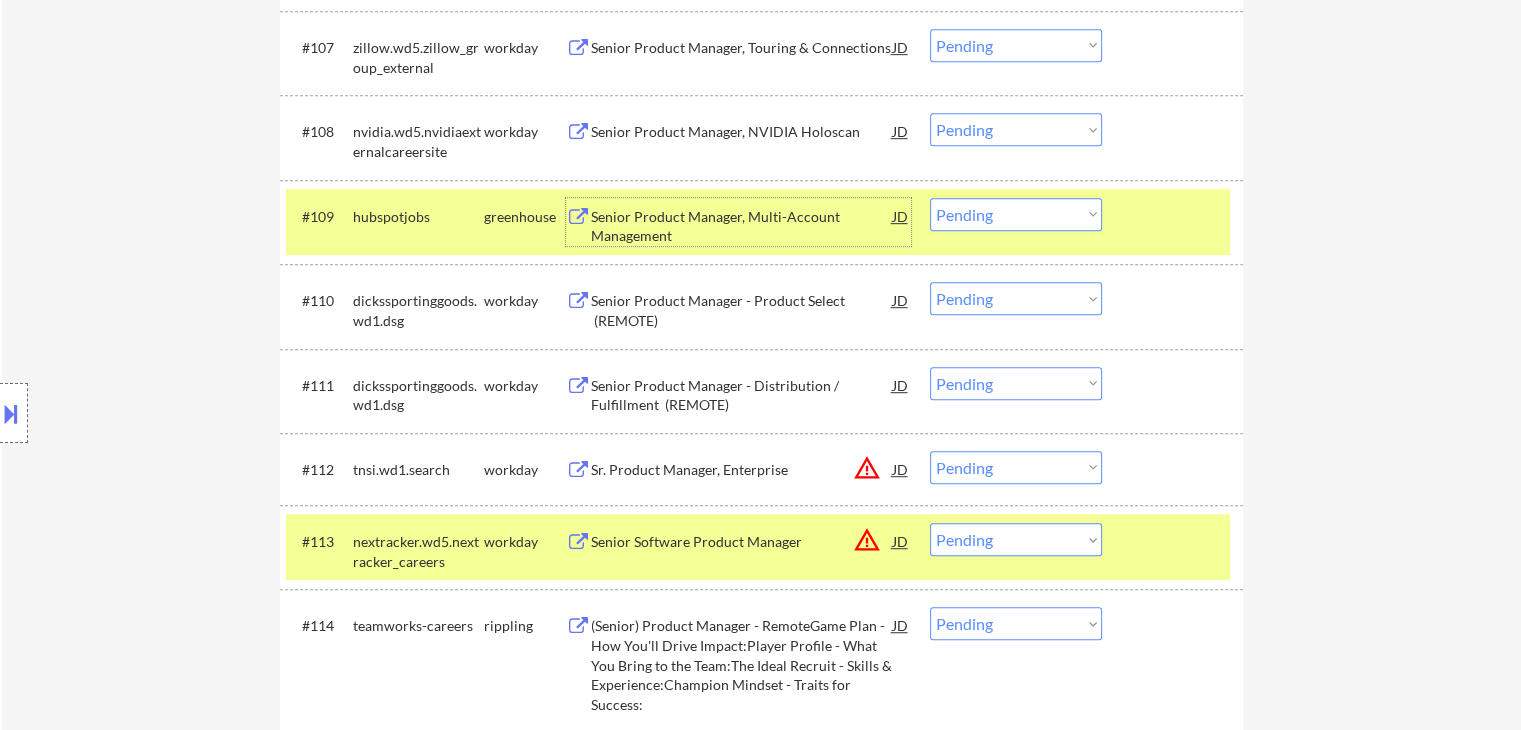 click on "Choose an option... Pending Applied Excluded (Questions) Excluded (Expired) Excluded (Location) Excluded (Bad Match) Excluded (Blocklist) Excluded (Salary) Excluded (Other)" at bounding box center (1016, 214) 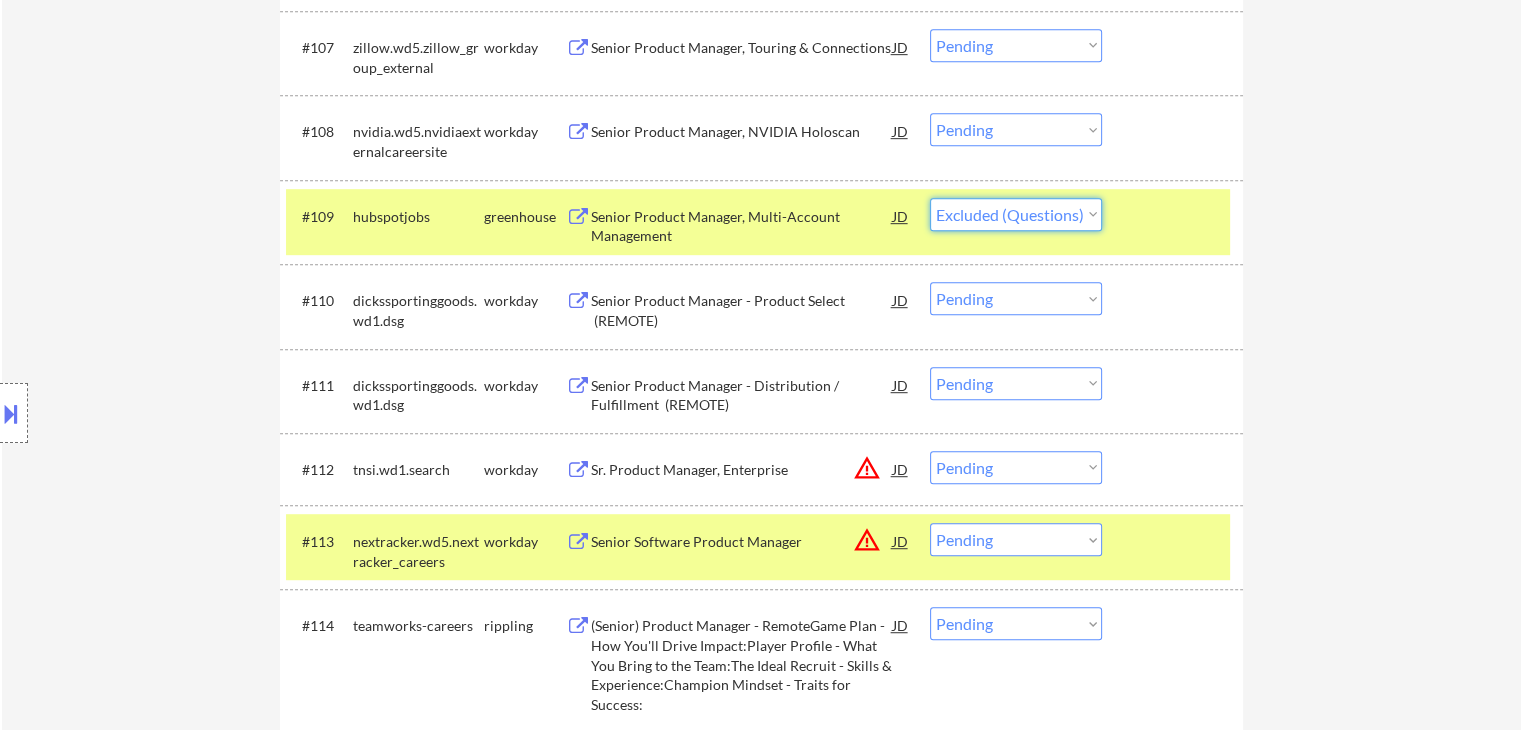 click on "Choose an option... Pending Applied Excluded (Questions) Excluded (Expired) Excluded (Location) Excluded (Bad Match) Excluded (Blocklist) Excluded (Salary) Excluded (Other)" at bounding box center [1016, 214] 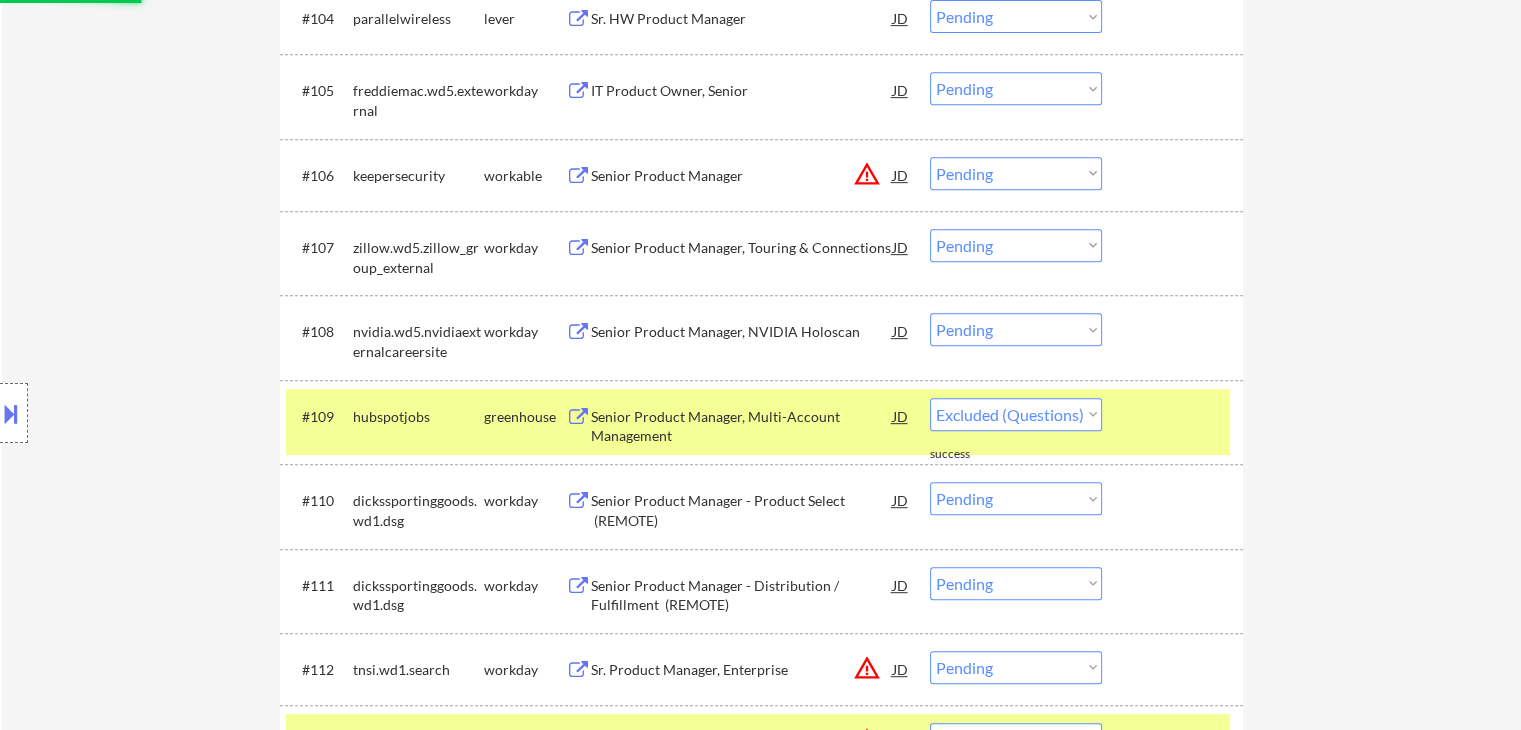 scroll, scrollTop: 800, scrollLeft: 0, axis: vertical 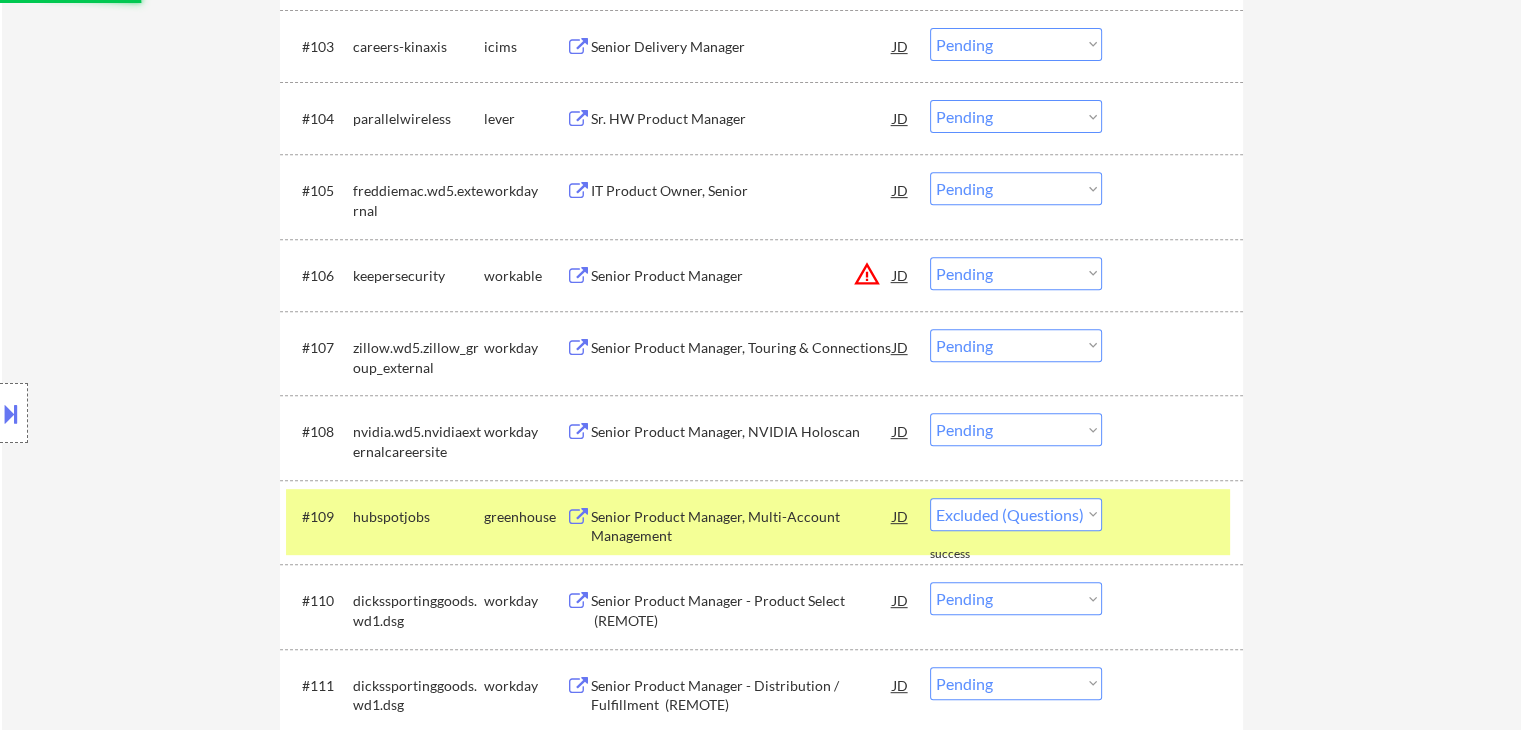 select on ""pending"" 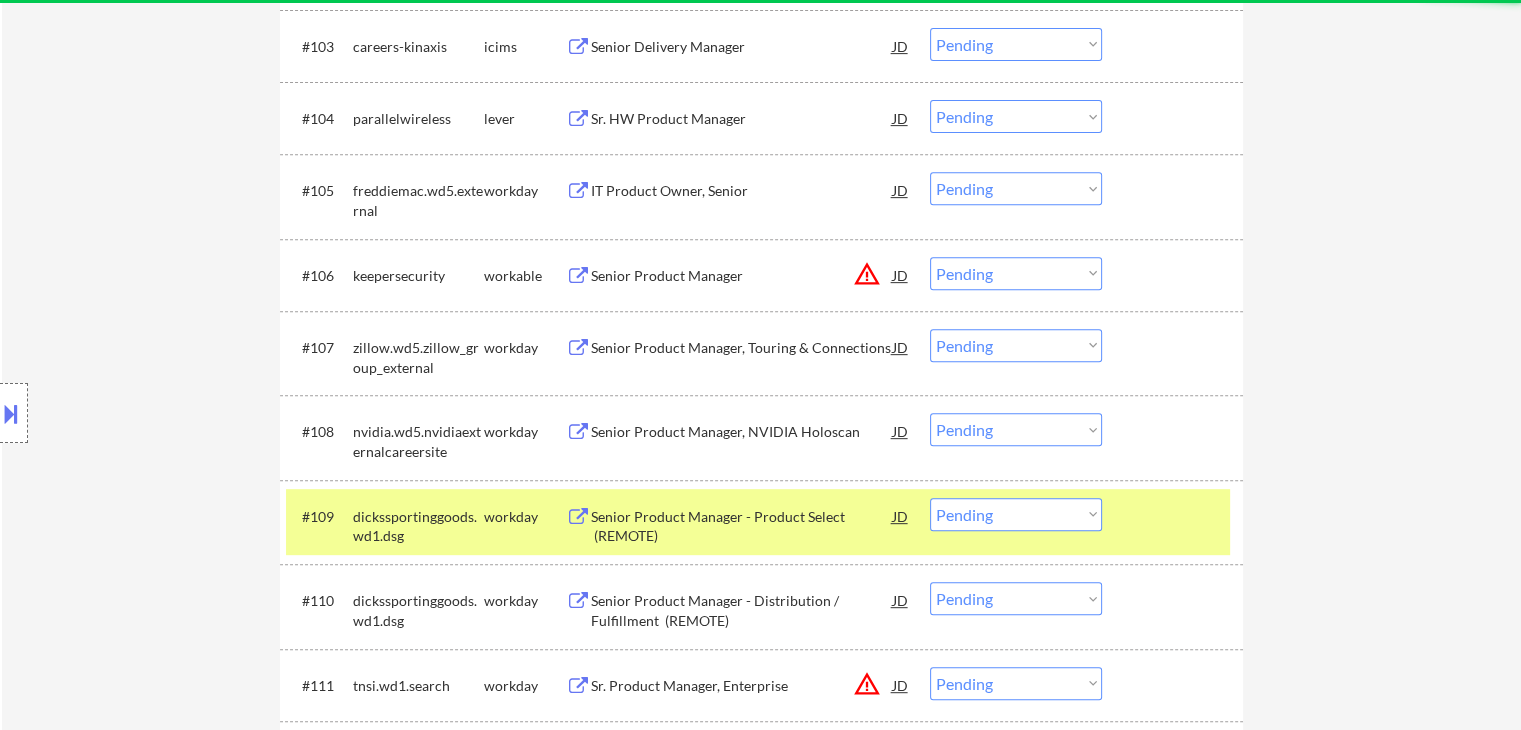 click on "Senior Product Manager" at bounding box center [742, 276] 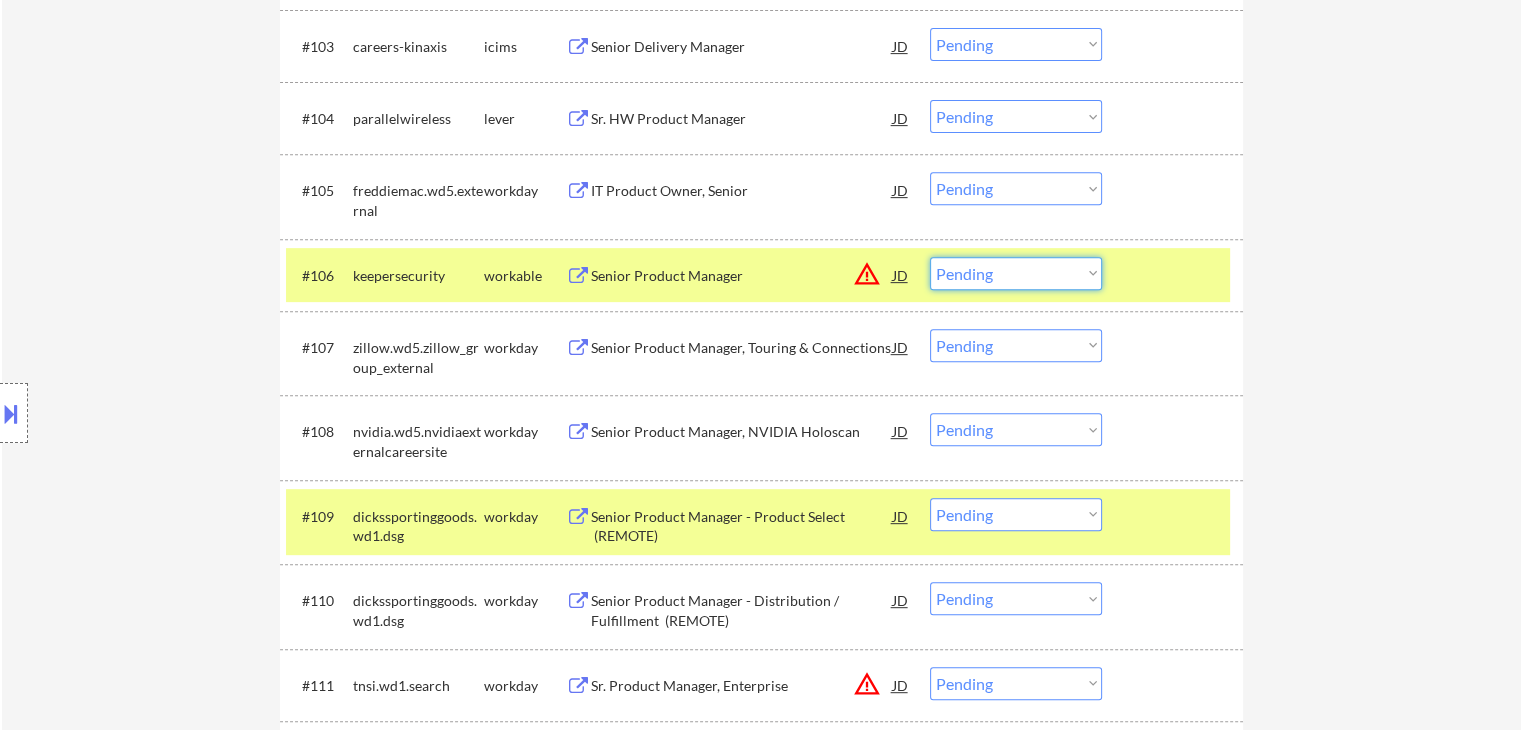click on "Choose an option... Pending Applied Excluded (Questions) Excluded (Expired) Excluded (Location) Excluded (Bad Match) Excluded (Blocklist) Excluded (Salary) Excluded (Other)" at bounding box center (1016, 273) 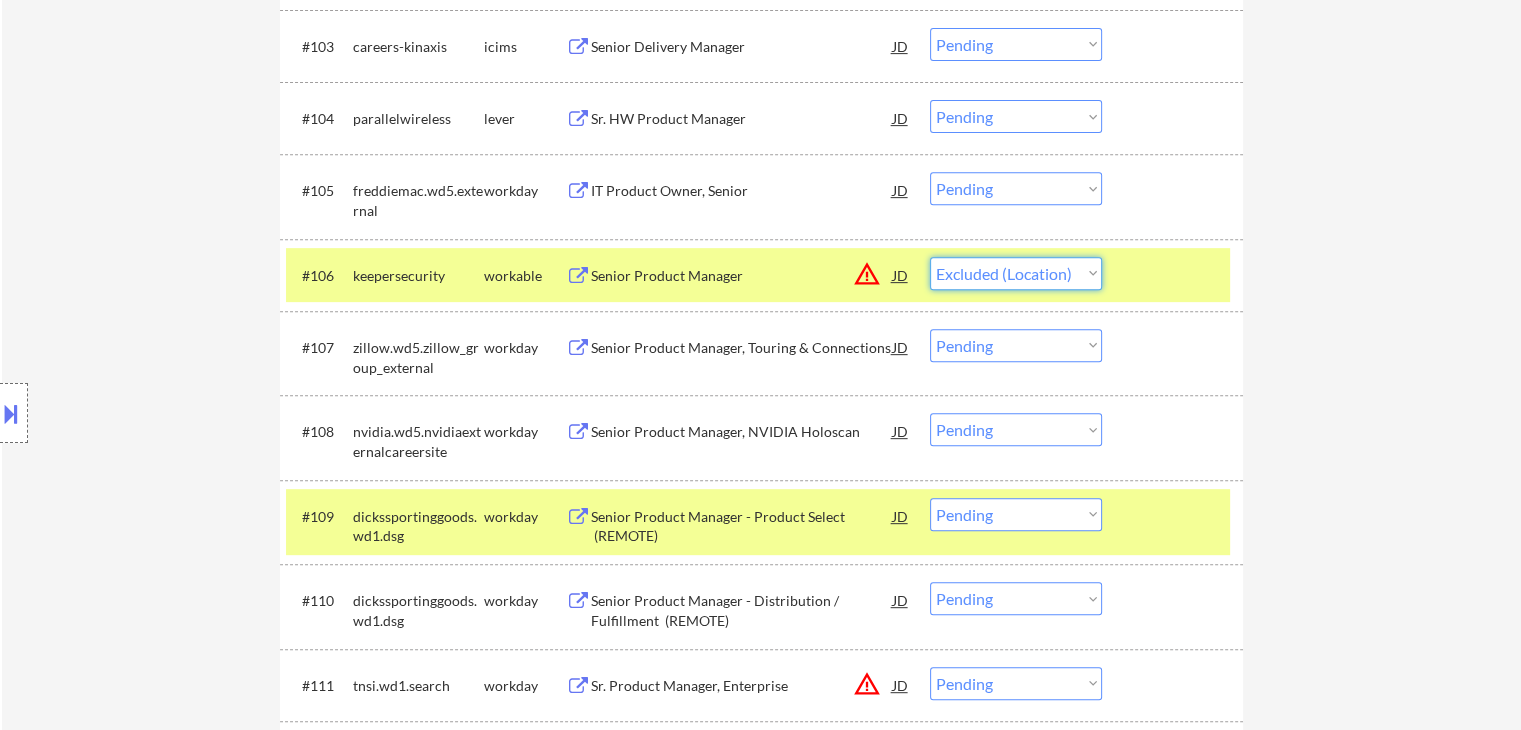 click on "Choose an option... Pending Applied Excluded (Questions) Excluded (Expired) Excluded (Location) Excluded (Bad Match) Excluded (Blocklist) Excluded (Salary) Excluded (Other)" at bounding box center [1016, 273] 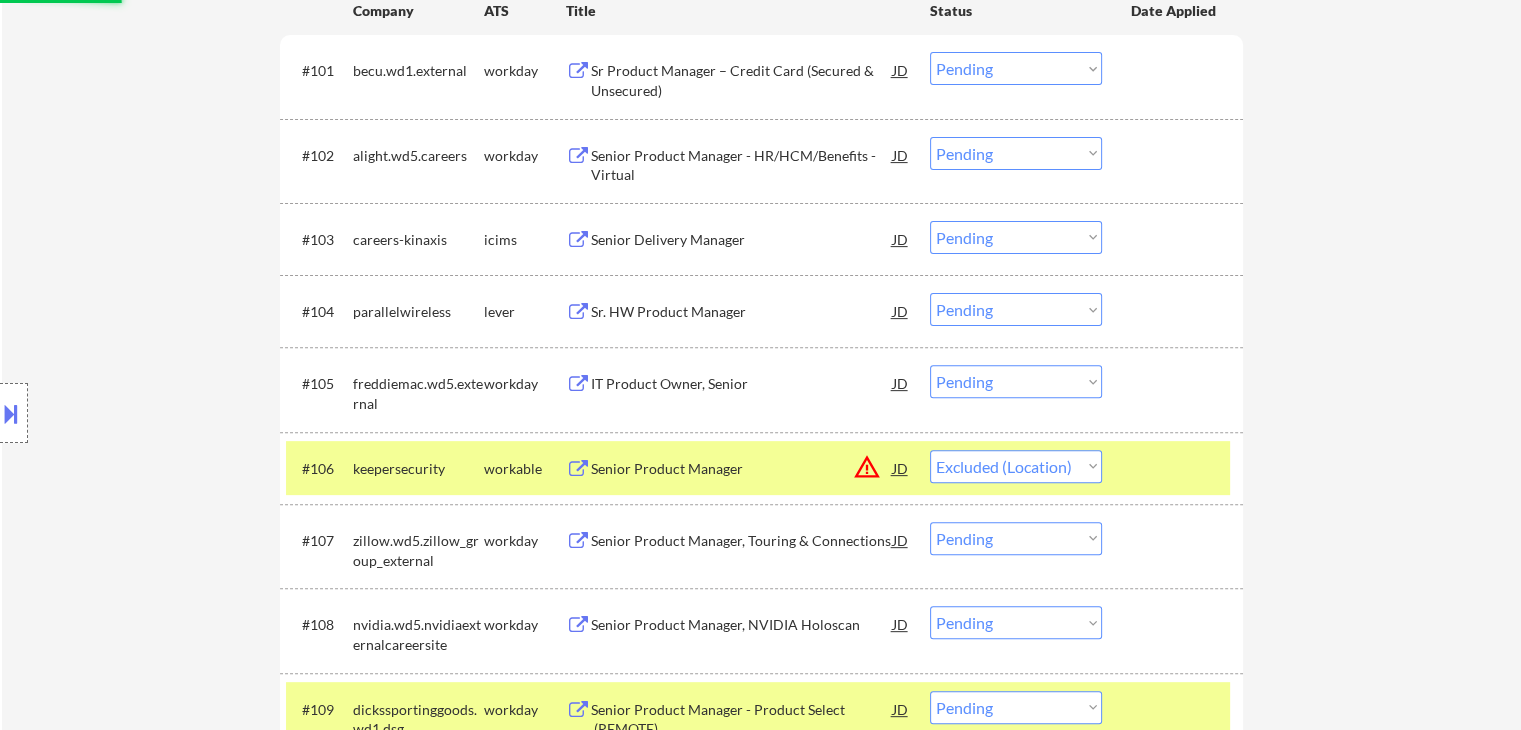 scroll, scrollTop: 600, scrollLeft: 0, axis: vertical 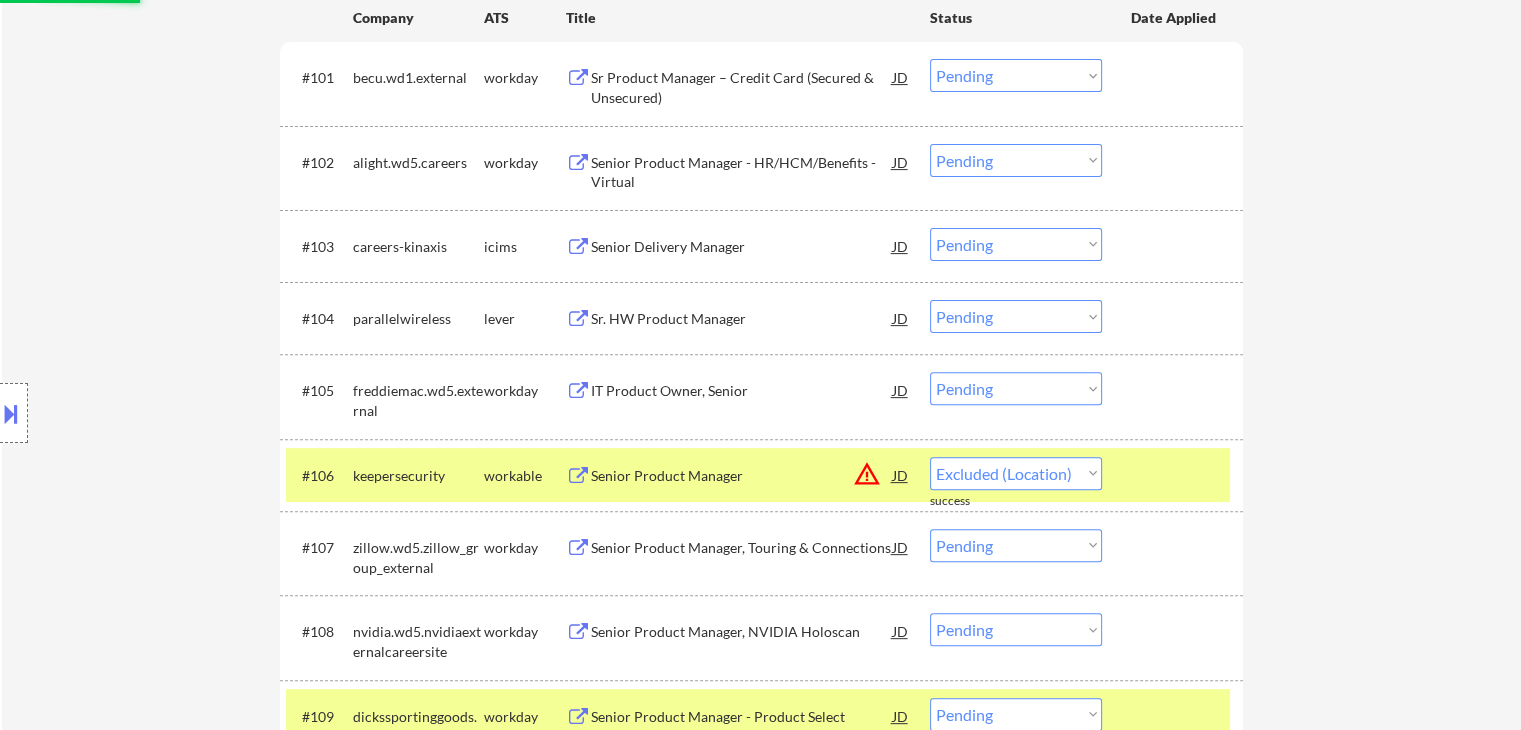 select on ""pending"" 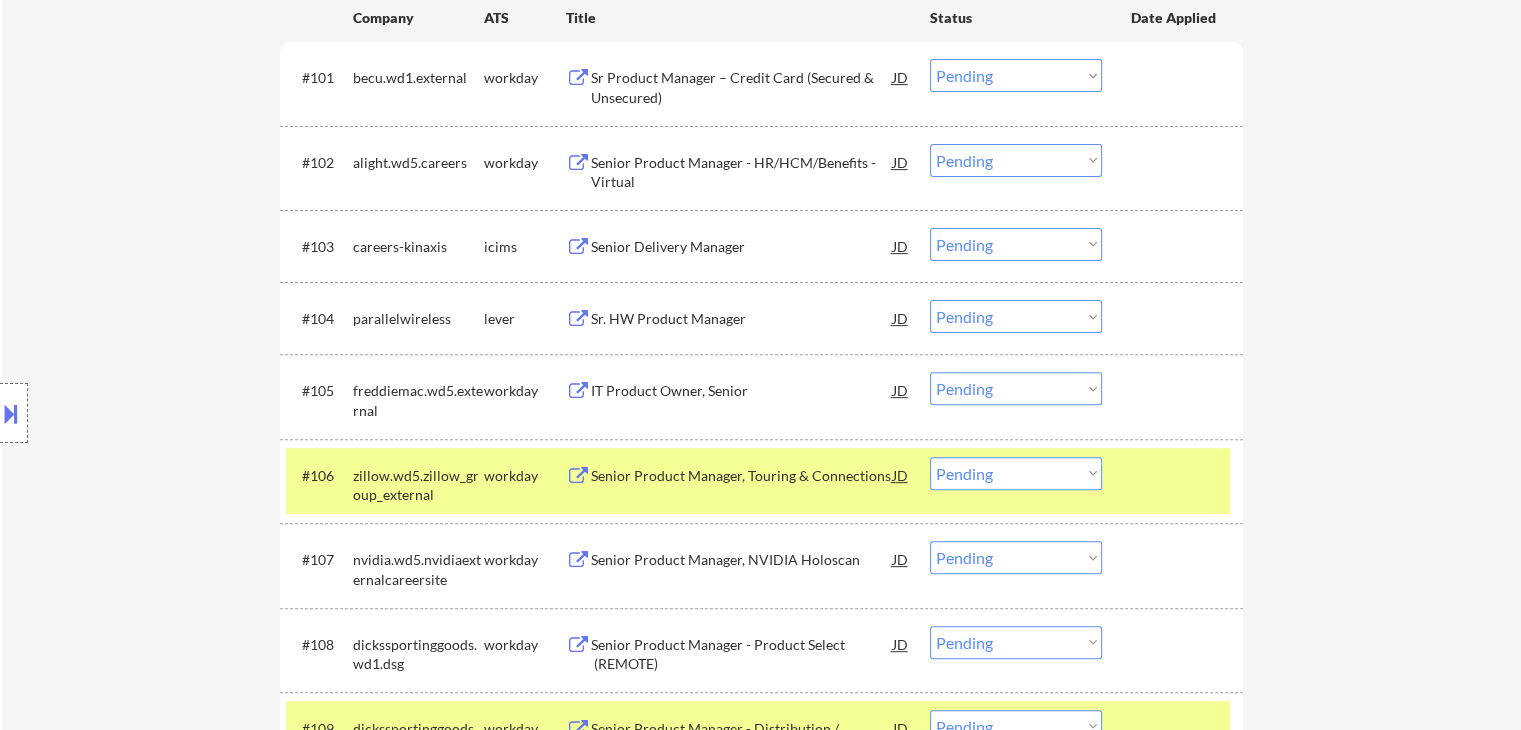 click on "Sr. HW Product Manager" at bounding box center (742, 319) 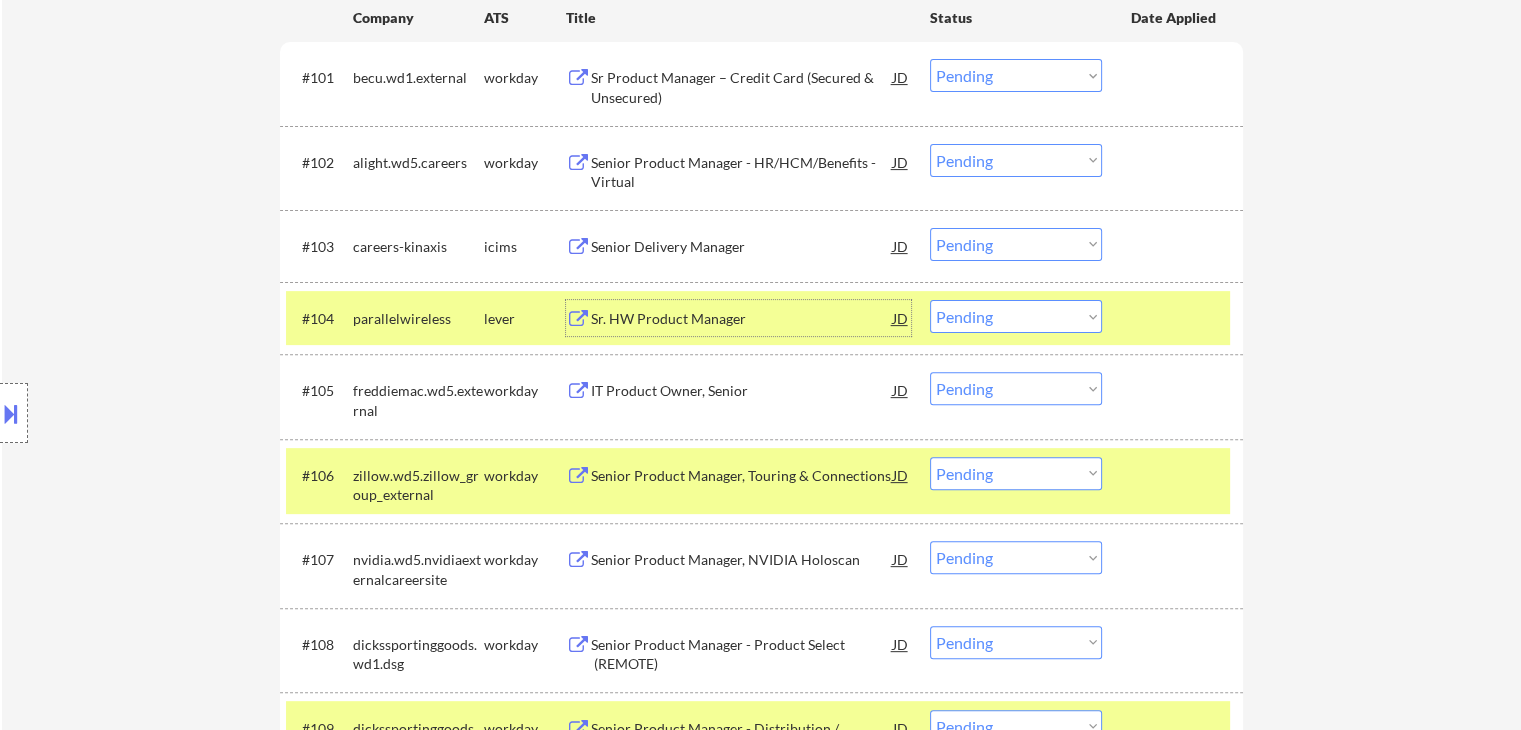click on "Choose an option... Pending Applied Excluded (Questions) Excluded (Expired) Excluded (Location) Excluded (Bad Match) Excluded (Blocklist) Excluded (Salary) Excluded (Other)" at bounding box center [1016, 316] 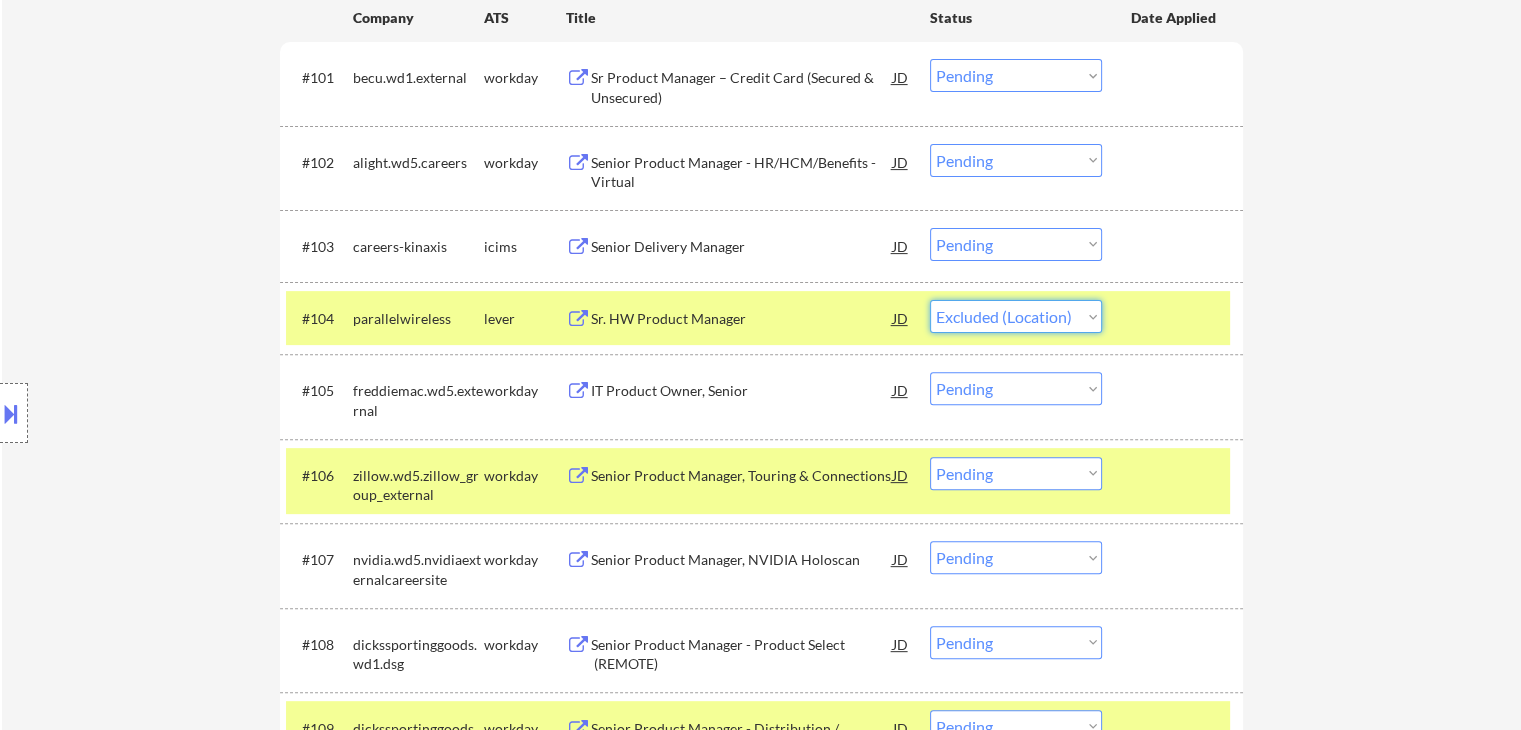 click on "Choose an option... Pending Applied Excluded (Questions) Excluded (Expired) Excluded (Location) Excluded (Bad Match) Excluded (Blocklist) Excluded (Salary) Excluded (Other)" at bounding box center [1016, 316] 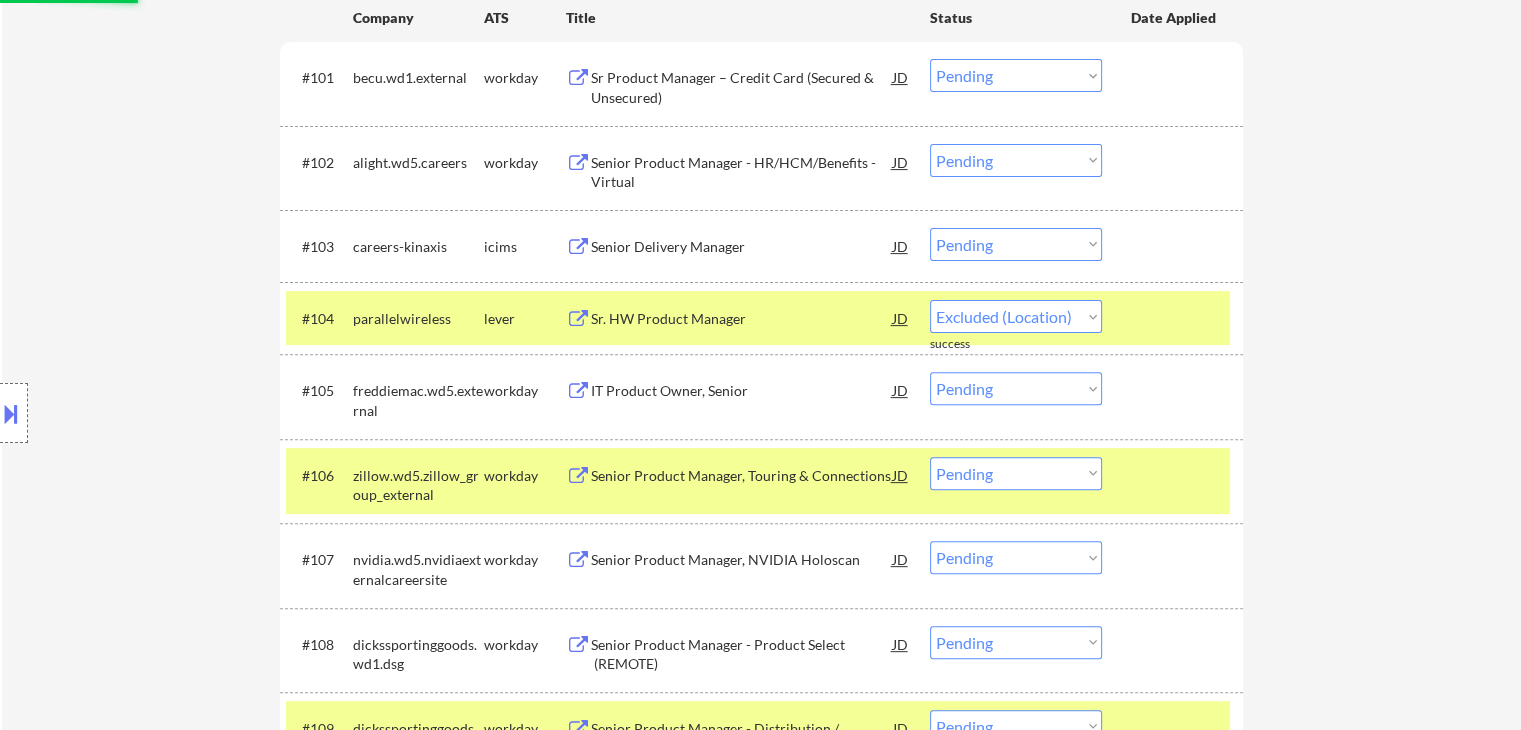 select on ""pending"" 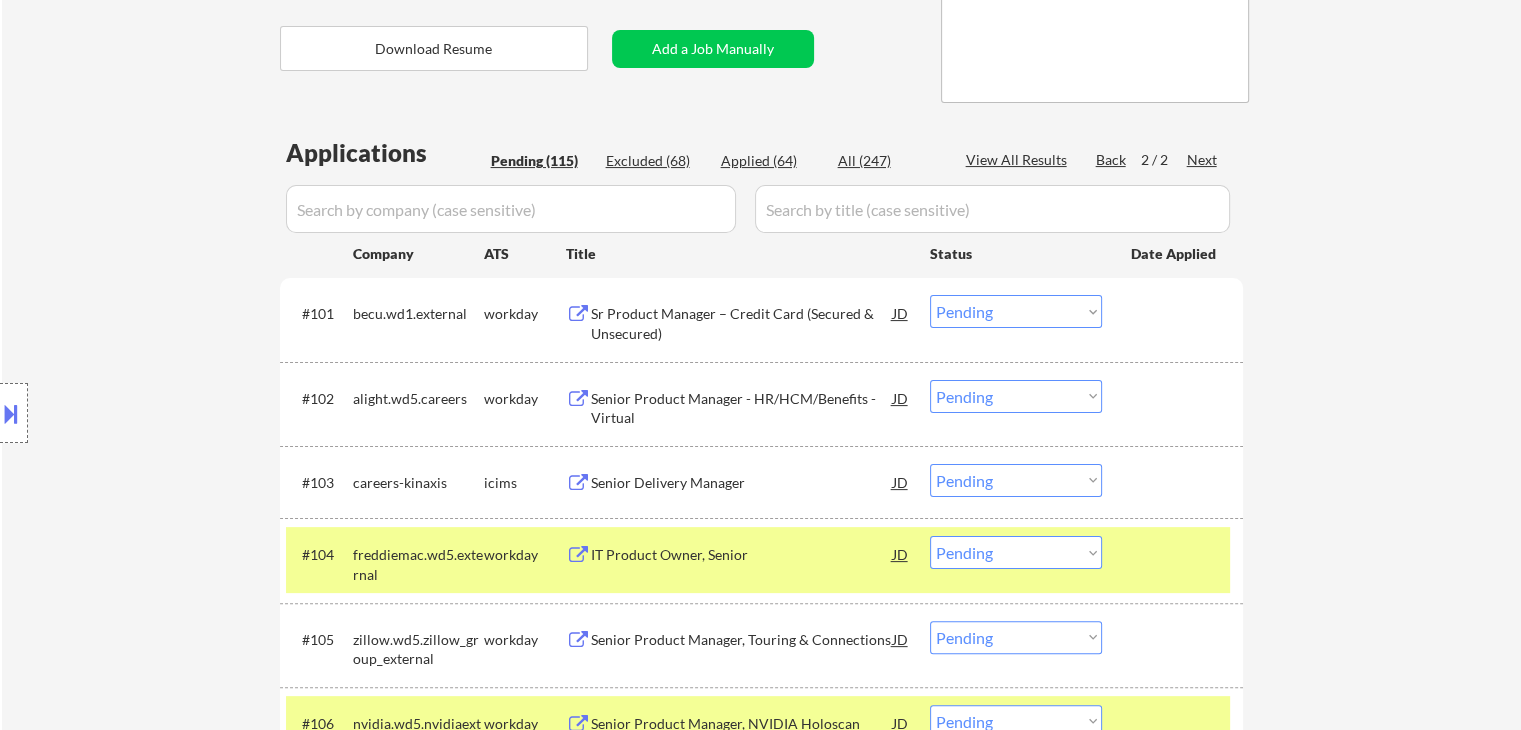 scroll, scrollTop: 200, scrollLeft: 0, axis: vertical 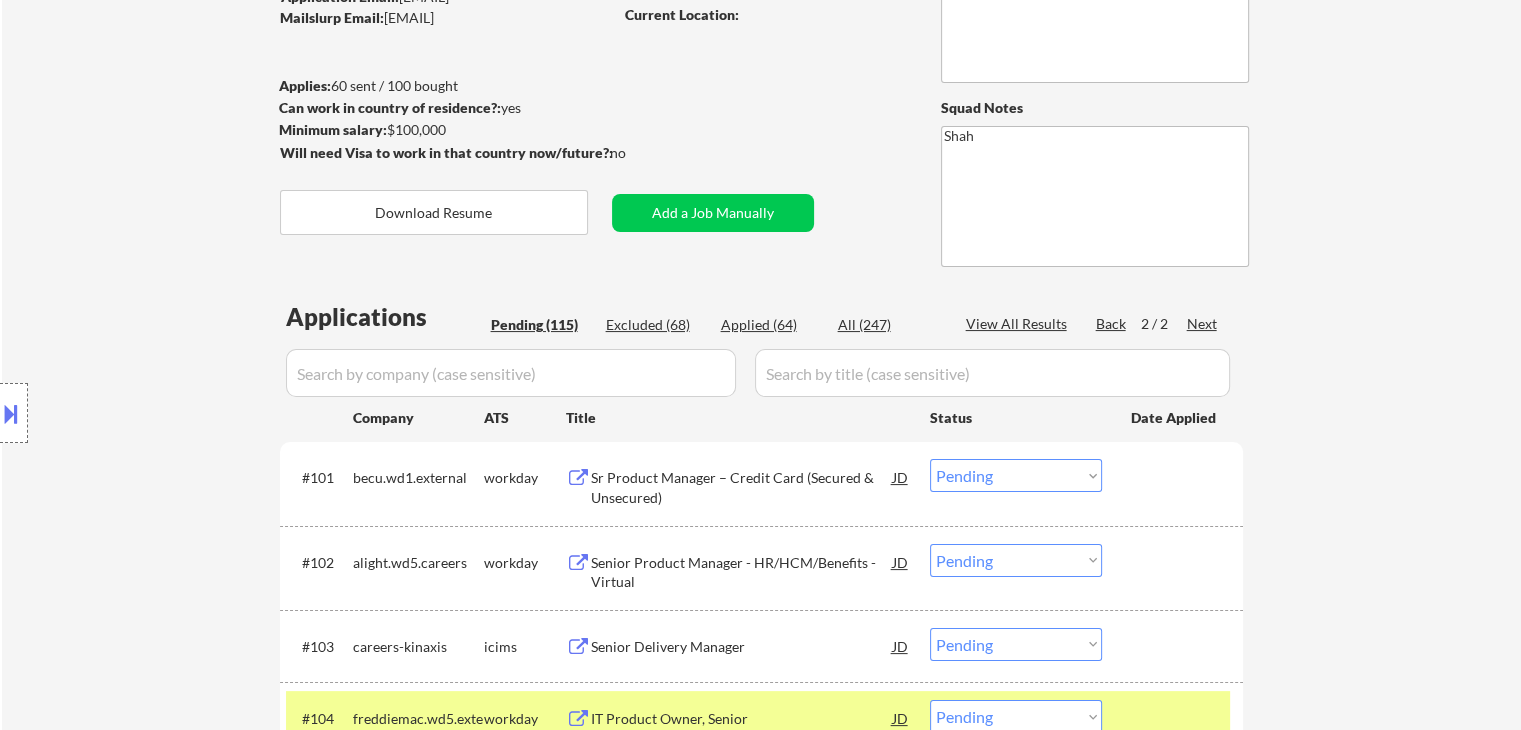click on "Back" at bounding box center [1112, 324] 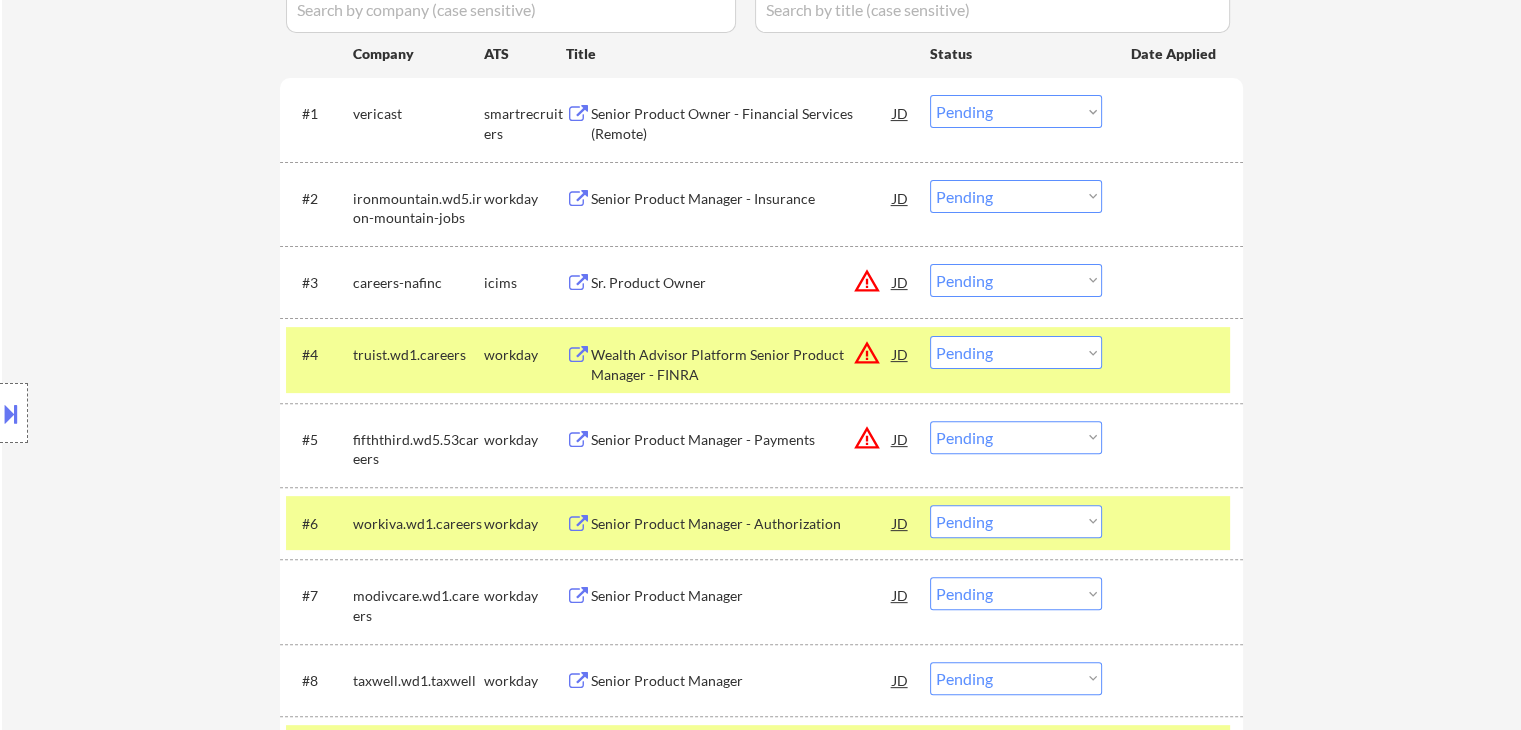 scroll, scrollTop: 600, scrollLeft: 0, axis: vertical 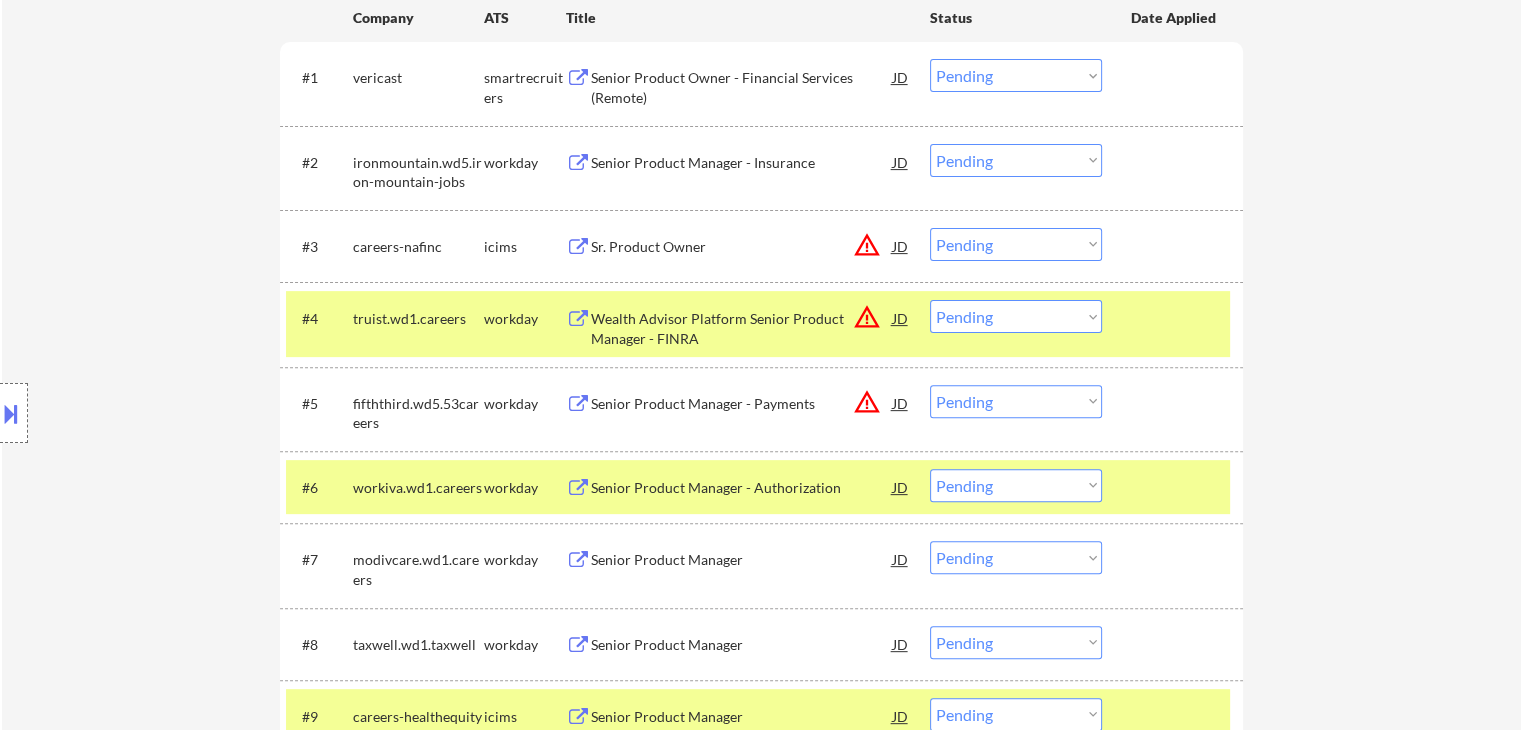 click at bounding box center (1175, 318) 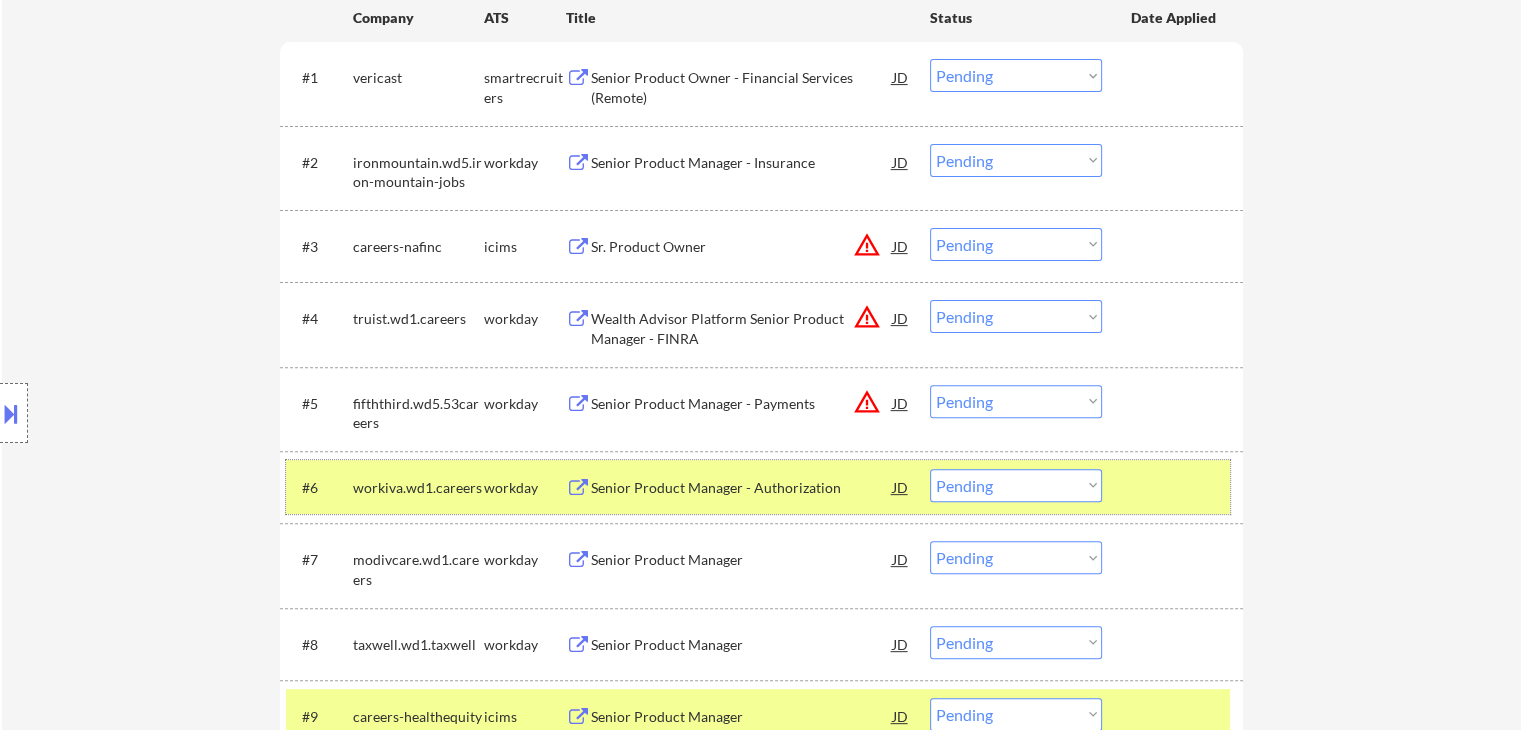 click on "#6 workiva.wd1.careers workday Senior Product Manager - Authorization JD warning_amber Choose an option... Pending Applied Excluded (Questions) Excluded (Expired) Excluded (Location) Excluded (Bad Match) Excluded (Blocklist) Excluded (Salary) Excluded (Other)" at bounding box center [758, 487] 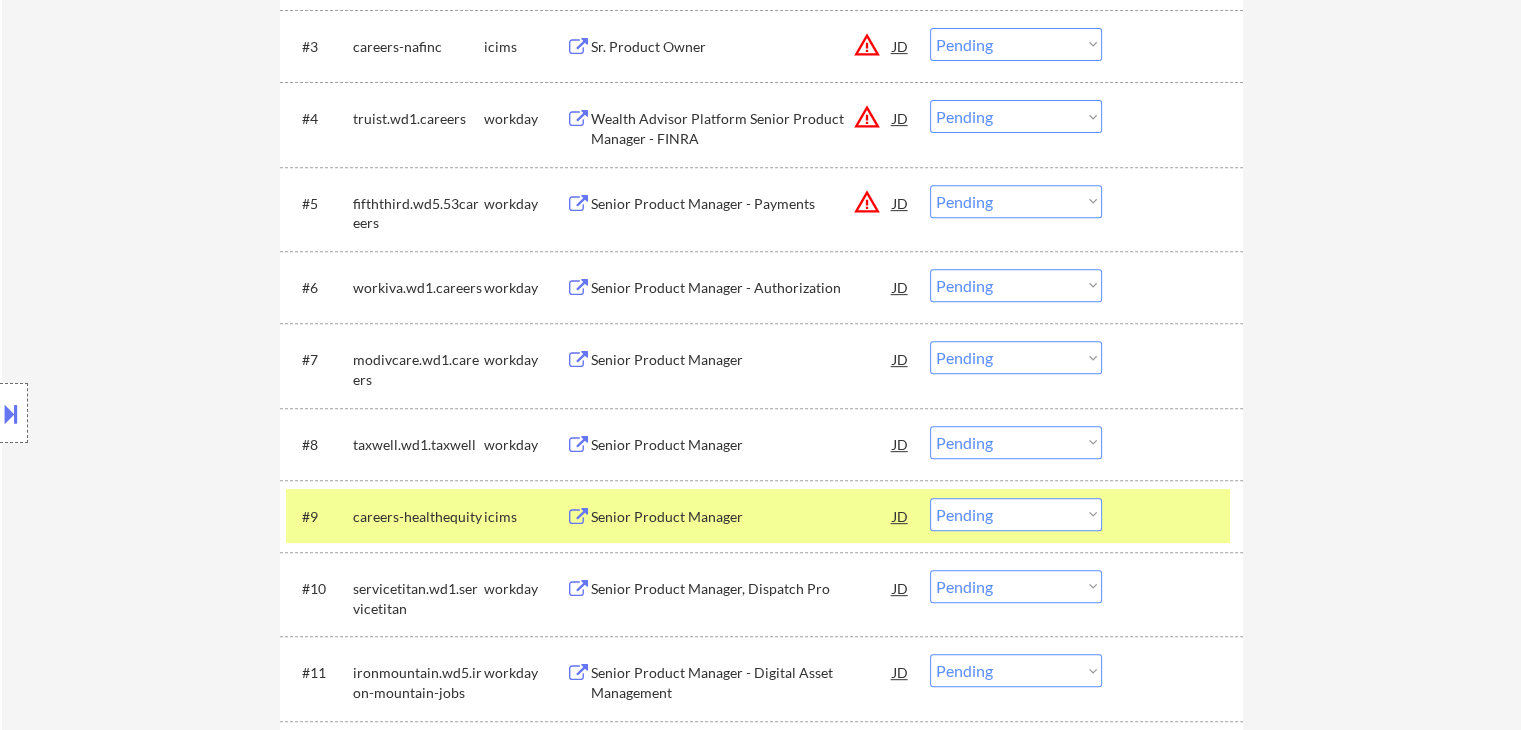click at bounding box center [1175, 516] 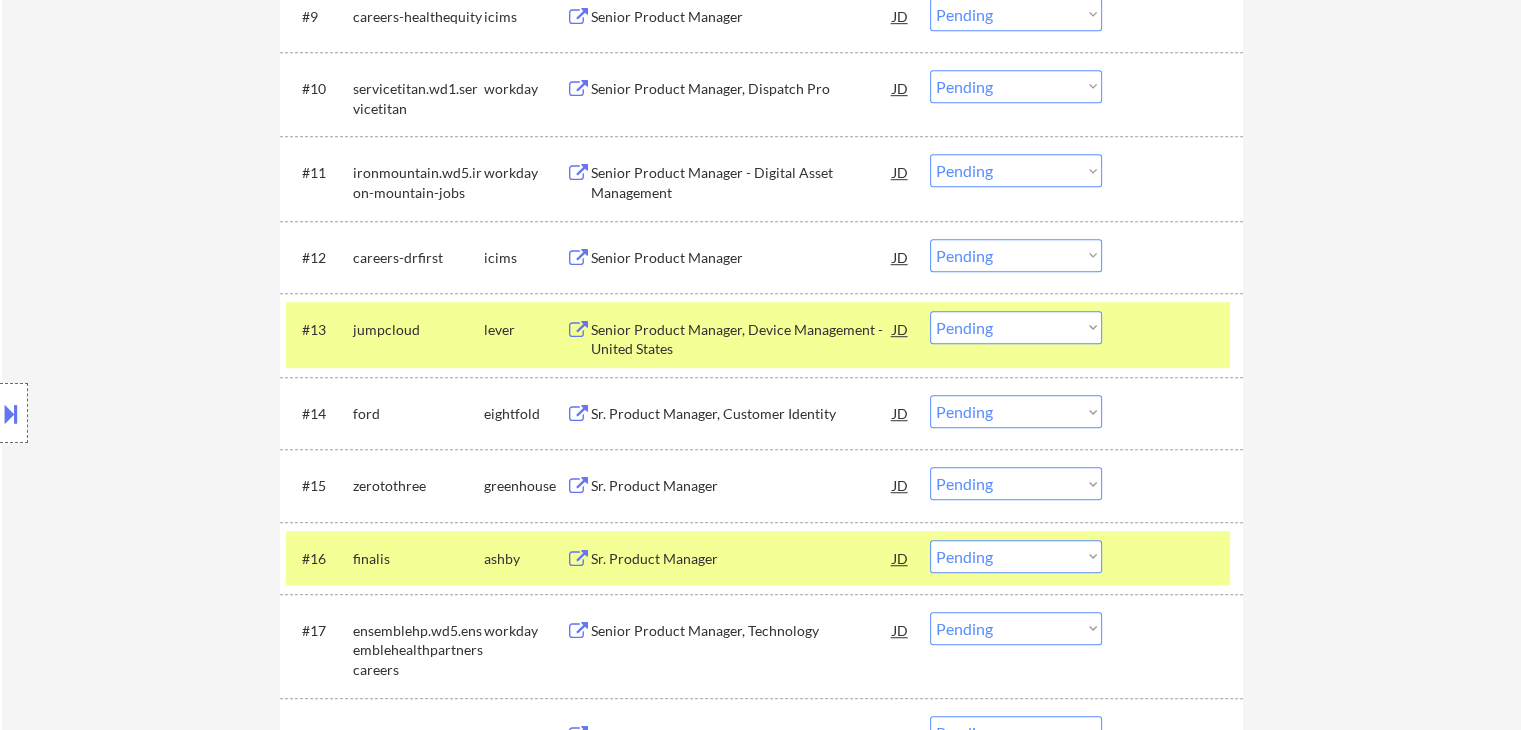 click at bounding box center [1175, 329] 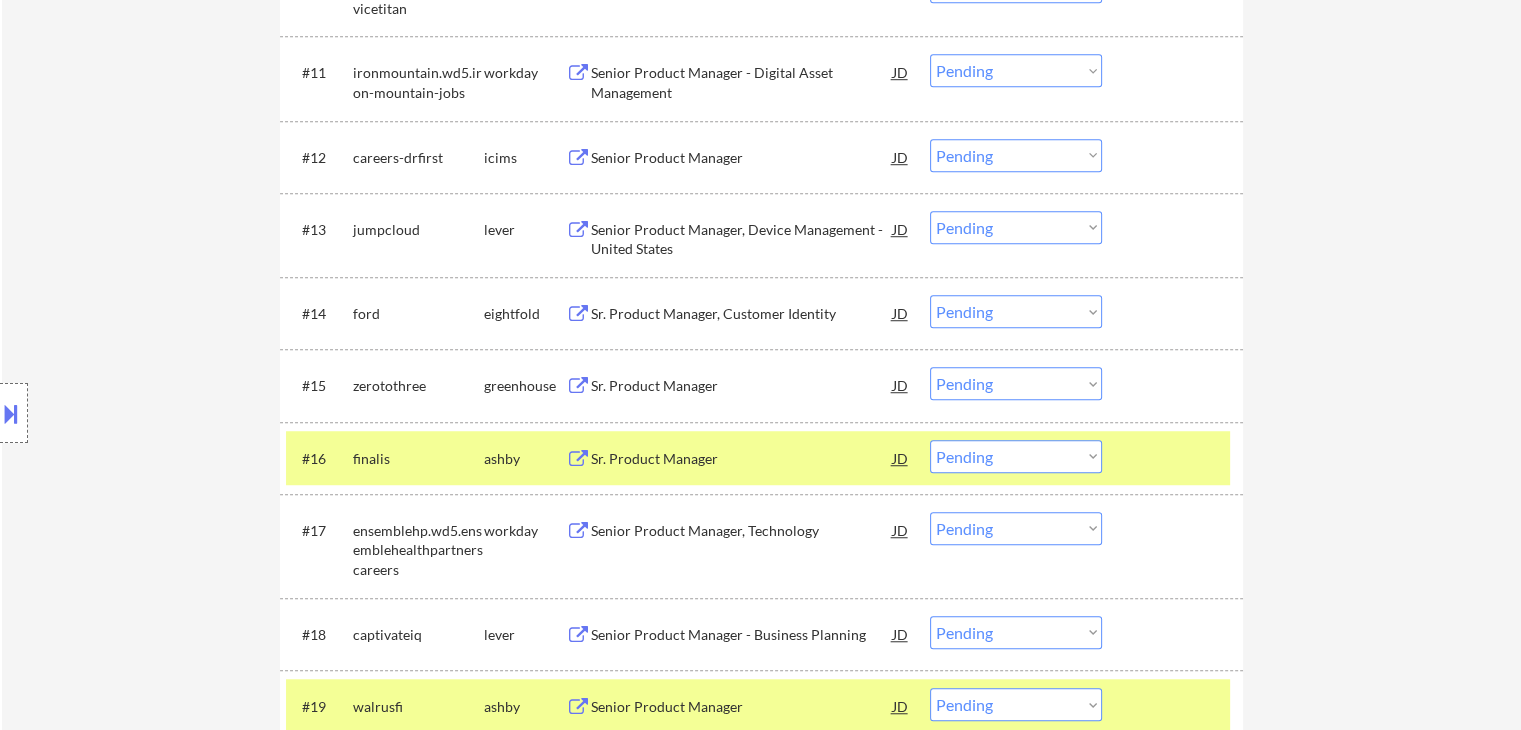 click on "#16 finalis ashby Sr. Product Manager JD Choose an option... Pending Applied Excluded (Questions) Excluded (Expired) Excluded (Location) Excluded (Bad Match) Excluded (Blocklist) Excluded (Salary) Excluded (Other) success" at bounding box center (761, 458) 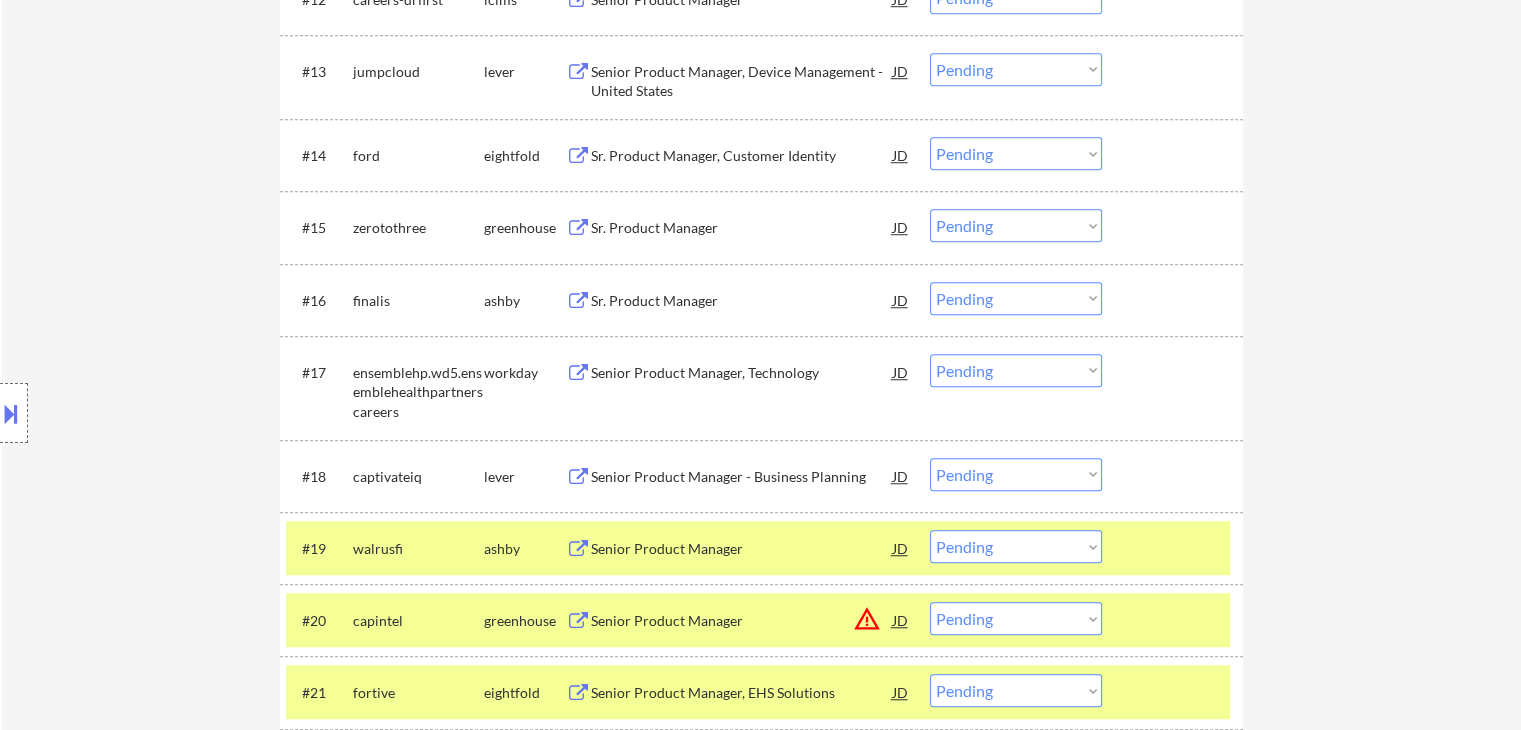 scroll, scrollTop: 1700, scrollLeft: 0, axis: vertical 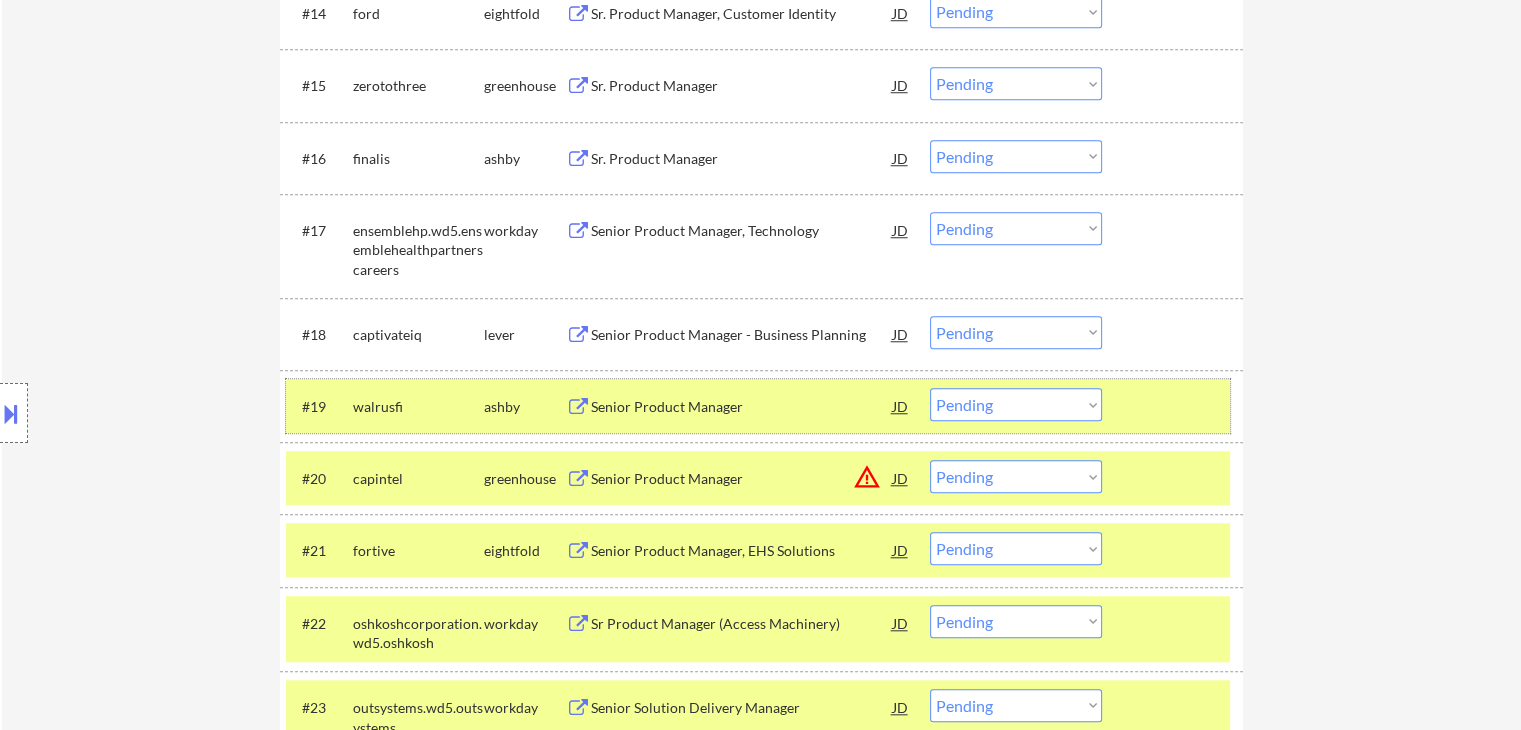 click at bounding box center [1175, 406] 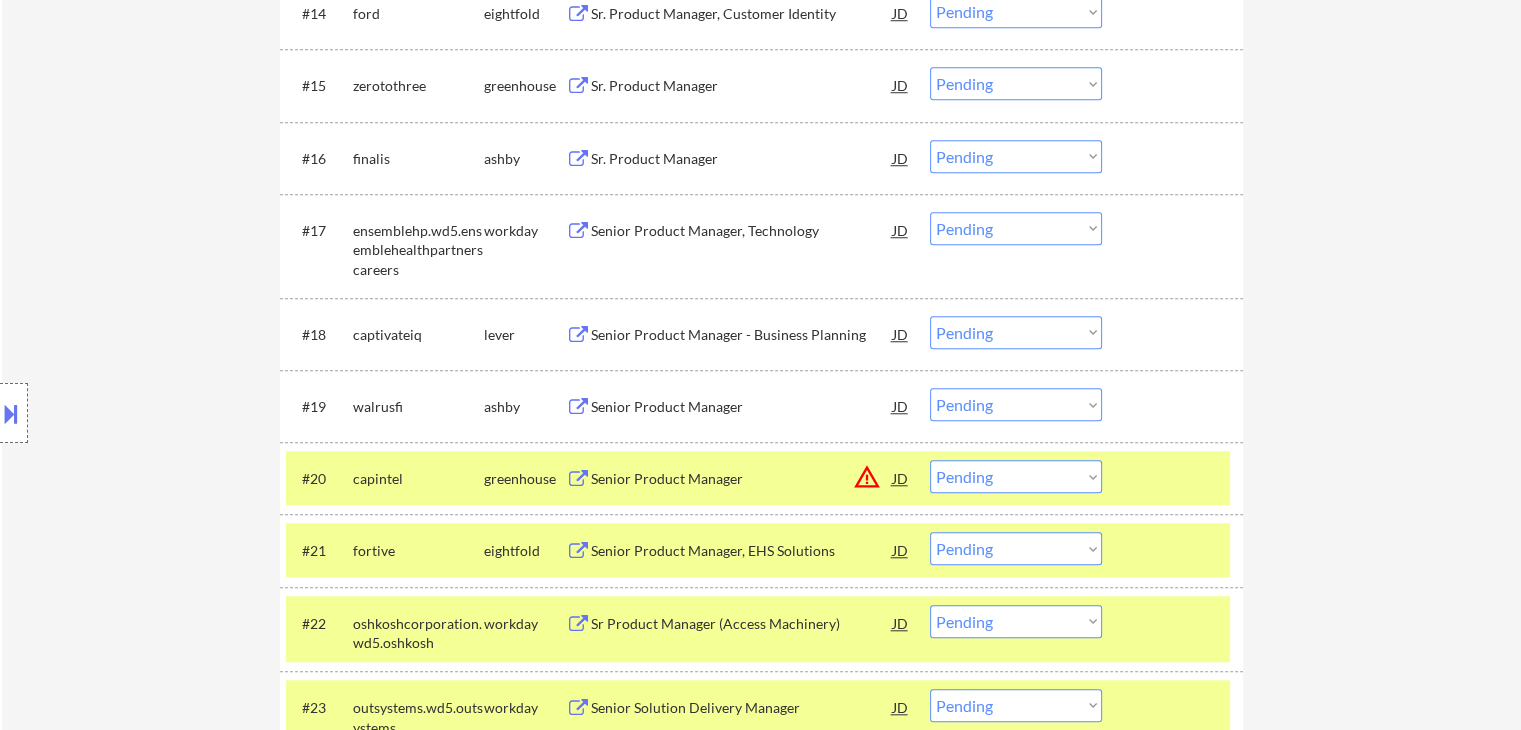 drag, startPoint x: 1199, startPoint y: 479, endPoint x: 1212, endPoint y: 454, distance: 28.178005 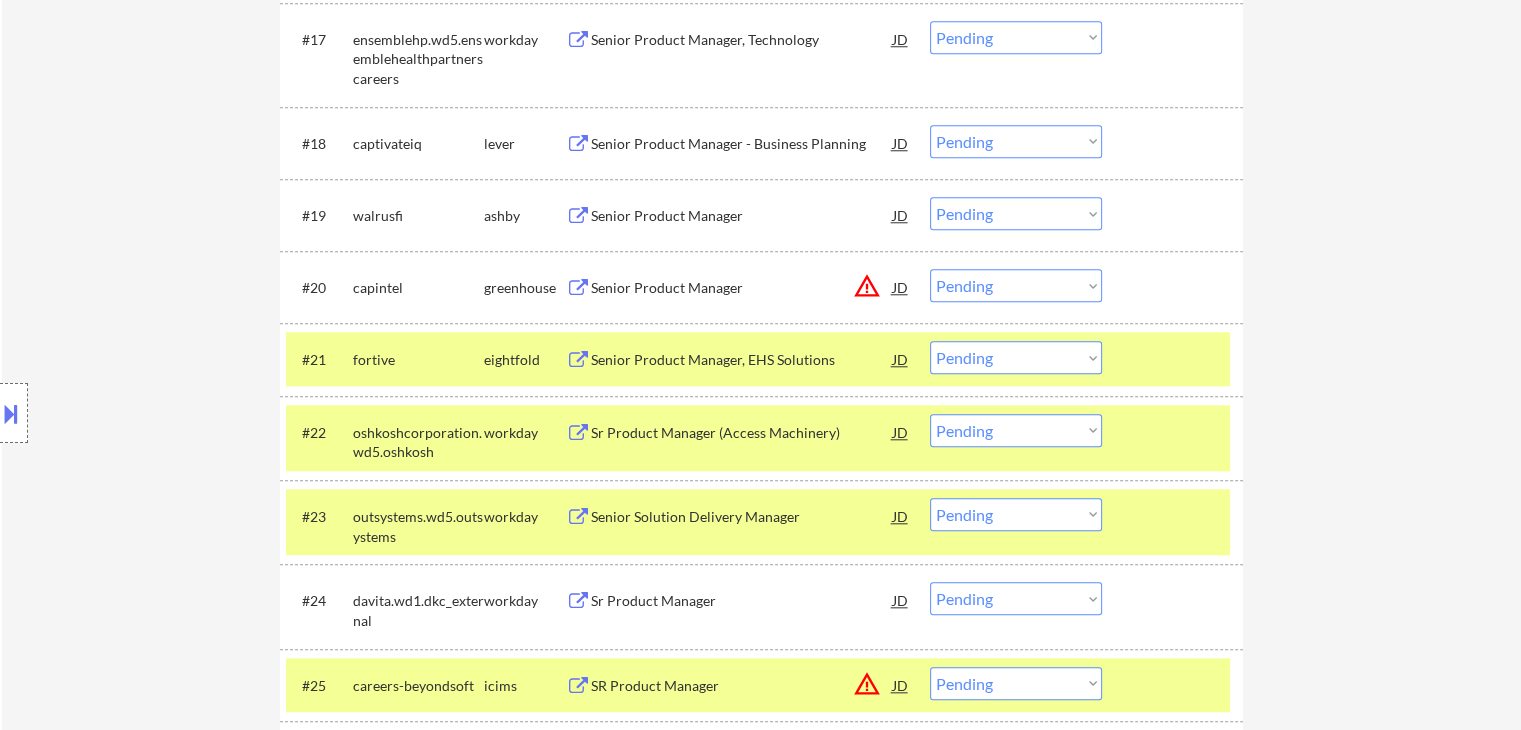 scroll, scrollTop: 1900, scrollLeft: 0, axis: vertical 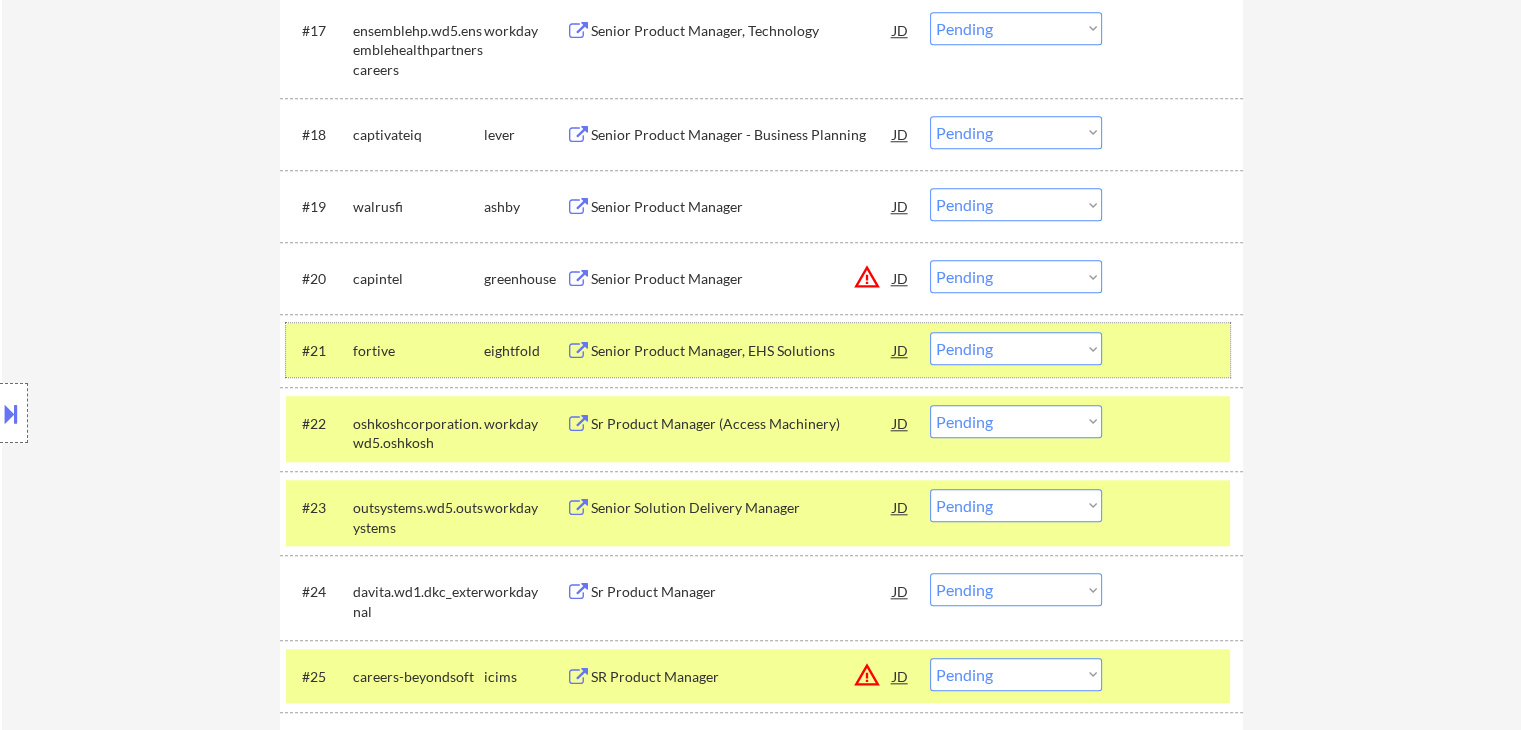 click at bounding box center (1175, 350) 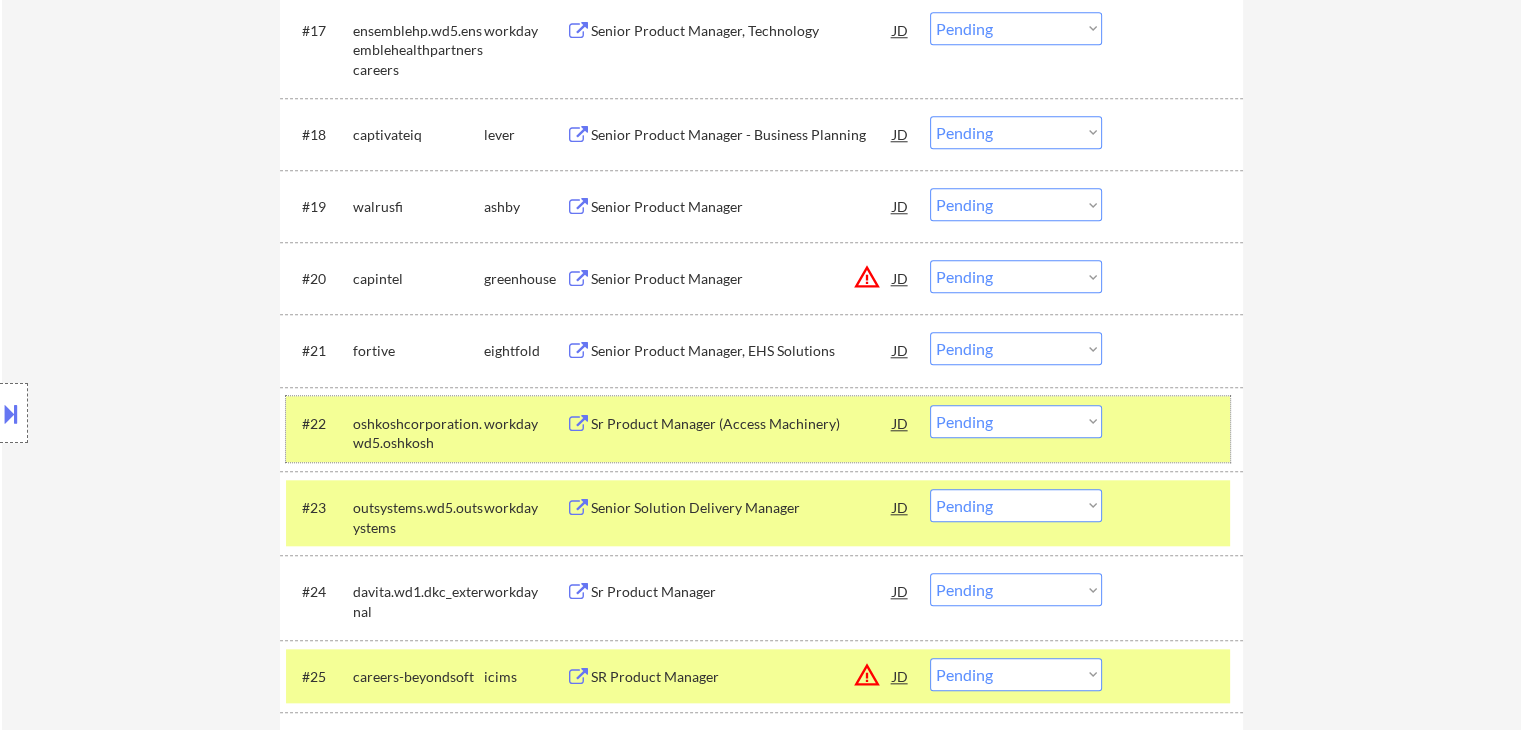 drag, startPoint x: 1202, startPoint y: 440, endPoint x: 1201, endPoint y: 506, distance: 66.007576 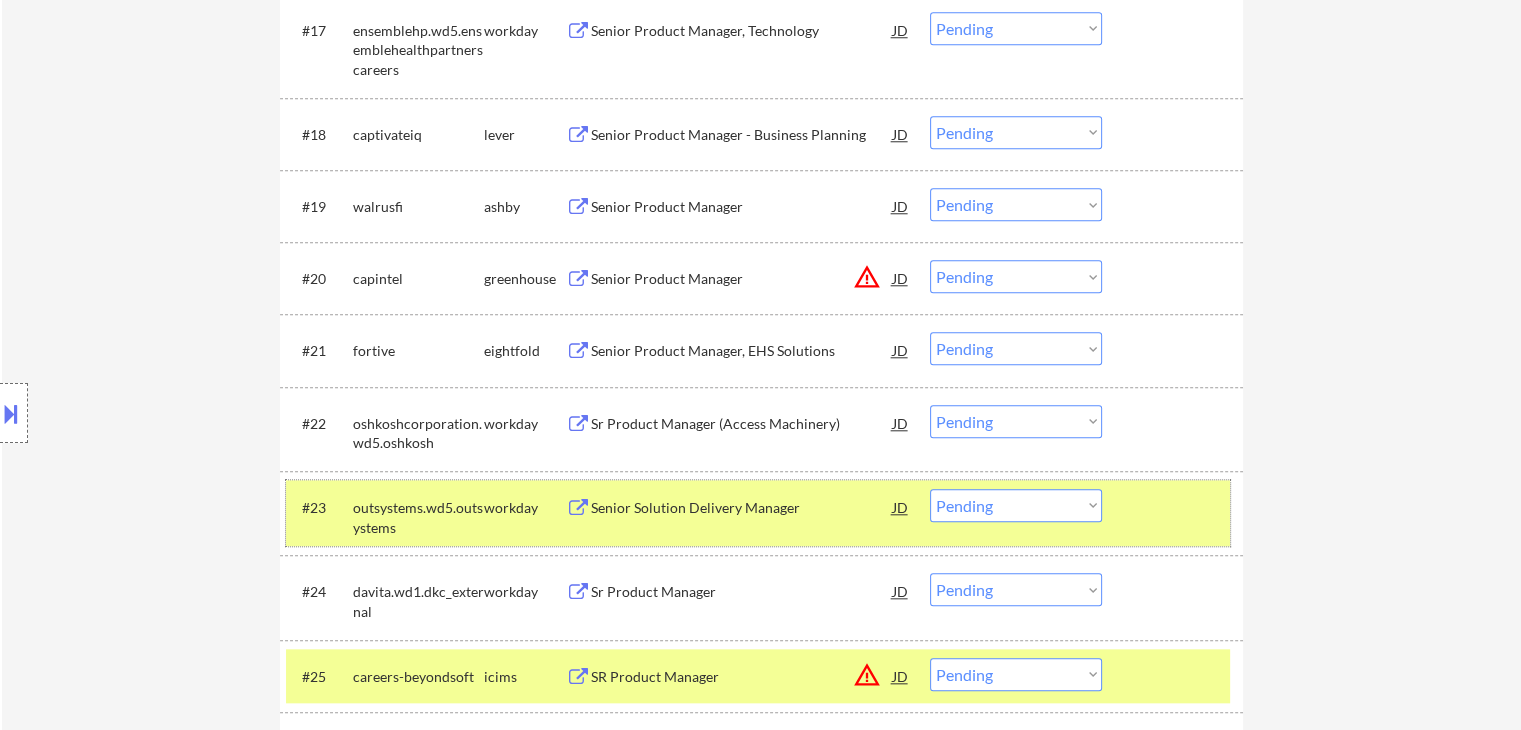 click at bounding box center (1175, 507) 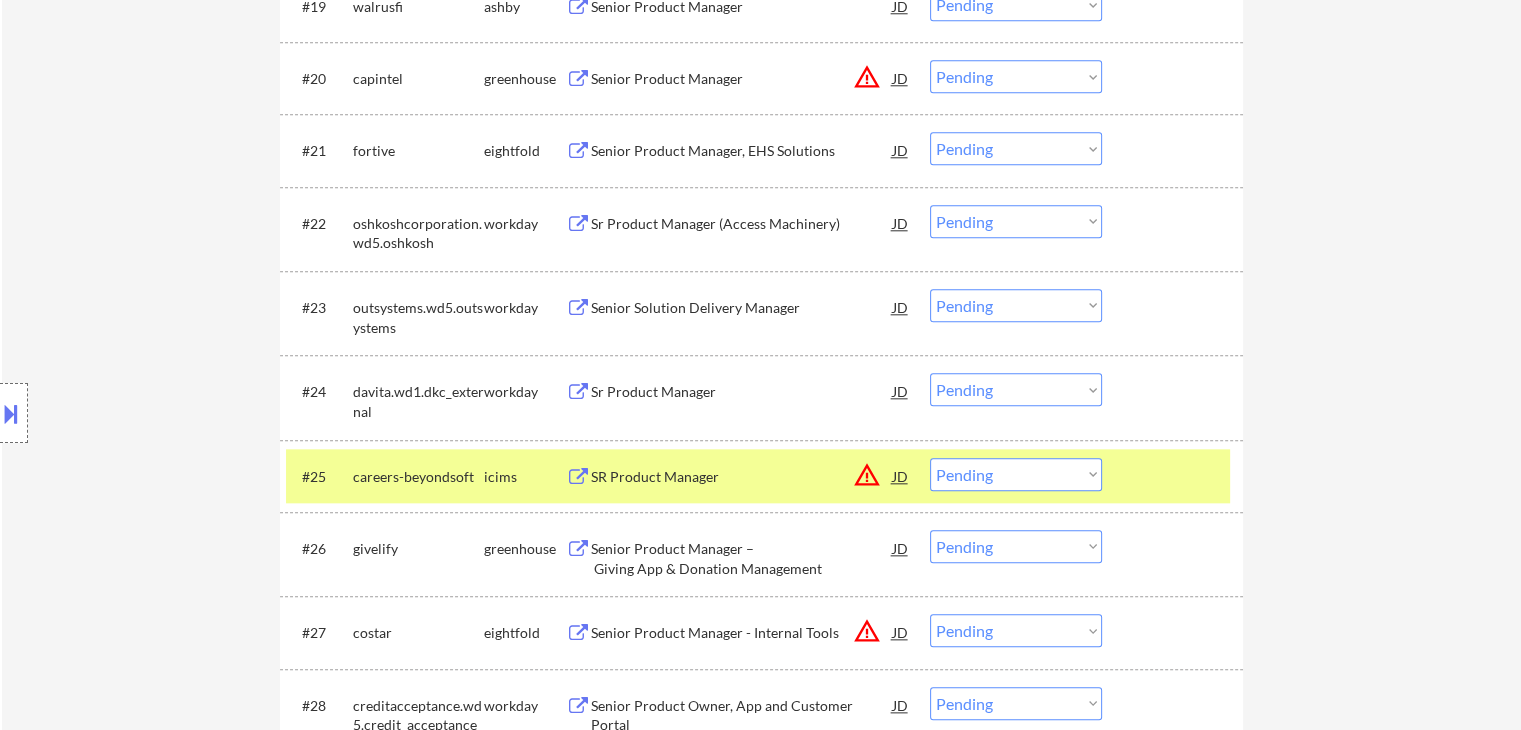 click at bounding box center [1175, 476] 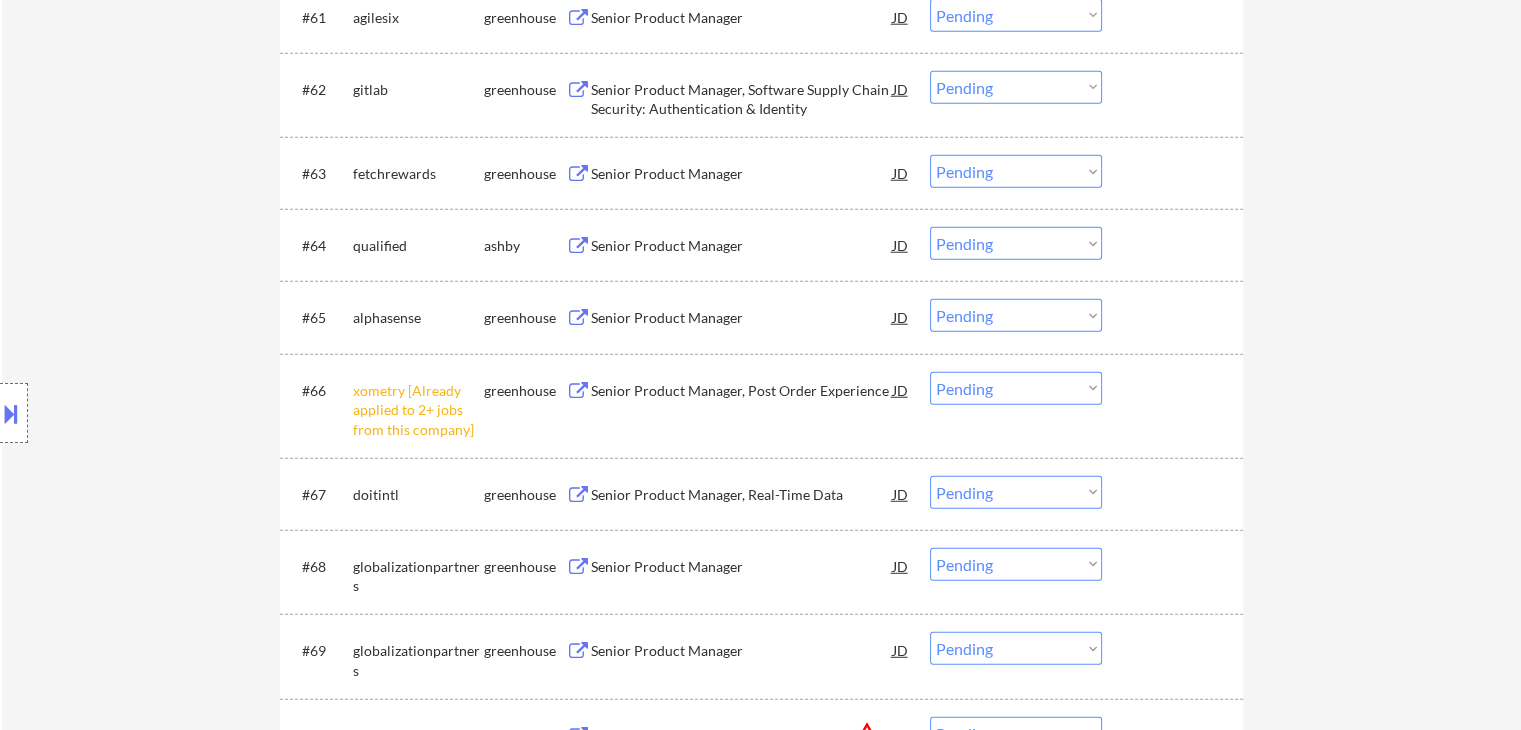 scroll, scrollTop: 5500, scrollLeft: 0, axis: vertical 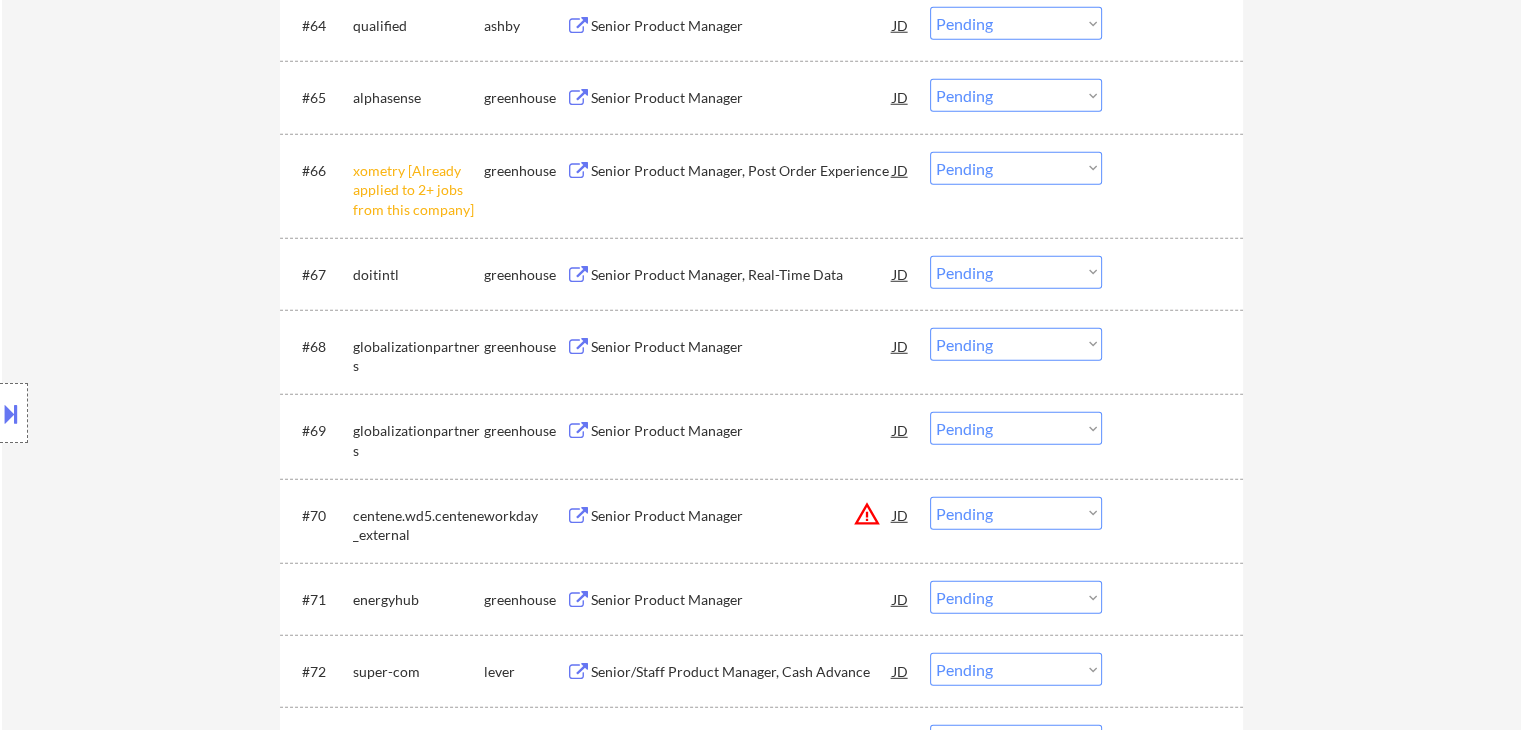 click on "Choose an option... Pending Applied Excluded (Questions) Excluded (Expired) Excluded (Location) Excluded (Bad Match) Excluded (Blocklist) Excluded (Salary) Excluded (Other)" at bounding box center [1016, 168] 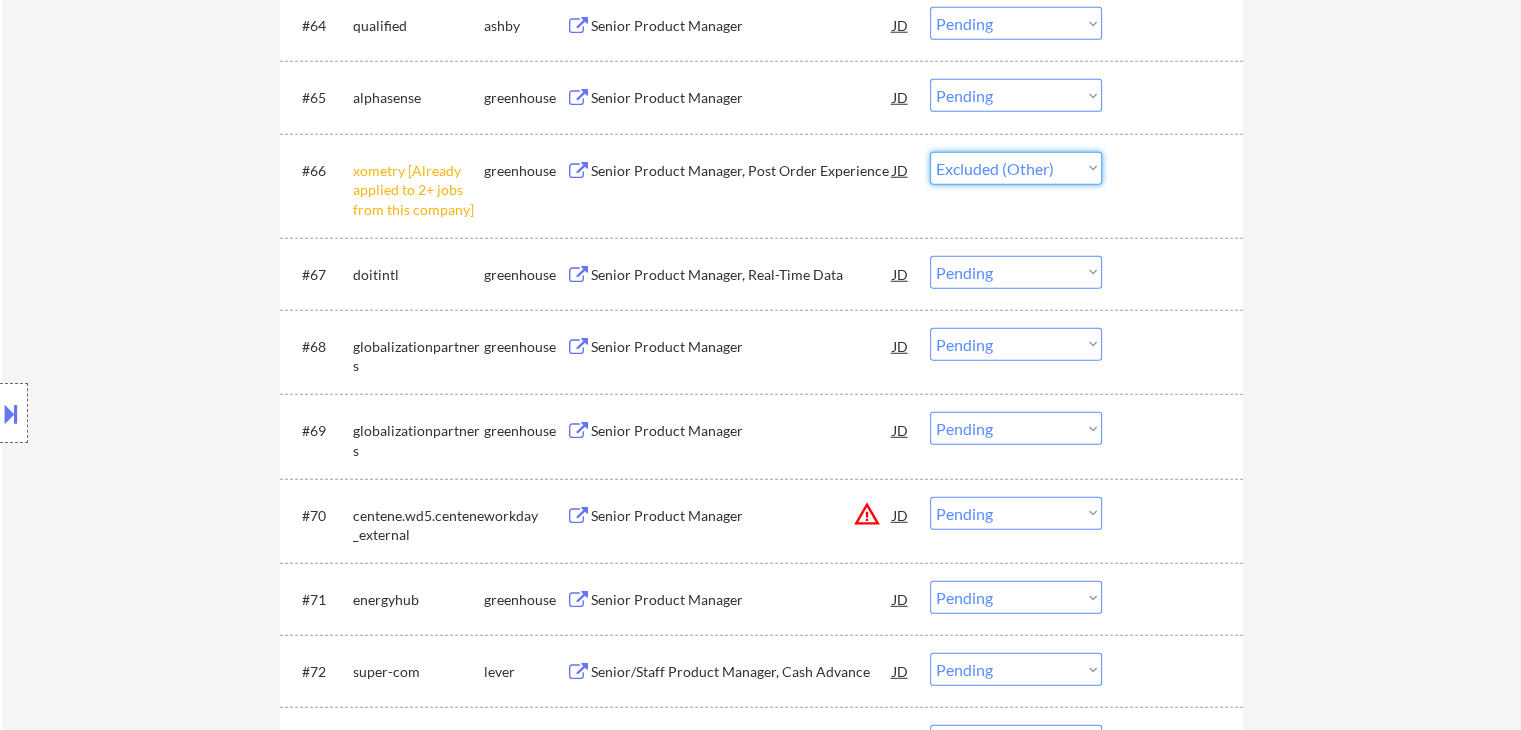 click on "Choose an option... Pending Applied Excluded (Questions) Excluded (Expired) Excluded (Location) Excluded (Bad Match) Excluded (Blocklist) Excluded (Salary) Excluded (Other)" at bounding box center [1016, 168] 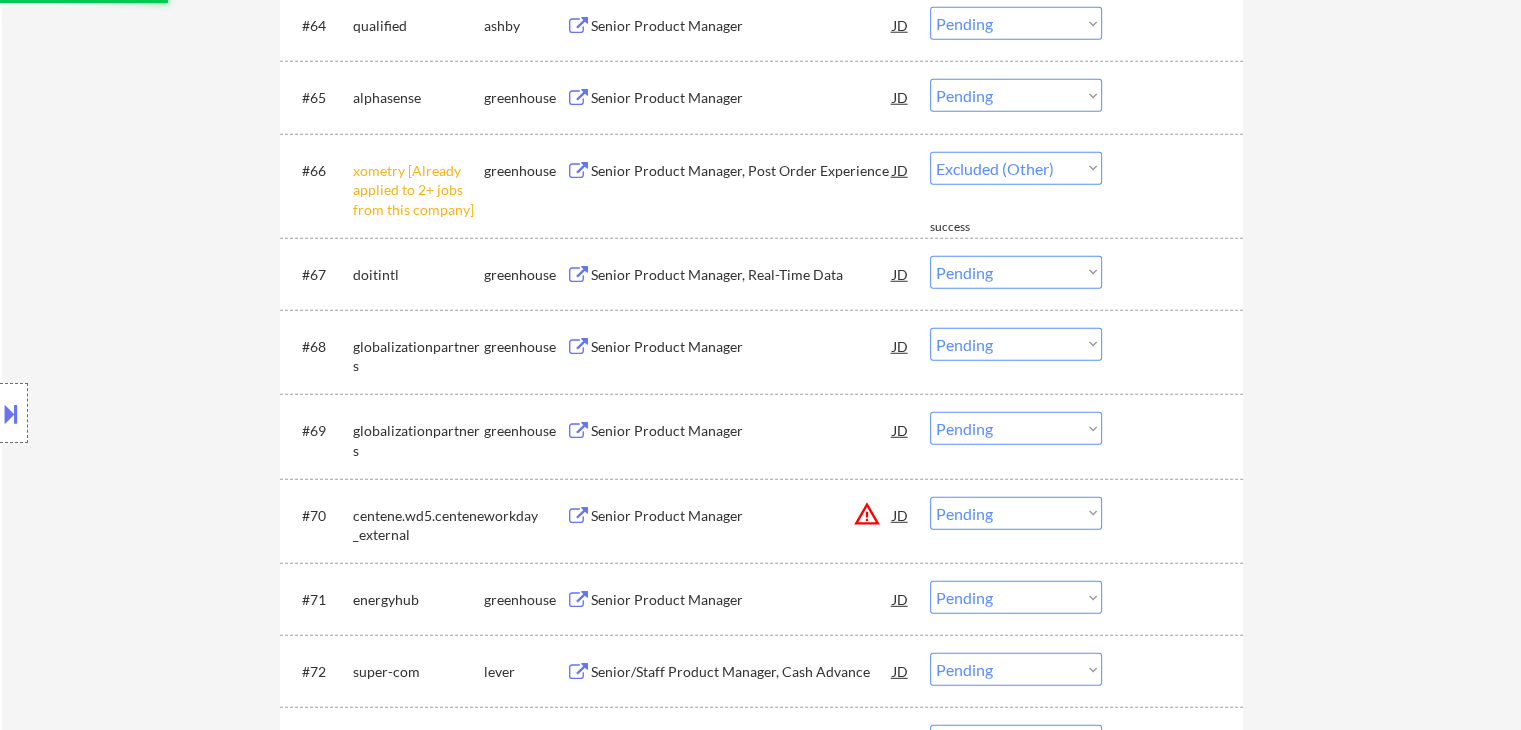 select on ""pending"" 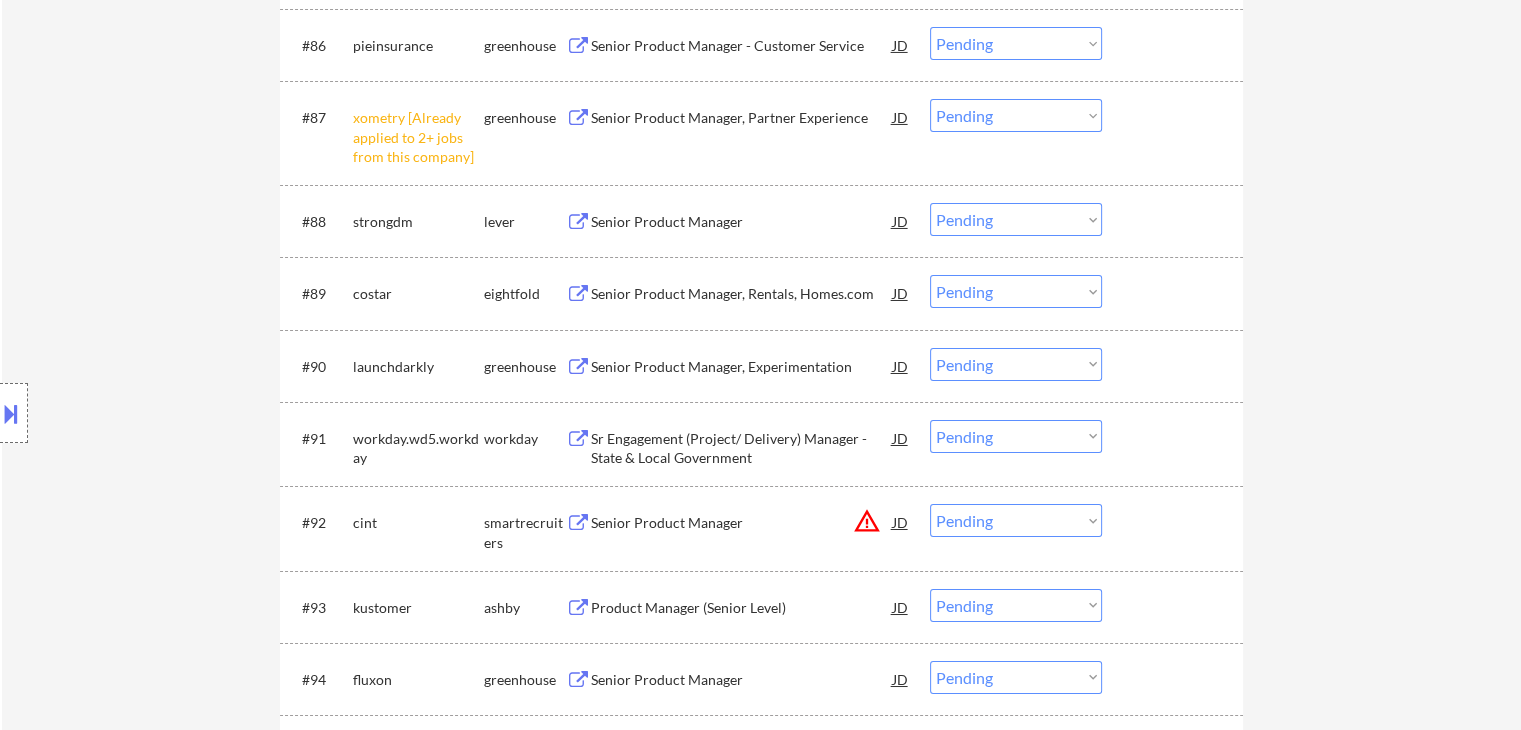 scroll, scrollTop: 7000, scrollLeft: 0, axis: vertical 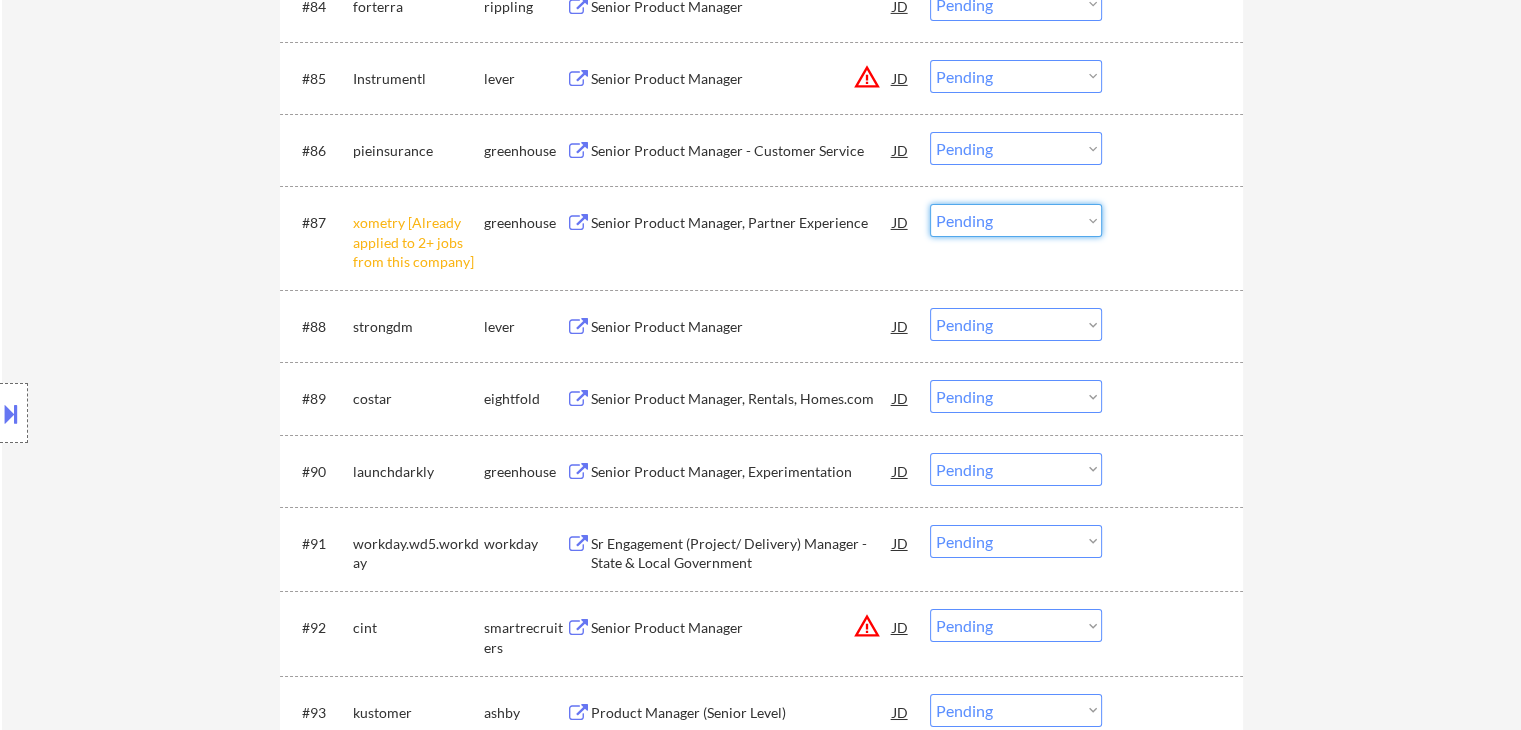 click on "Choose an option... Pending Applied Excluded (Questions) Excluded (Expired) Excluded (Location) Excluded (Bad Match) Excluded (Blocklist) Excluded (Salary) Excluded (Other)" at bounding box center (1016, 220) 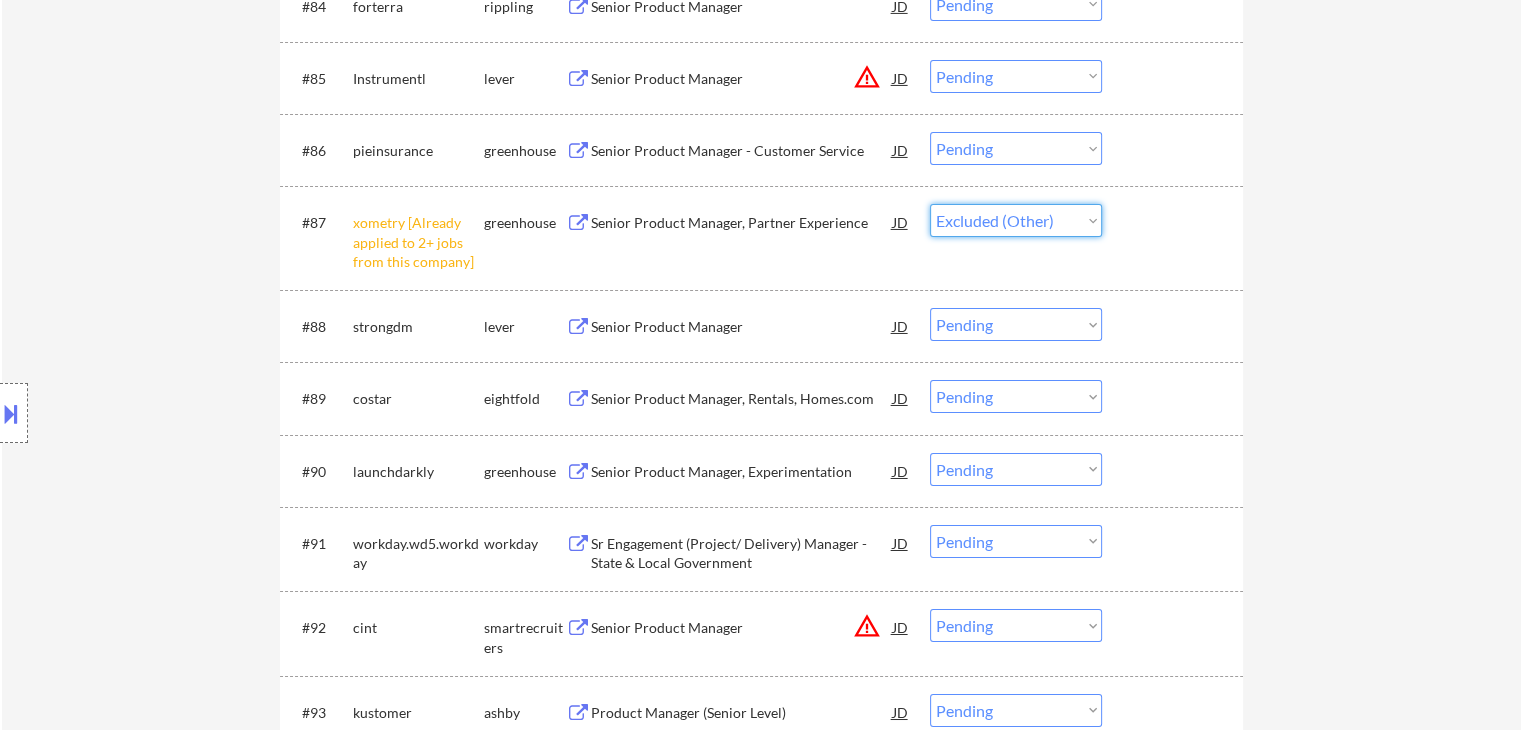 click on "Choose an option... Pending Applied Excluded (Questions) Excluded (Expired) Excluded (Location) Excluded (Bad Match) Excluded (Blocklist) Excluded (Salary) Excluded (Other)" at bounding box center [1016, 220] 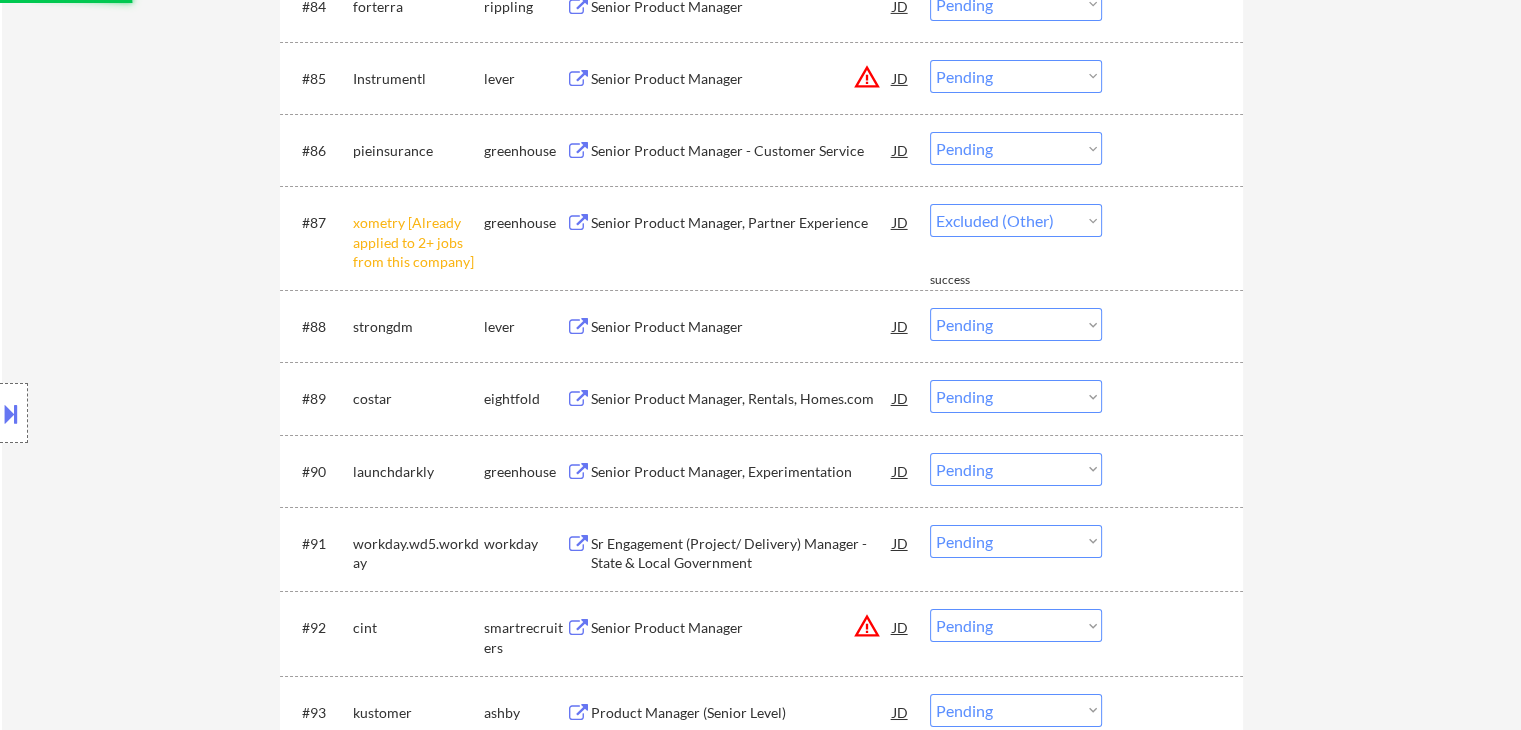 select on ""pending"" 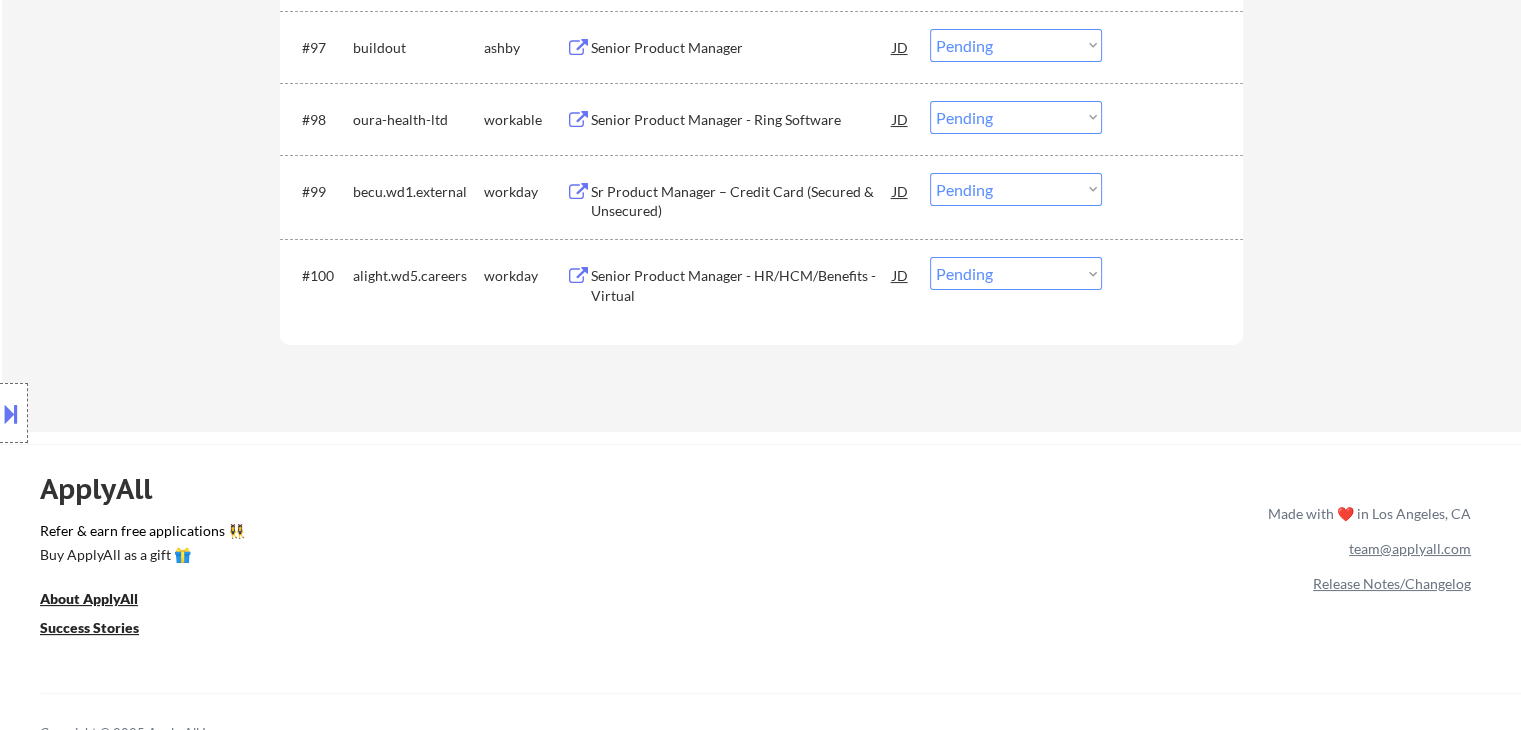 scroll, scrollTop: 7800, scrollLeft: 0, axis: vertical 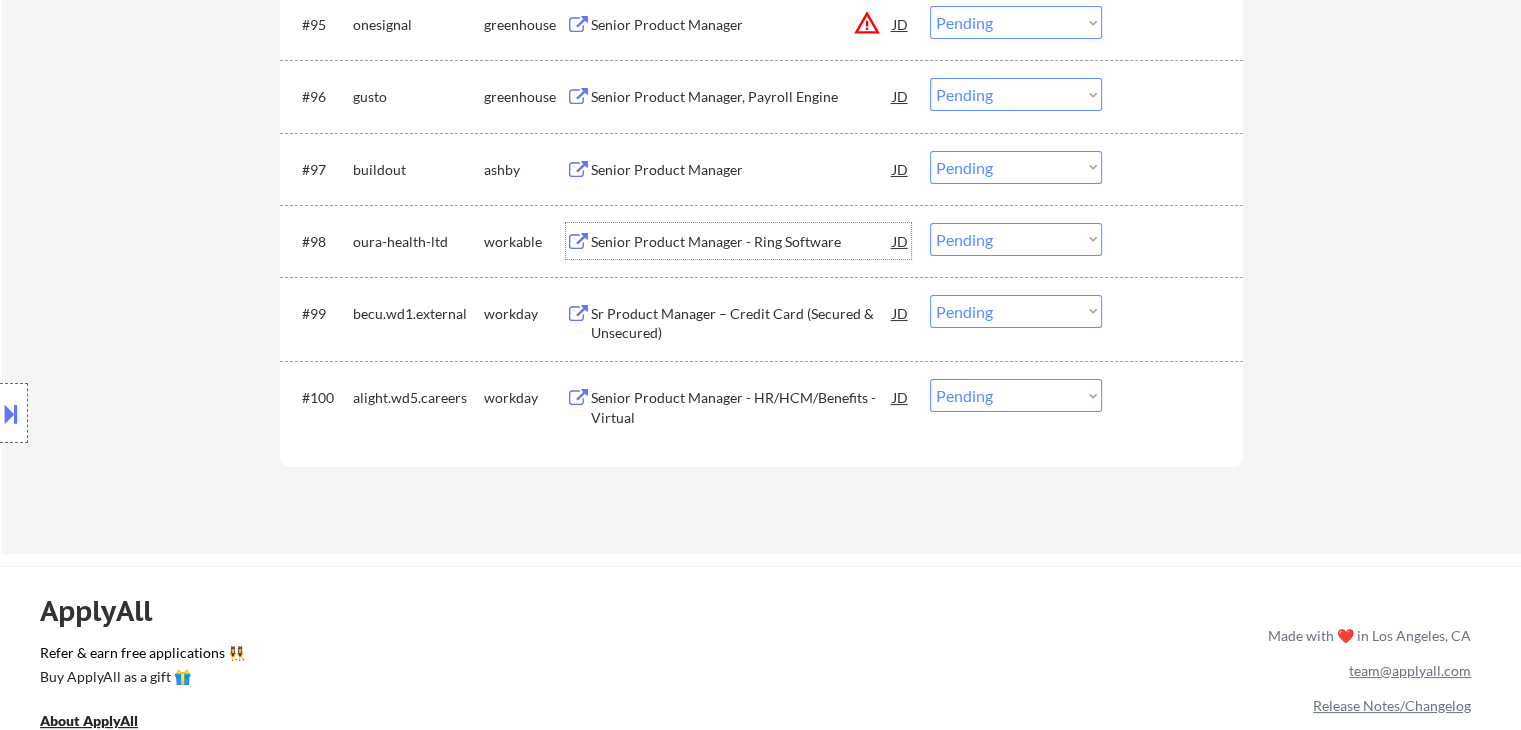 click on "Senior Product Manager - Ring Software" at bounding box center [742, 242] 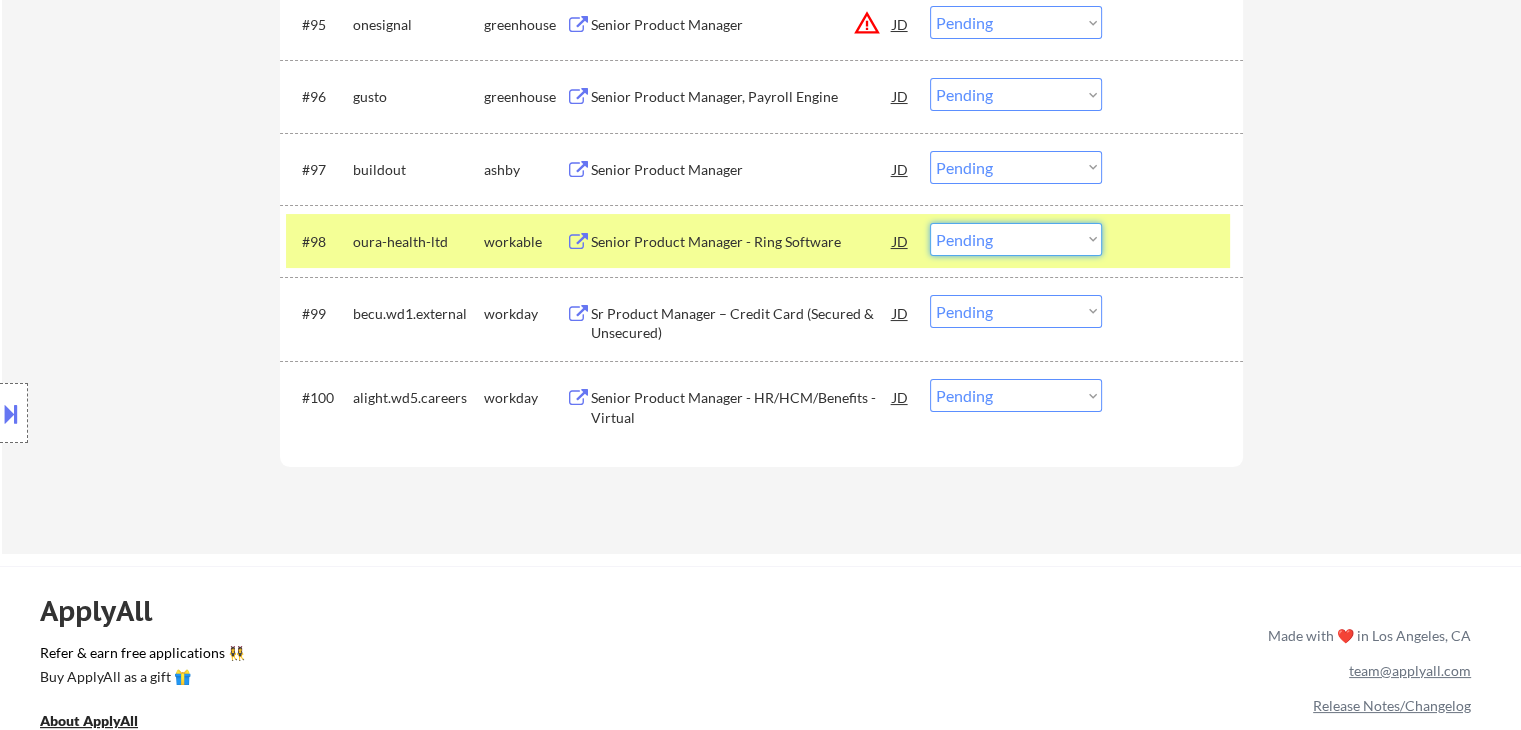 click on "Choose an option... Pending Applied Excluded (Questions) Excluded (Expired) Excluded (Location) Excluded (Bad Match) Excluded (Blocklist) Excluded (Salary) Excluded (Other)" at bounding box center [1016, 239] 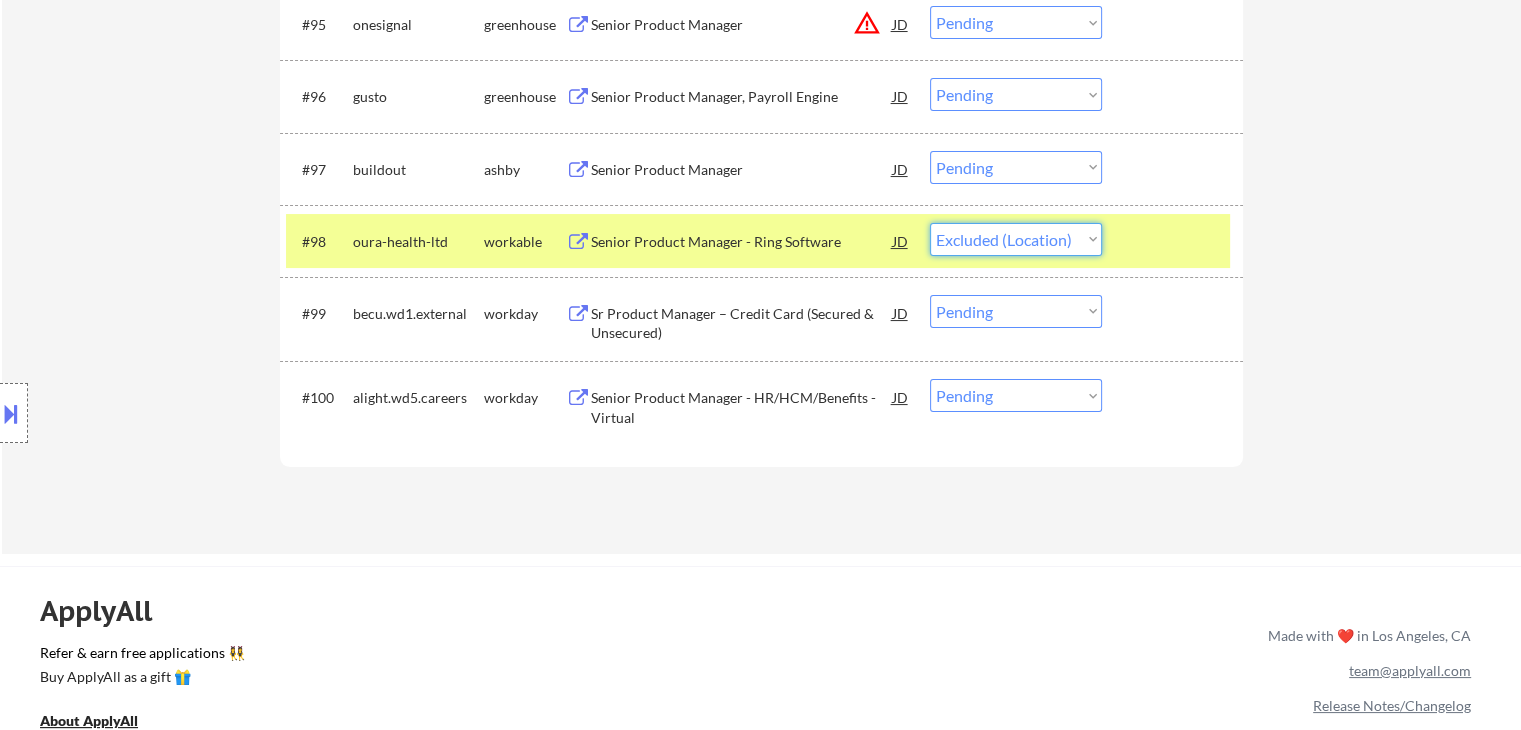 click on "Choose an option... Pending Applied Excluded (Questions) Excluded (Expired) Excluded (Location) Excluded (Bad Match) Excluded (Blocklist) Excluded (Salary) Excluded (Other)" at bounding box center (1016, 239) 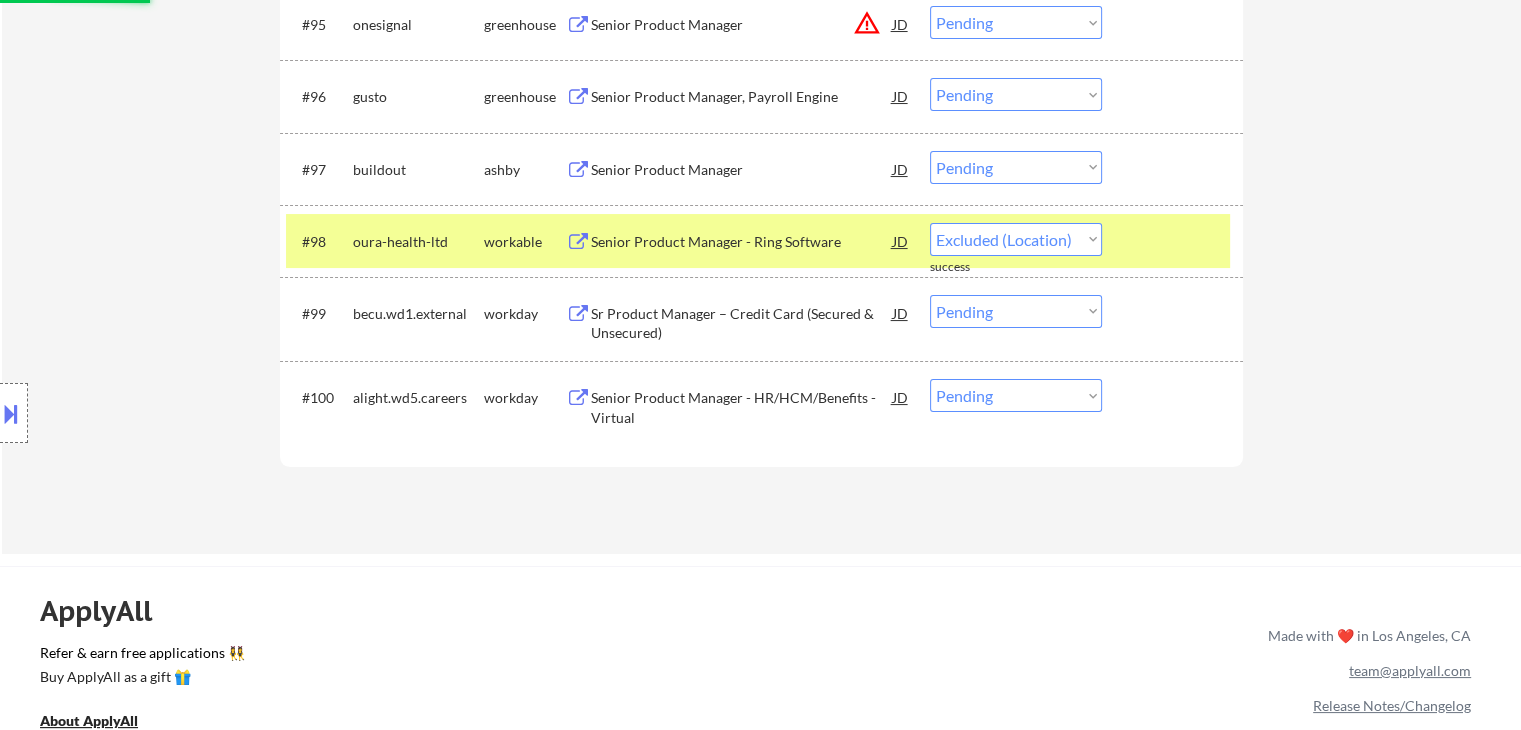 select on ""pending"" 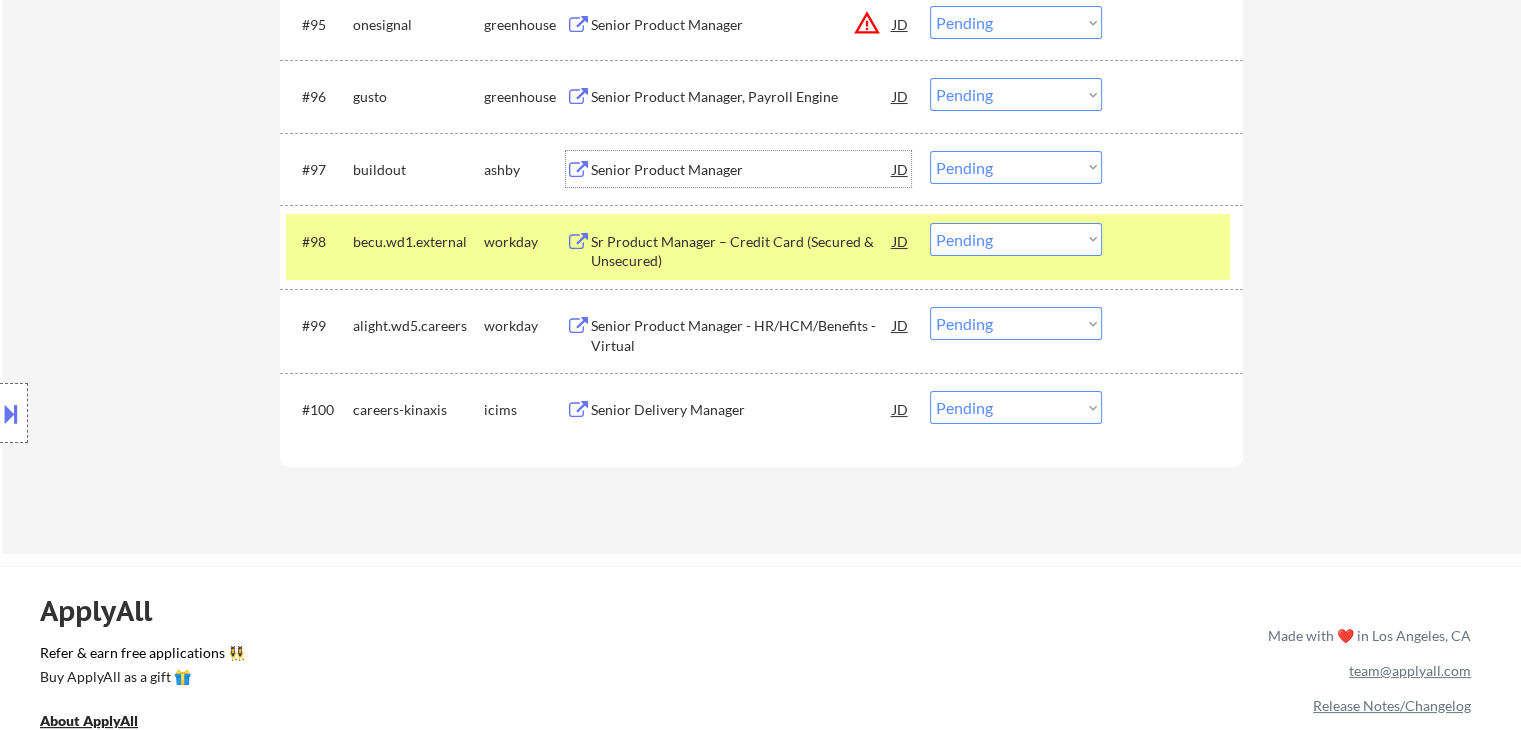 click on "Senior Product Manager" at bounding box center [742, 170] 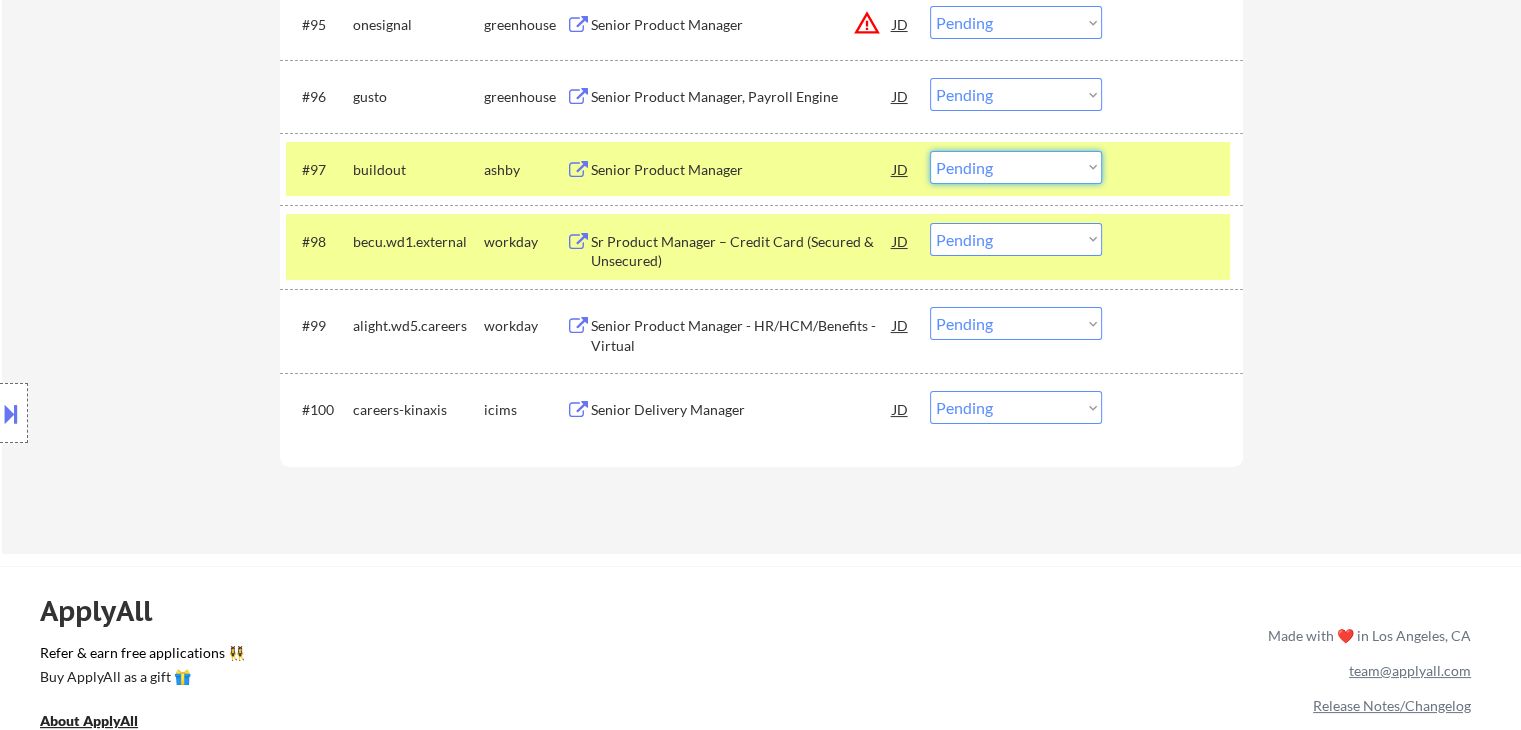 click on "Choose an option... Pending Applied Excluded (Questions) Excluded (Expired) Excluded (Location) Excluded (Bad Match) Excluded (Blocklist) Excluded (Salary) Excluded (Other)" at bounding box center (1016, 167) 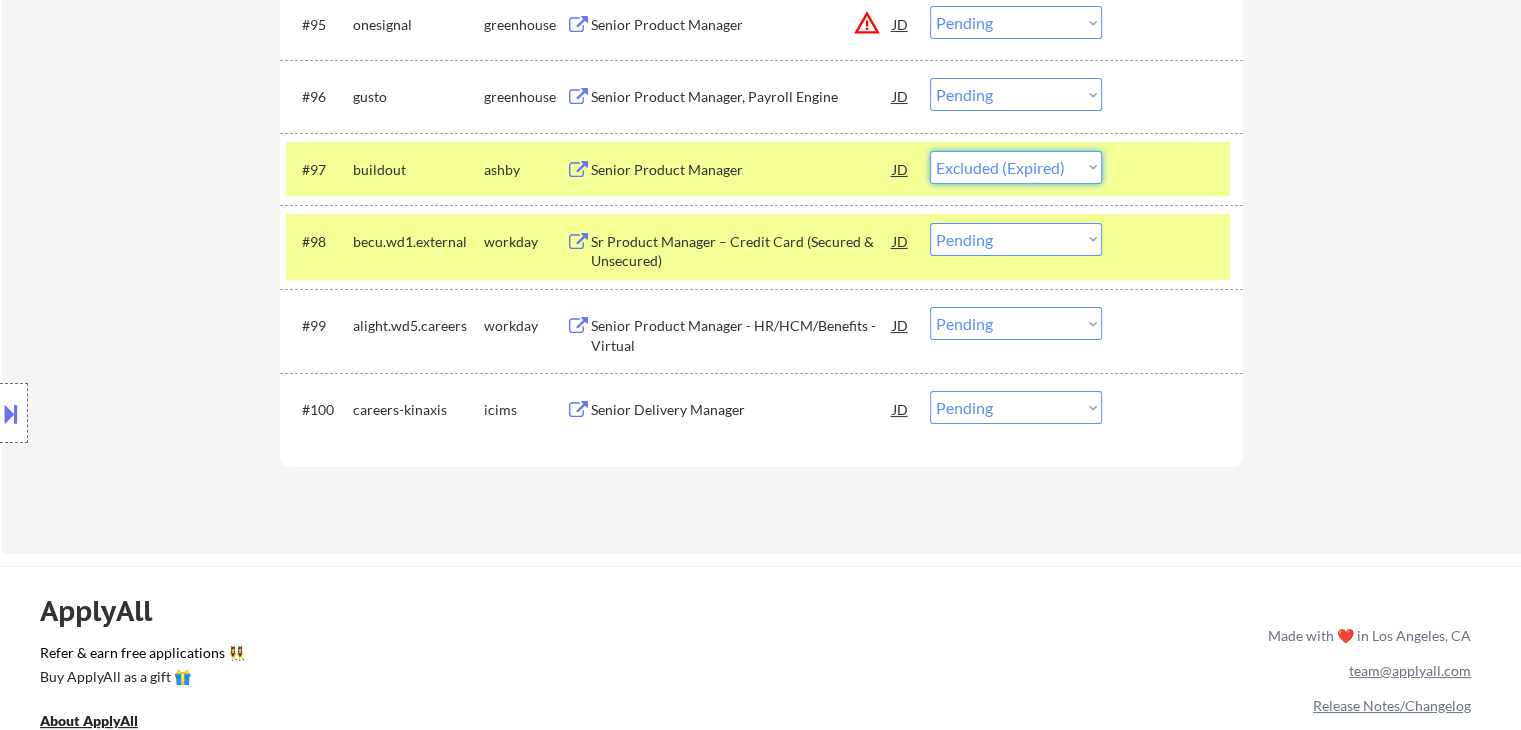 click on "Choose an option... Pending Applied Excluded (Questions) Excluded (Expired) Excluded (Location) Excluded (Bad Match) Excluded (Blocklist) Excluded (Salary) Excluded (Other)" at bounding box center [1016, 167] 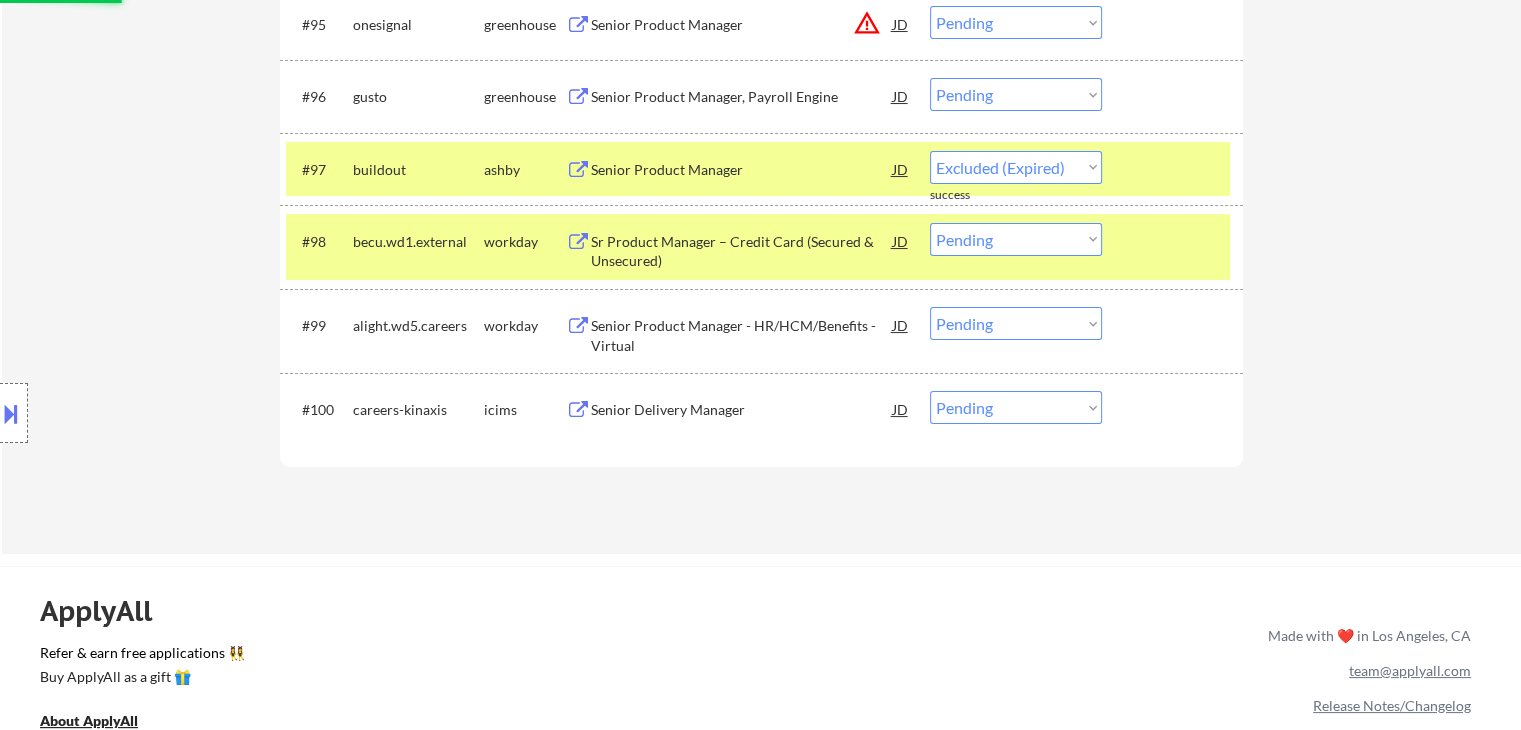 select on ""pending"" 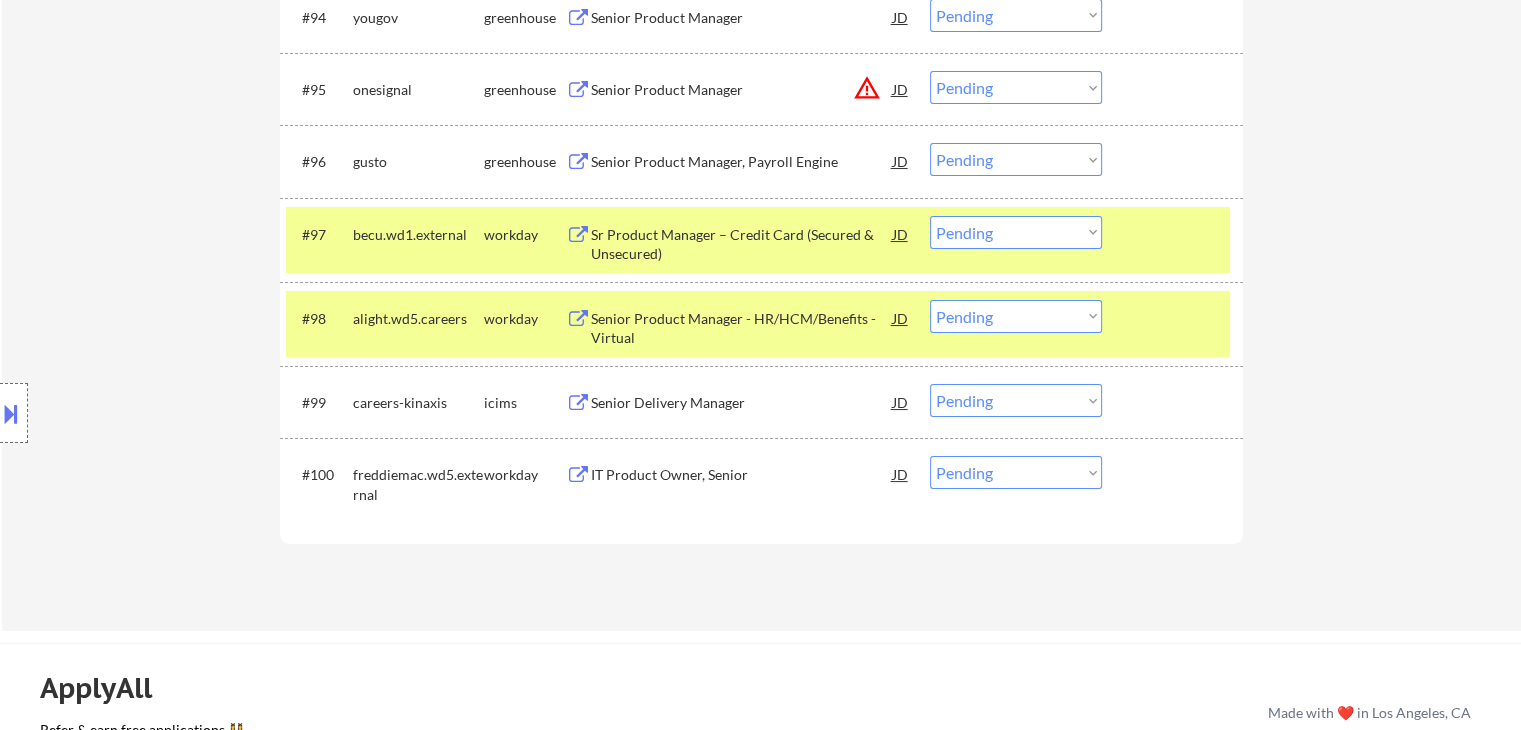 scroll, scrollTop: 7700, scrollLeft: 0, axis: vertical 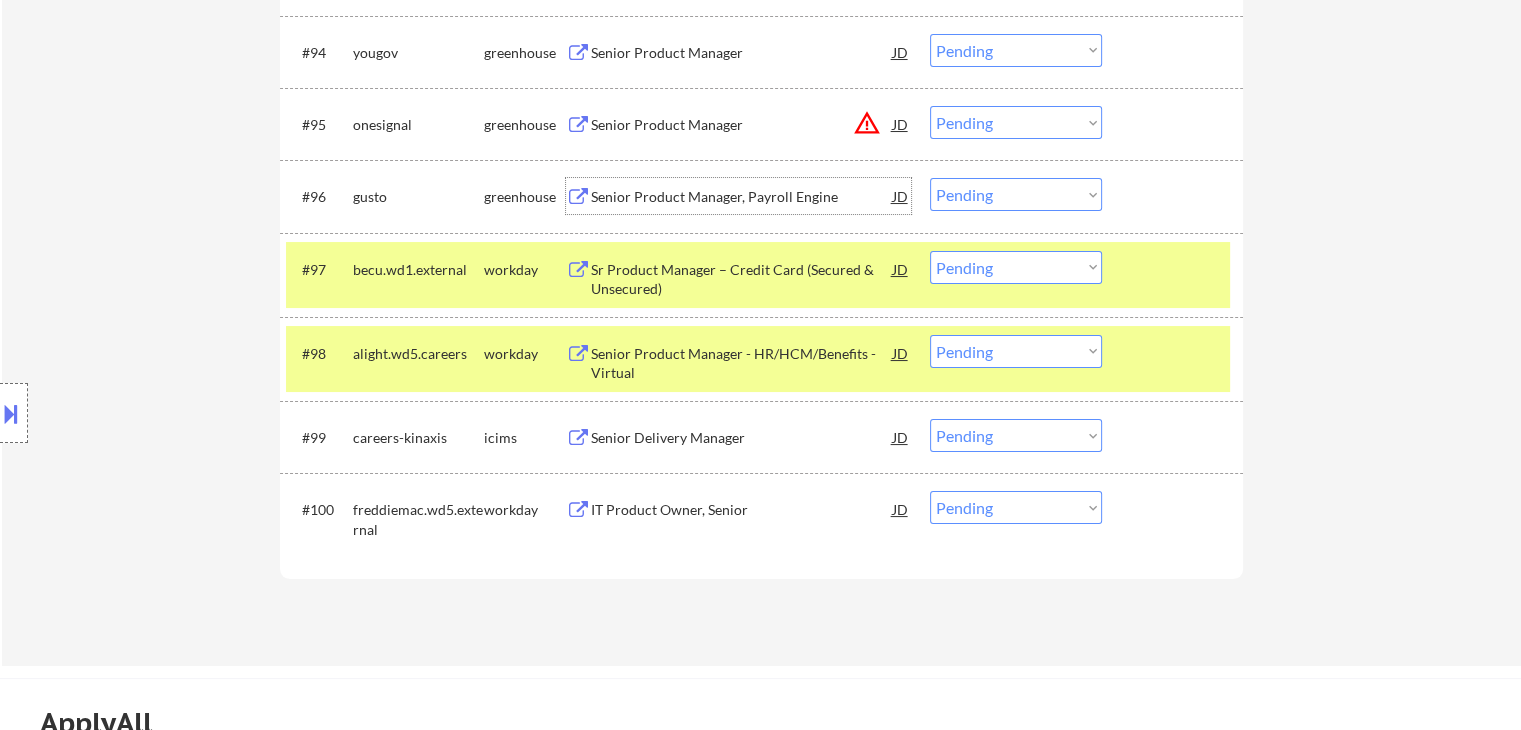 click on "Senior Product Manager, Payroll Engine" at bounding box center [742, 197] 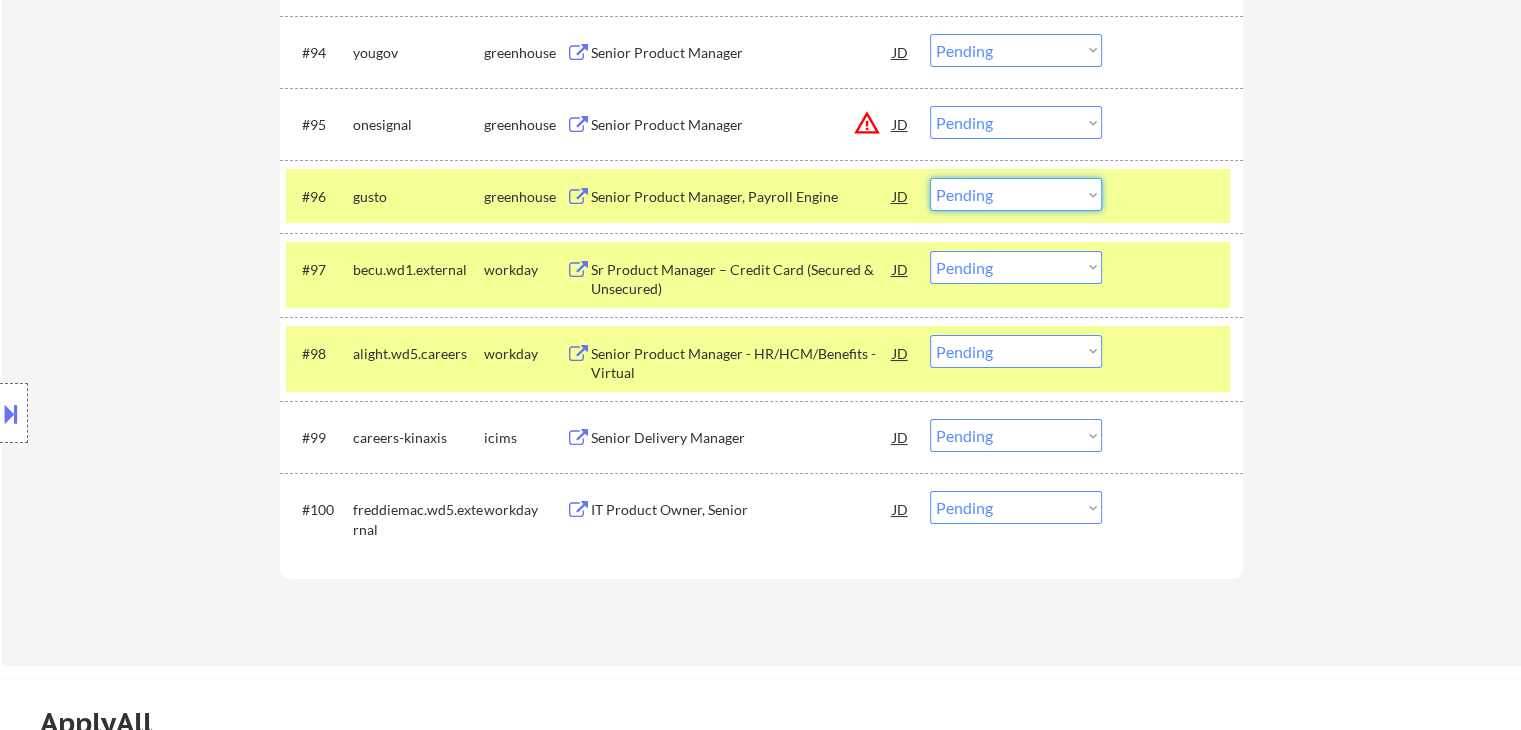 click on "Choose an option... Pending Applied Excluded (Questions) Excluded (Expired) Excluded (Location) Excluded (Bad Match) Excluded (Blocklist) Excluded (Salary) Excluded (Other)" at bounding box center [1016, 194] 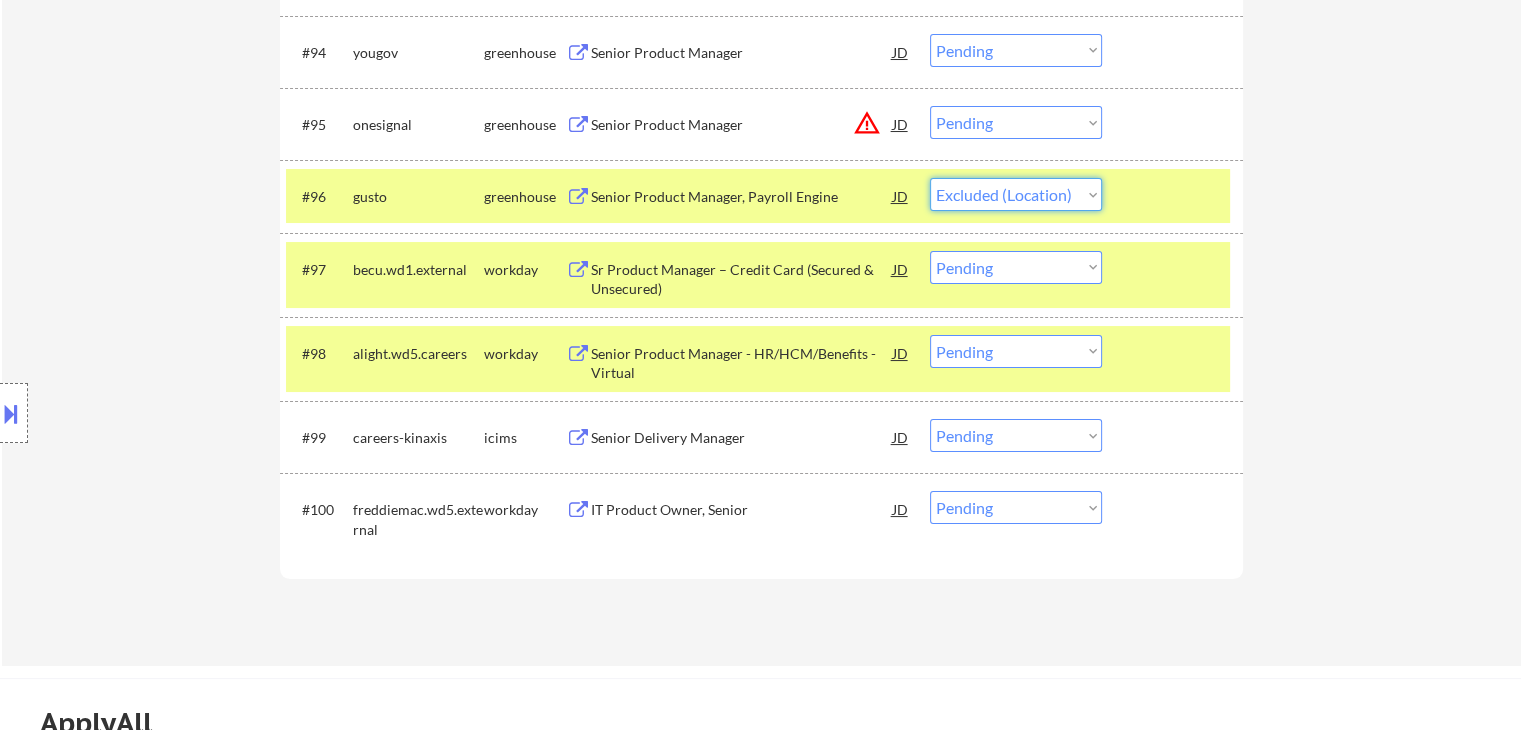 click on "Choose an option... Pending Applied Excluded (Questions) Excluded (Expired) Excluded (Location) Excluded (Bad Match) Excluded (Blocklist) Excluded (Salary) Excluded (Other)" at bounding box center (1016, 194) 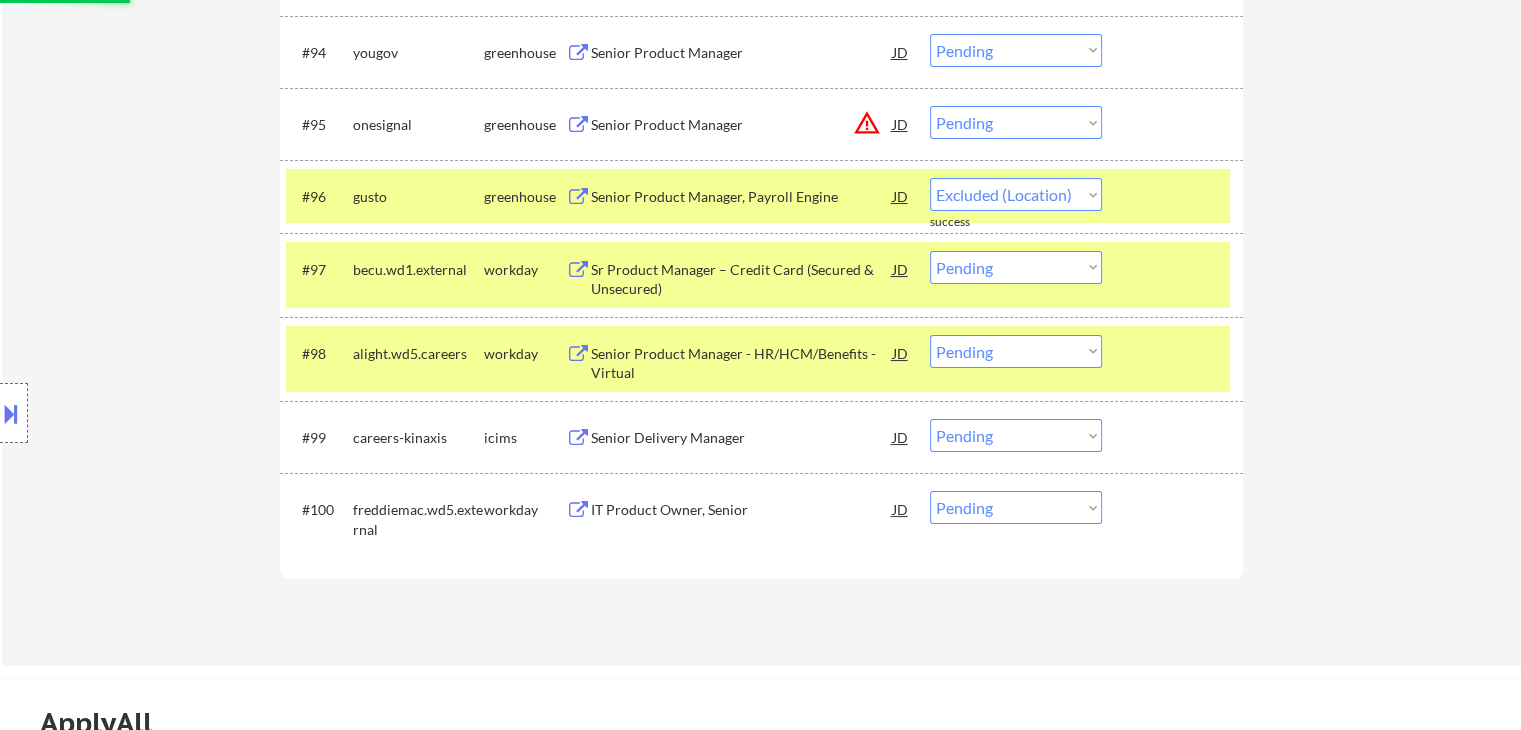 select on ""pending"" 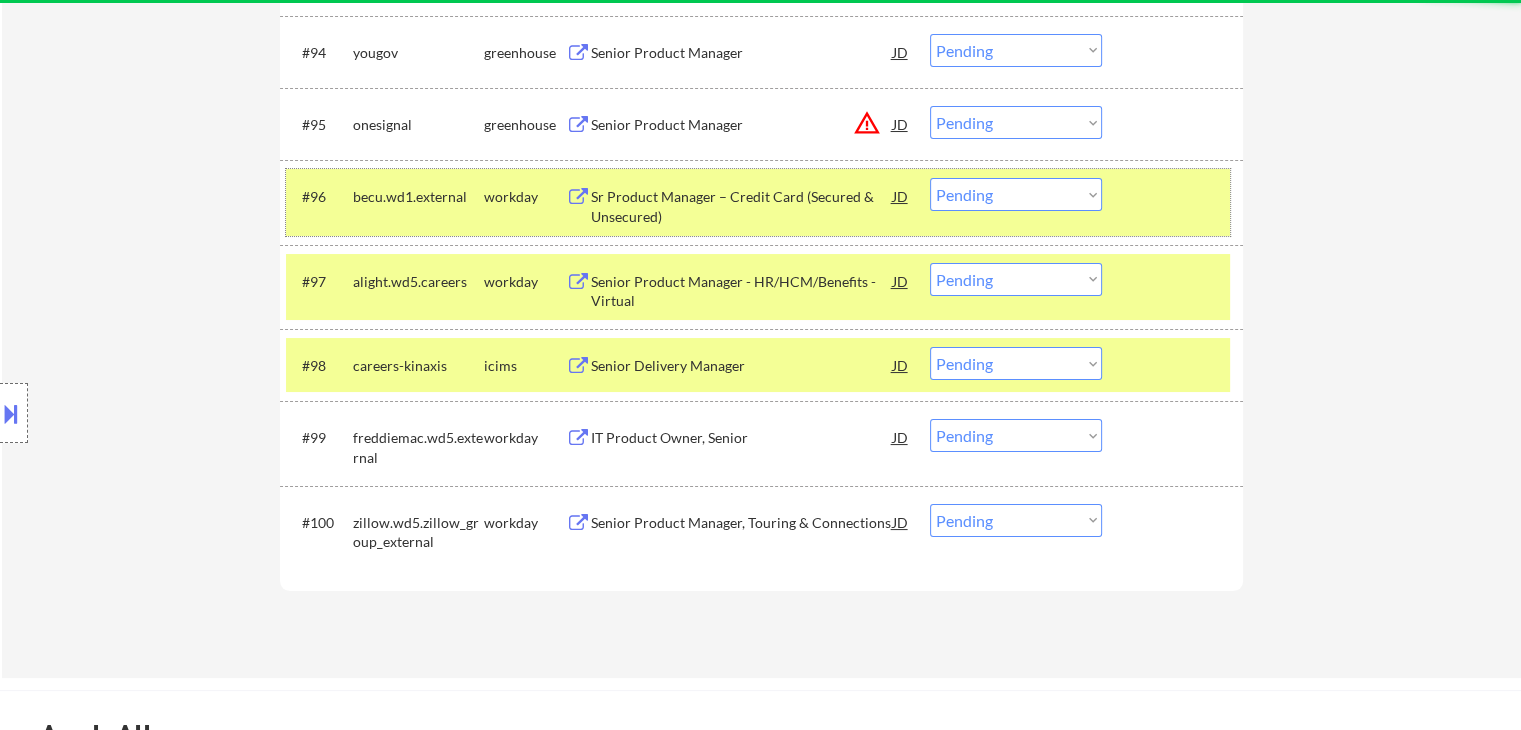 click at bounding box center [1175, 196] 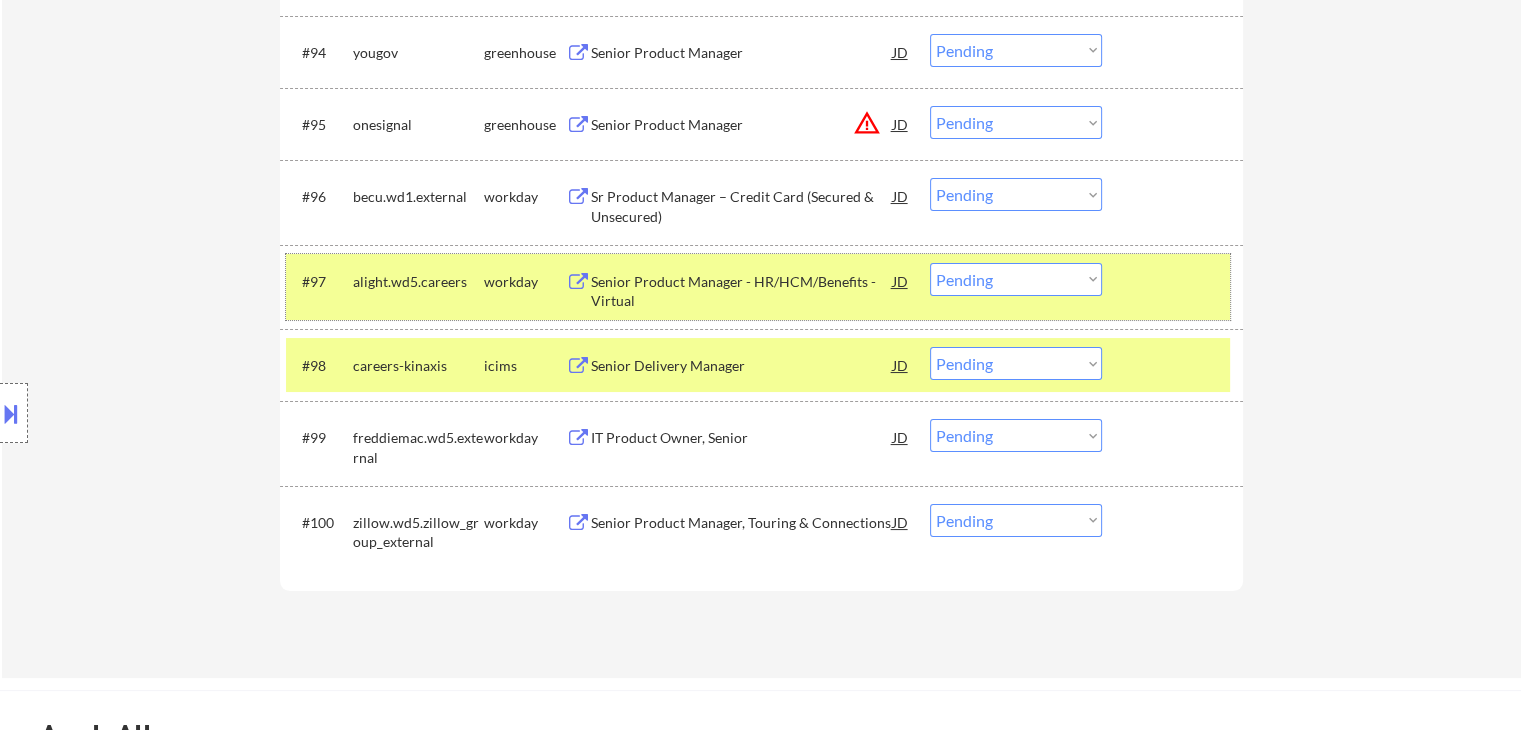 click at bounding box center [1175, 281] 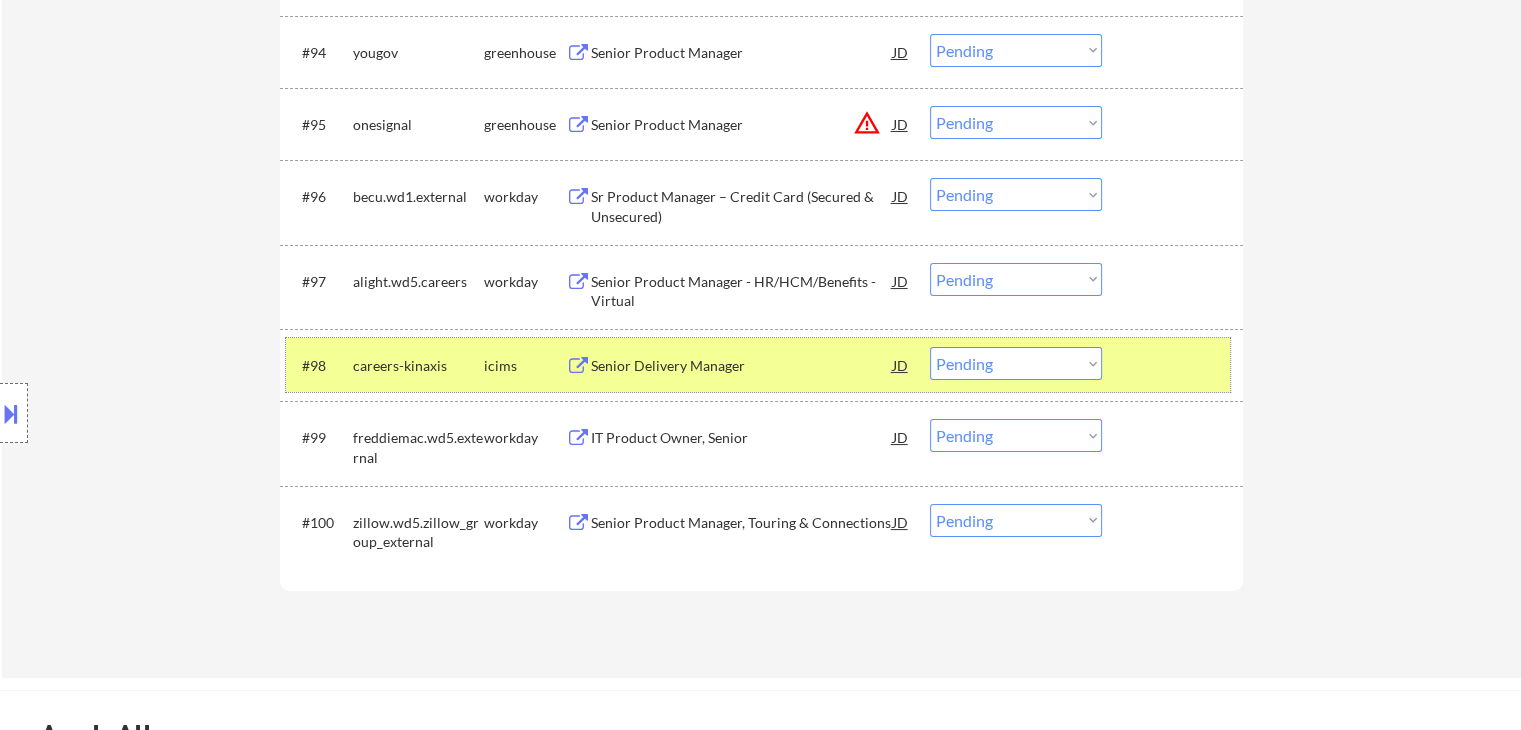 click on "#98 careers-kinaxis icims Senior Delivery Manager JD warning_amber Choose an option... Pending Applied Excluded (Questions) Excluded (Expired) Excluded (Location) Excluded (Bad Match) Excluded (Blocklist) Excluded (Salary) Excluded (Other)" at bounding box center [758, 365] 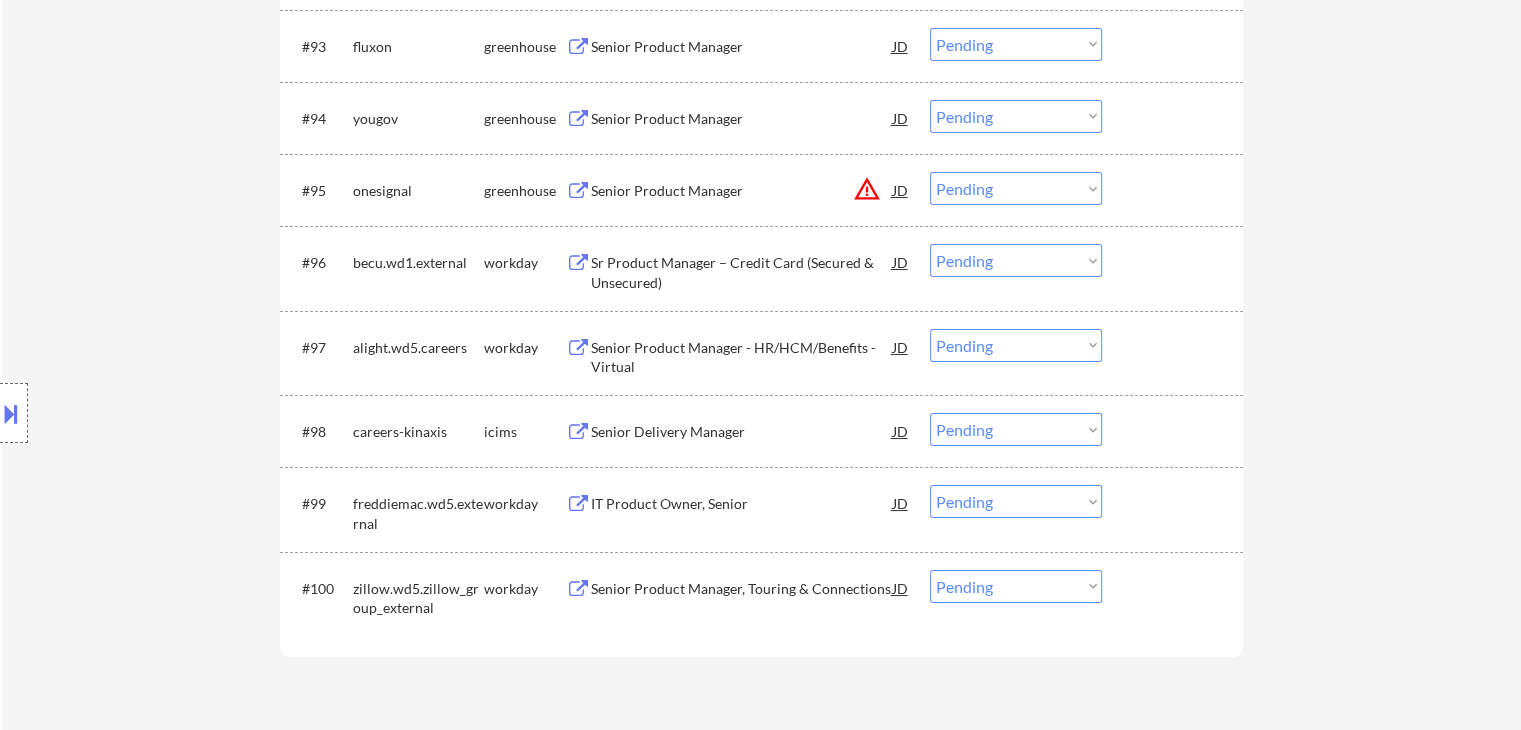 scroll, scrollTop: 7600, scrollLeft: 0, axis: vertical 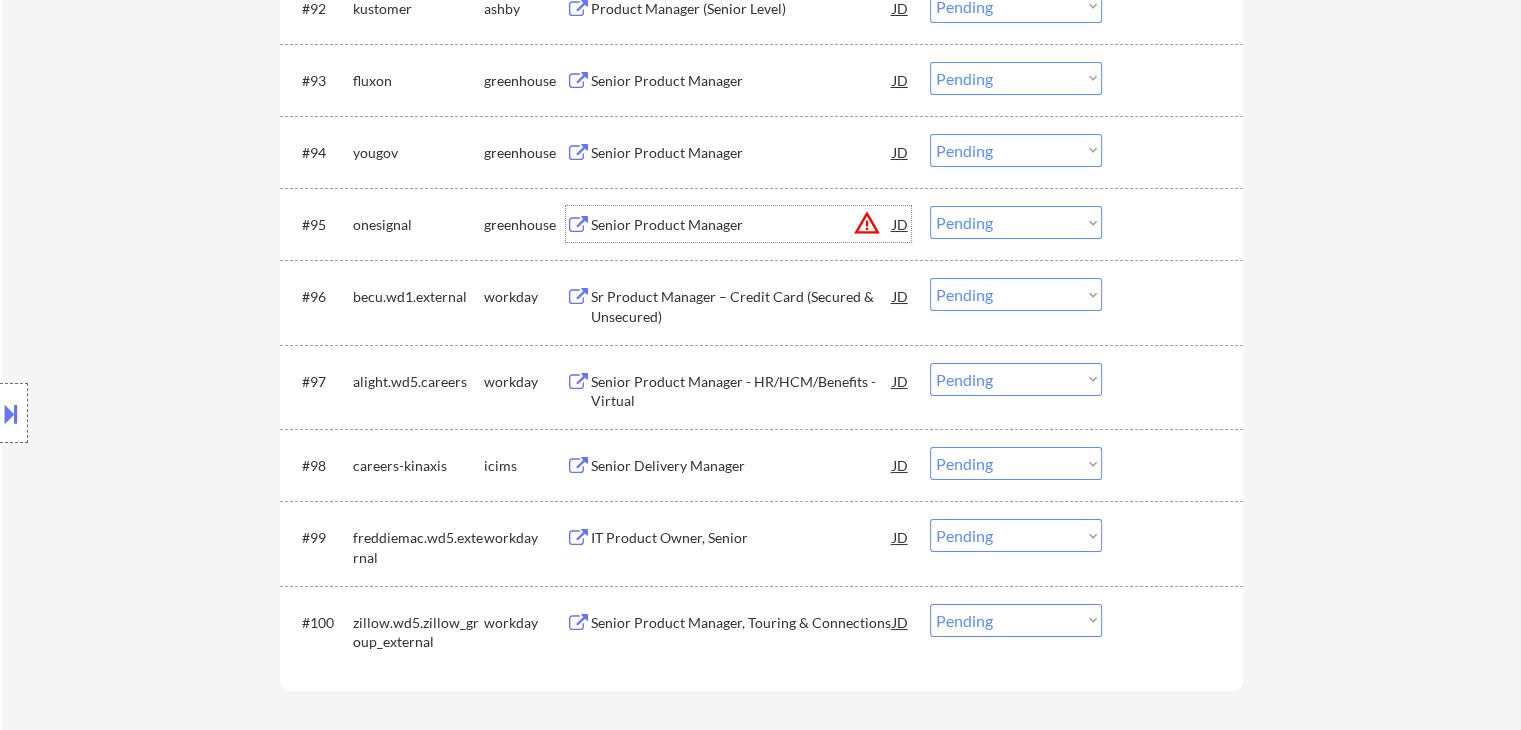 click on "Senior Product Manager" at bounding box center [742, 225] 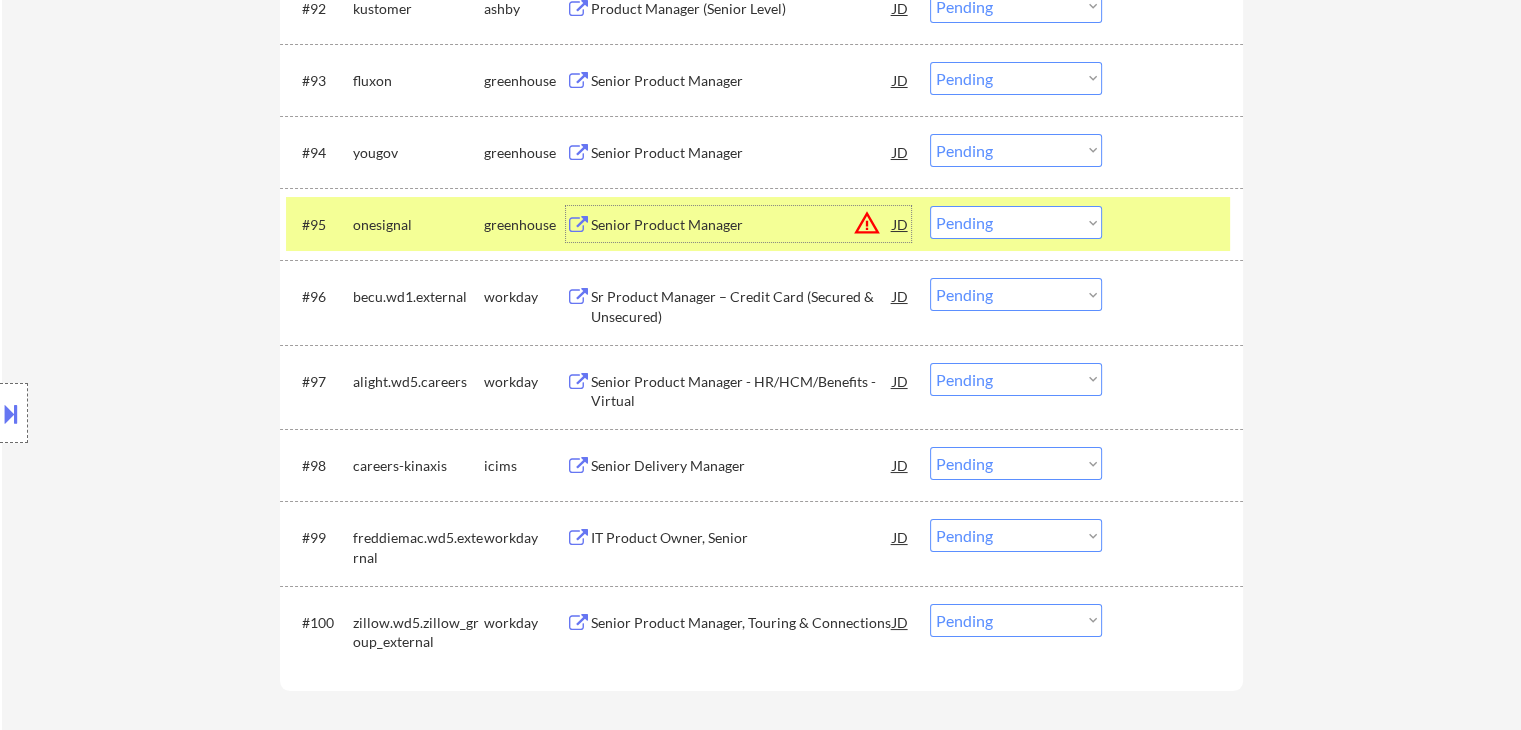 click on "Choose an option... Pending Applied Excluded (Questions) Excluded (Expired) Excluded (Location) Excluded (Bad Match) Excluded (Blocklist) Excluded (Salary) Excluded (Other)" at bounding box center (1016, 222) 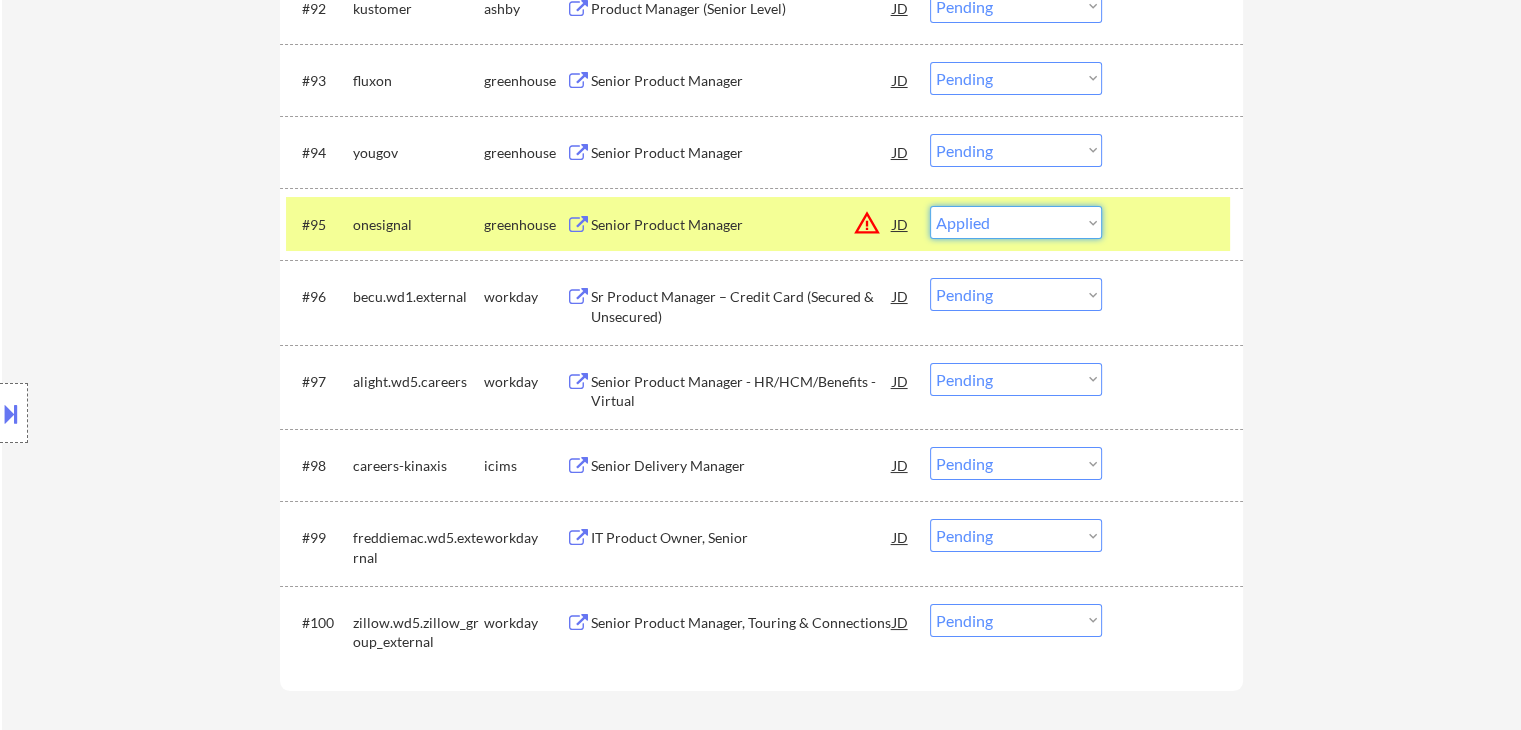 click on "Choose an option... Pending Applied Excluded (Questions) Excluded (Expired) Excluded (Location) Excluded (Bad Match) Excluded (Blocklist) Excluded (Salary) Excluded (Other)" at bounding box center [1016, 222] 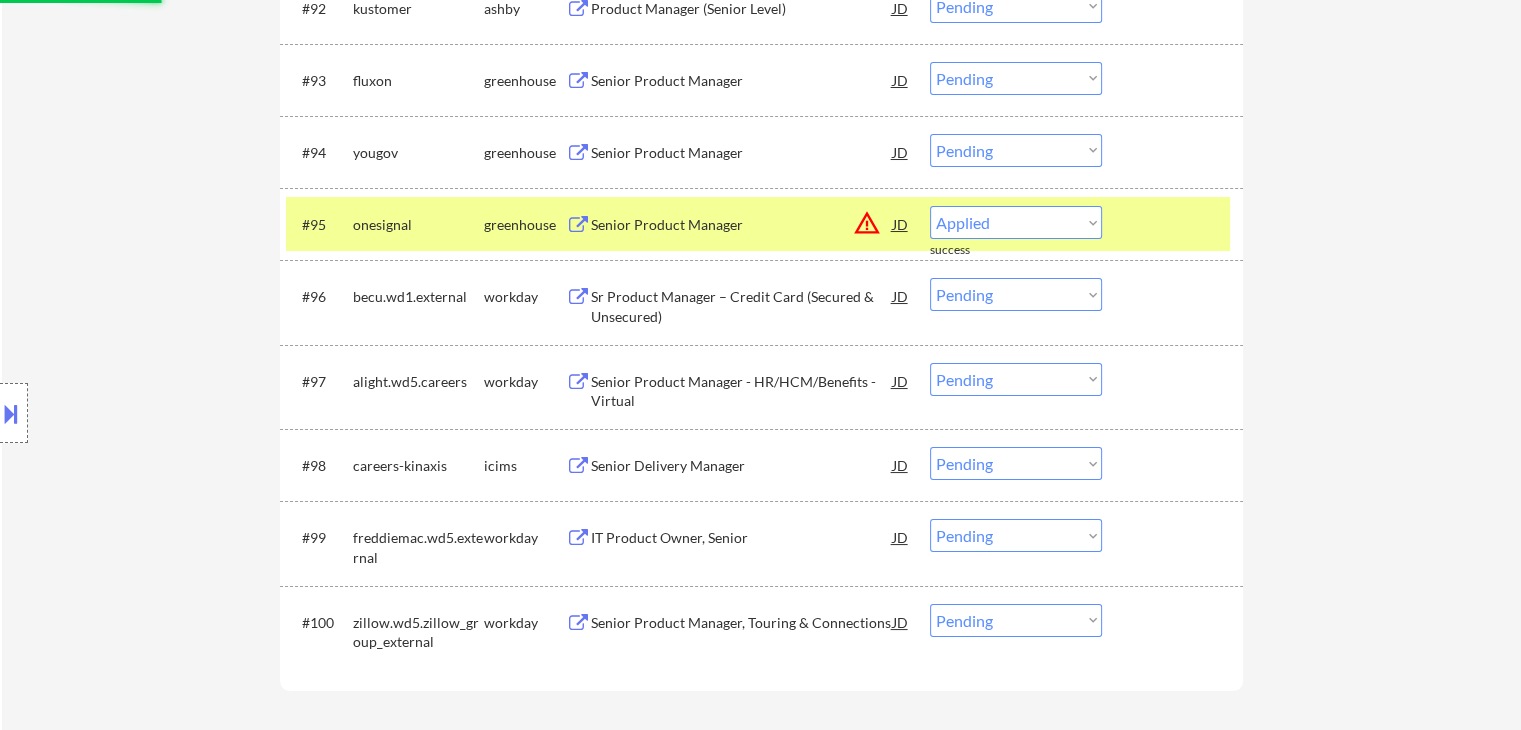 select on ""pending"" 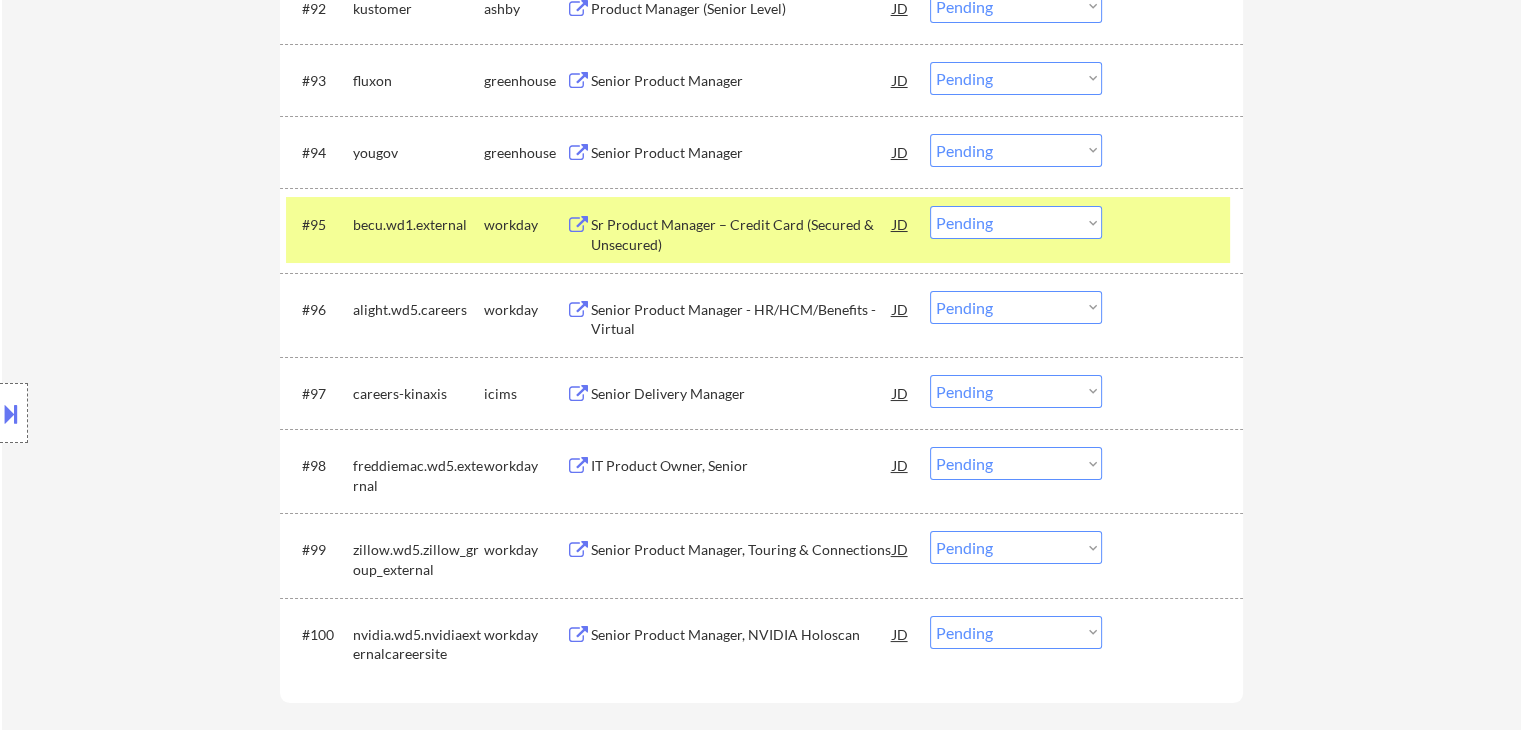click on "Senior Product Manager" at bounding box center [742, 153] 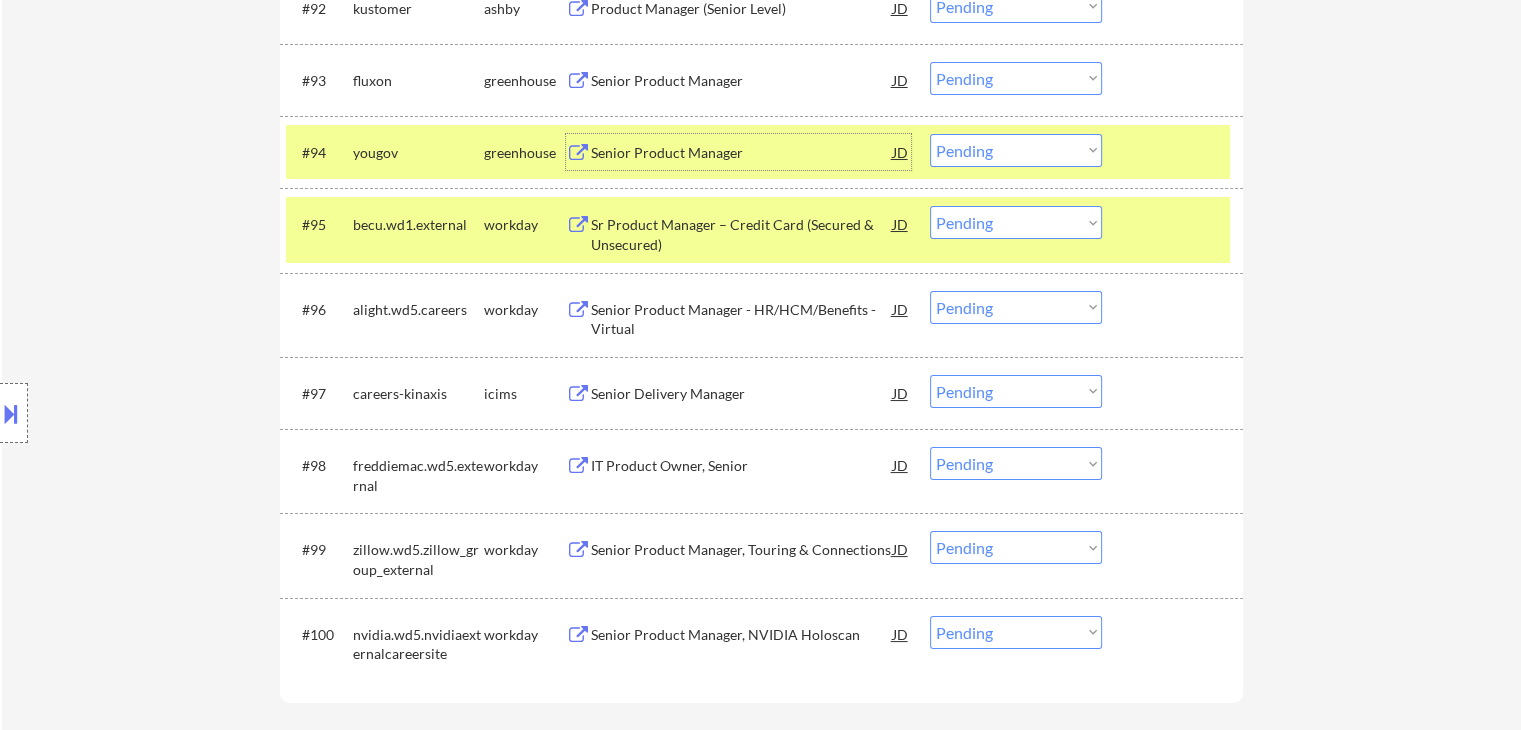 click on "Choose an option... Pending Applied Excluded (Questions) Excluded (Expired) Excluded (Location) Excluded (Bad Match) Excluded (Blocklist) Excluded (Salary) Excluded (Other)" at bounding box center (1016, 222) 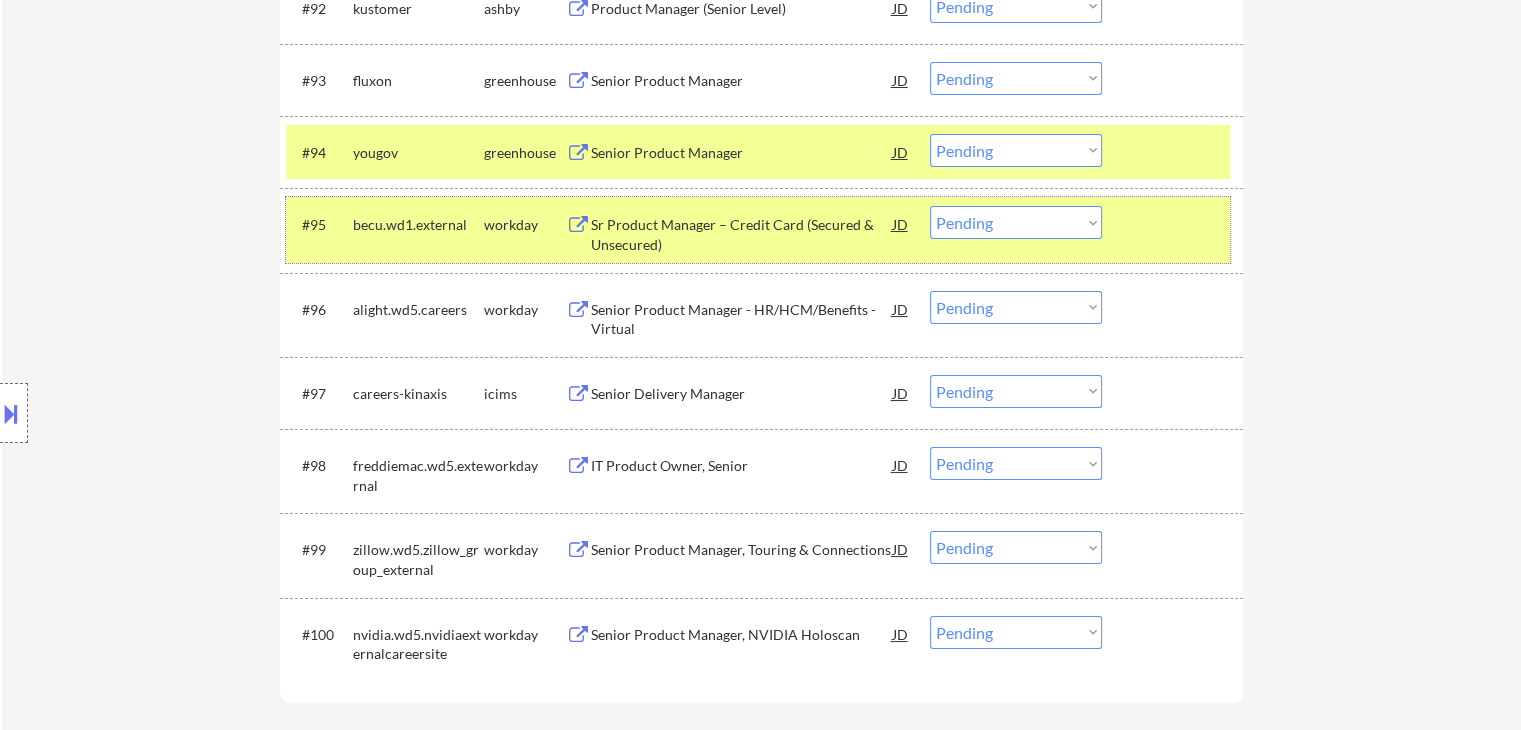 click at bounding box center [1175, 224] 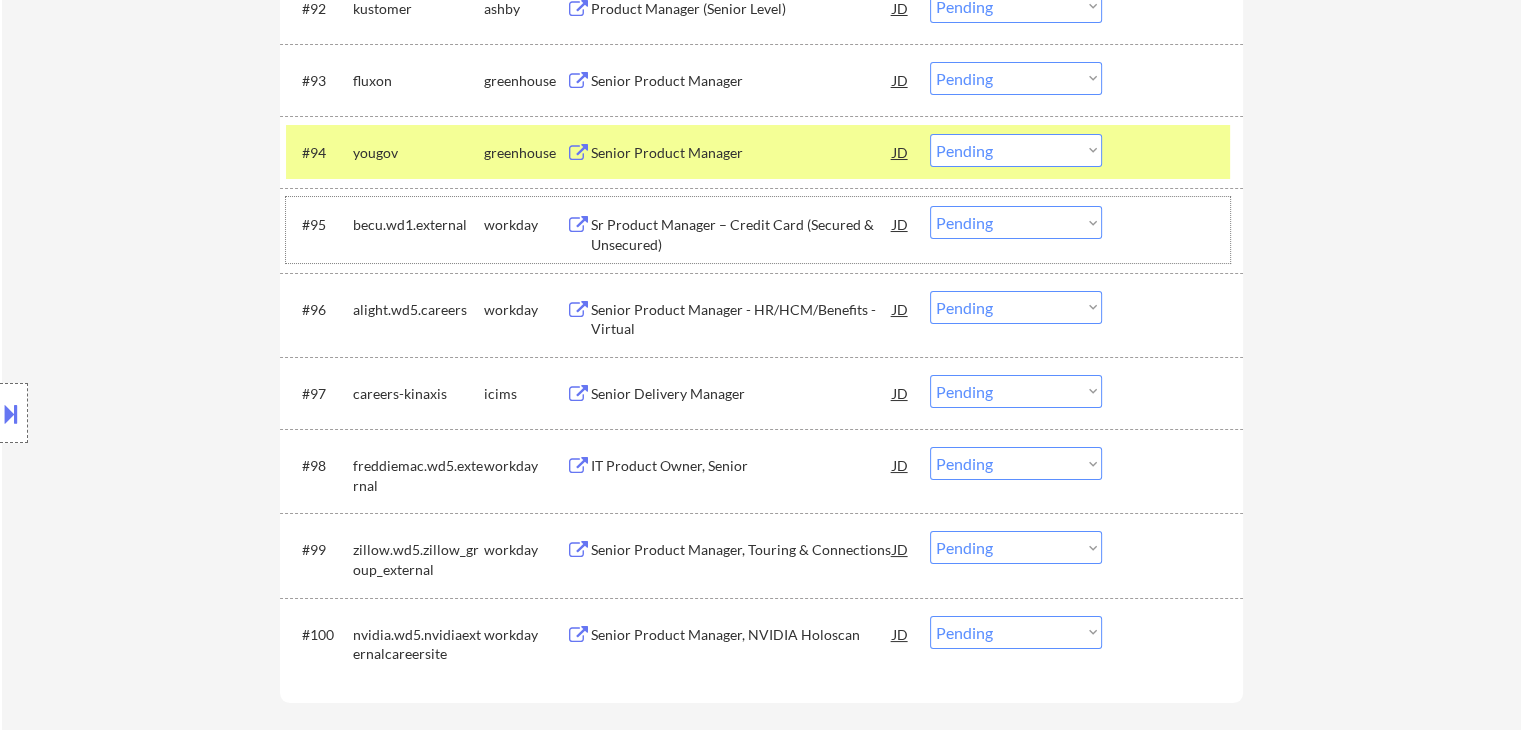 click on "Choose an option... Pending Applied Excluded (Questions) Excluded (Expired) Excluded (Location) Excluded (Bad Match) Excluded (Blocklist) Excluded (Salary) Excluded (Other)" at bounding box center (1016, 150) 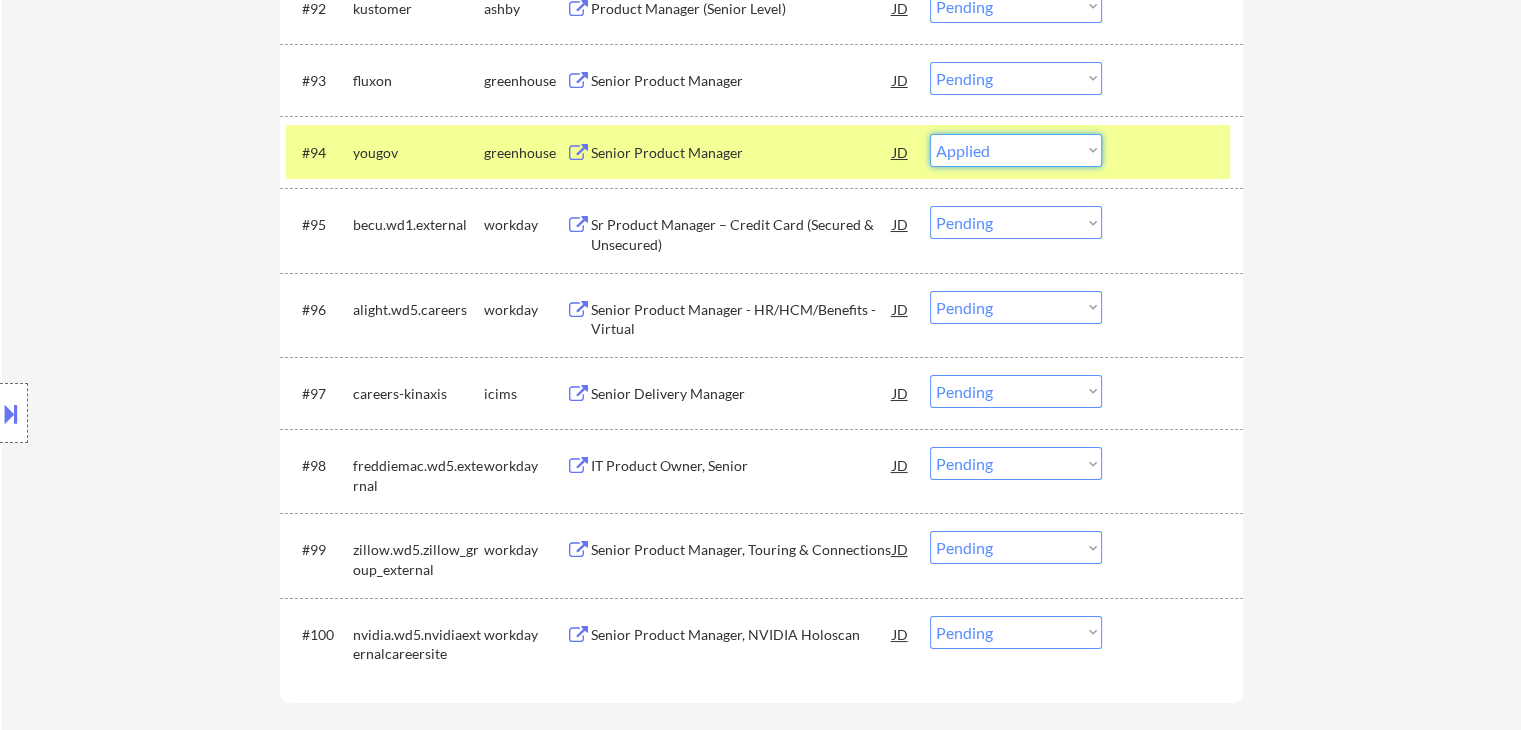 click on "Choose an option... Pending Applied Excluded (Questions) Excluded (Expired) Excluded (Location) Excluded (Bad Match) Excluded (Blocklist) Excluded (Salary) Excluded (Other)" at bounding box center (1016, 150) 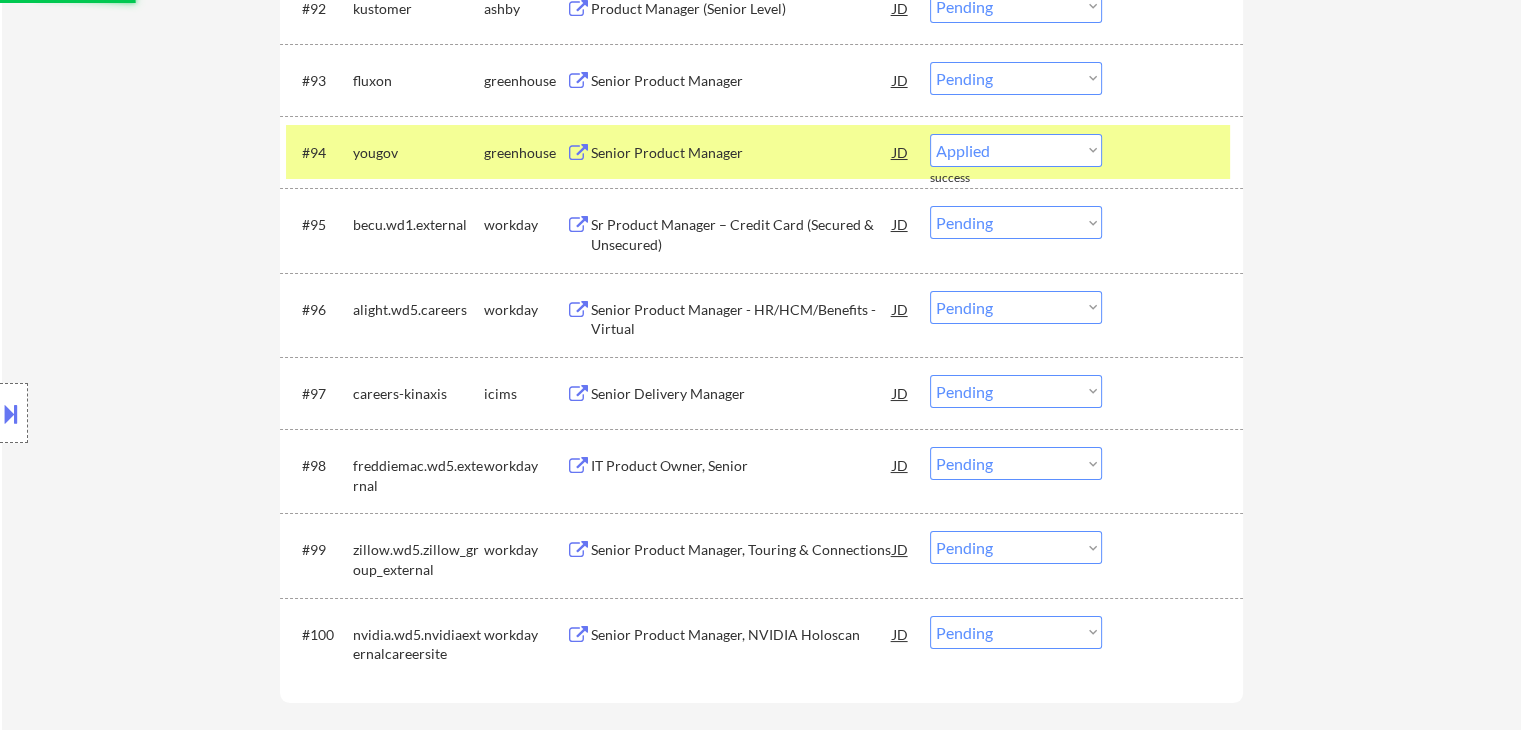 scroll, scrollTop: 7500, scrollLeft: 0, axis: vertical 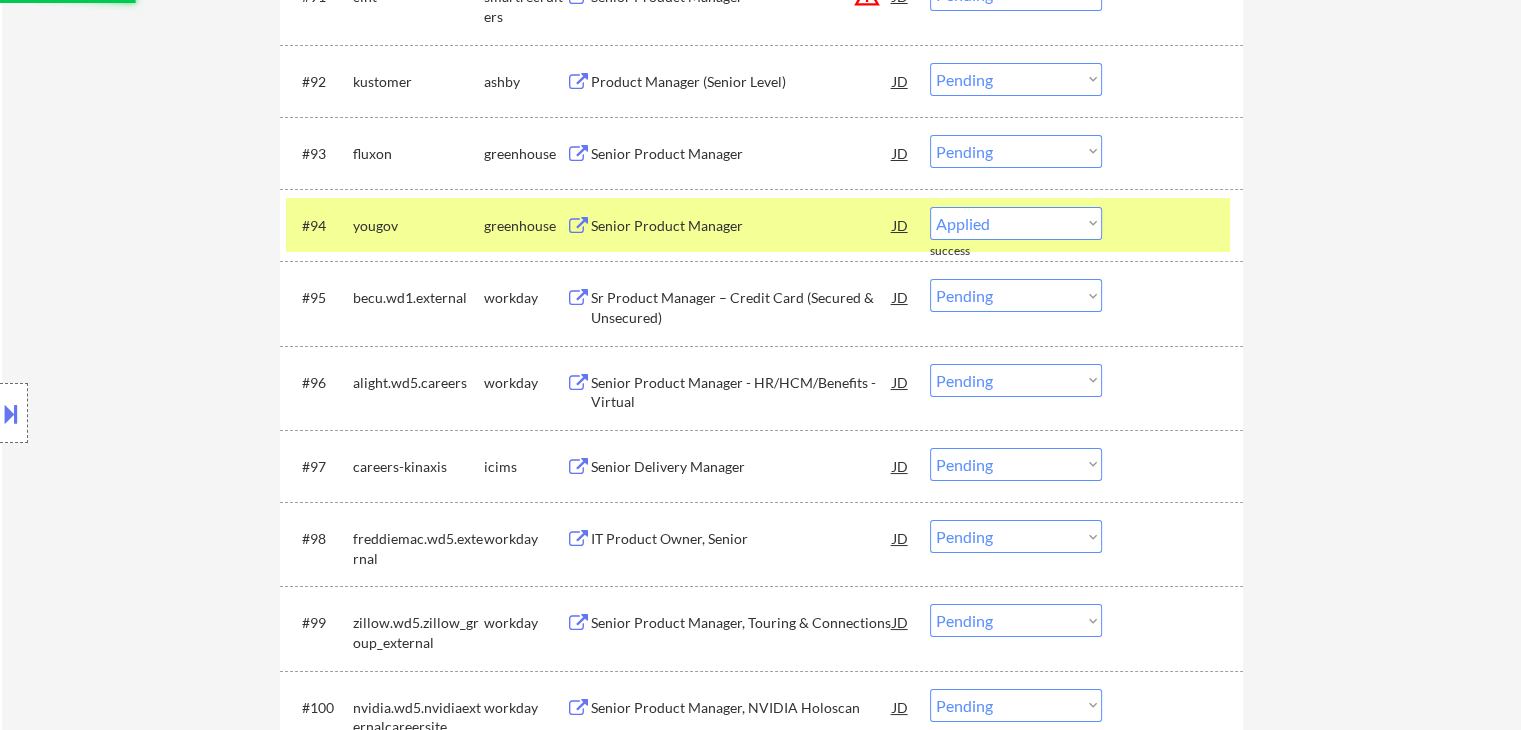 select on ""pending"" 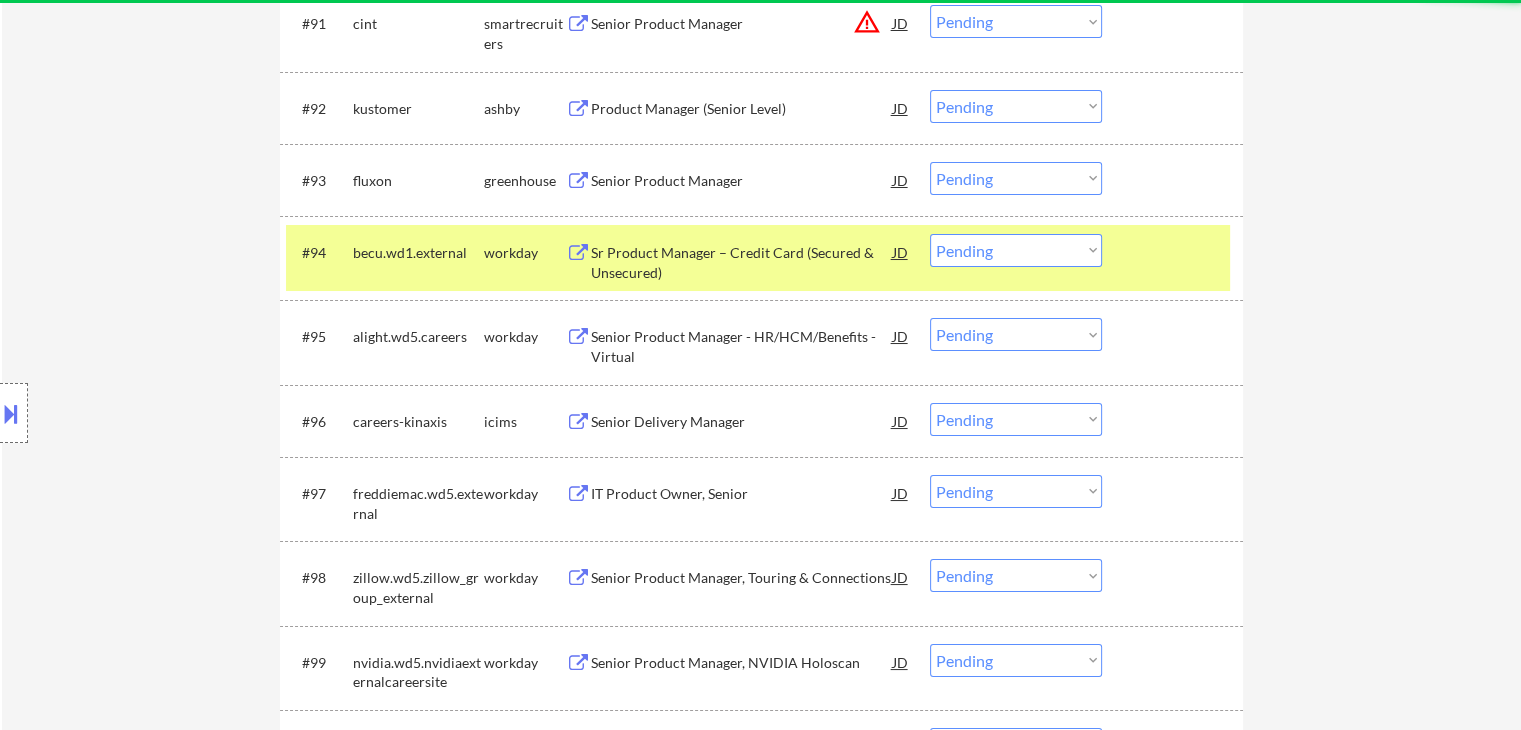 click at bounding box center [1175, 252] 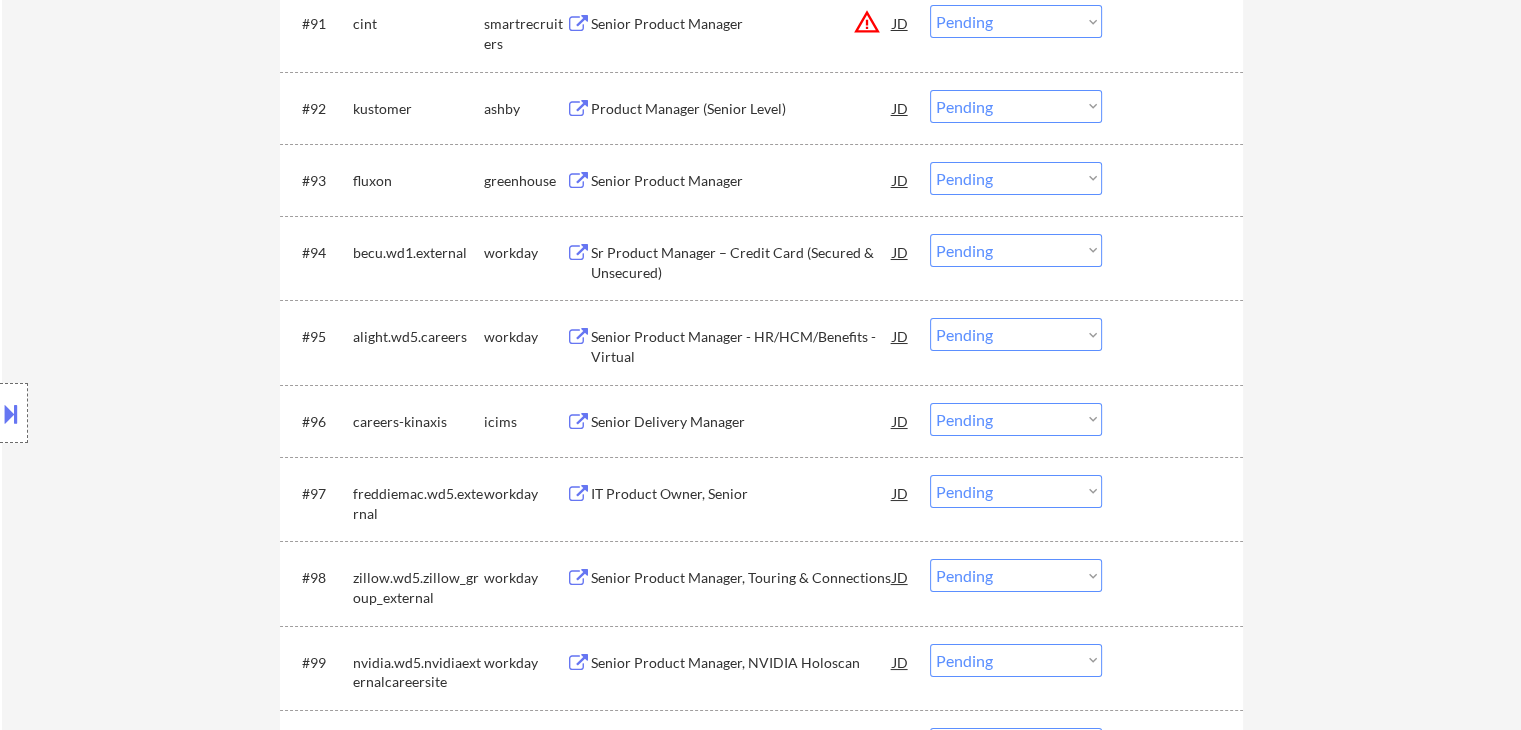 click on "Senior Product Manager" at bounding box center [742, 181] 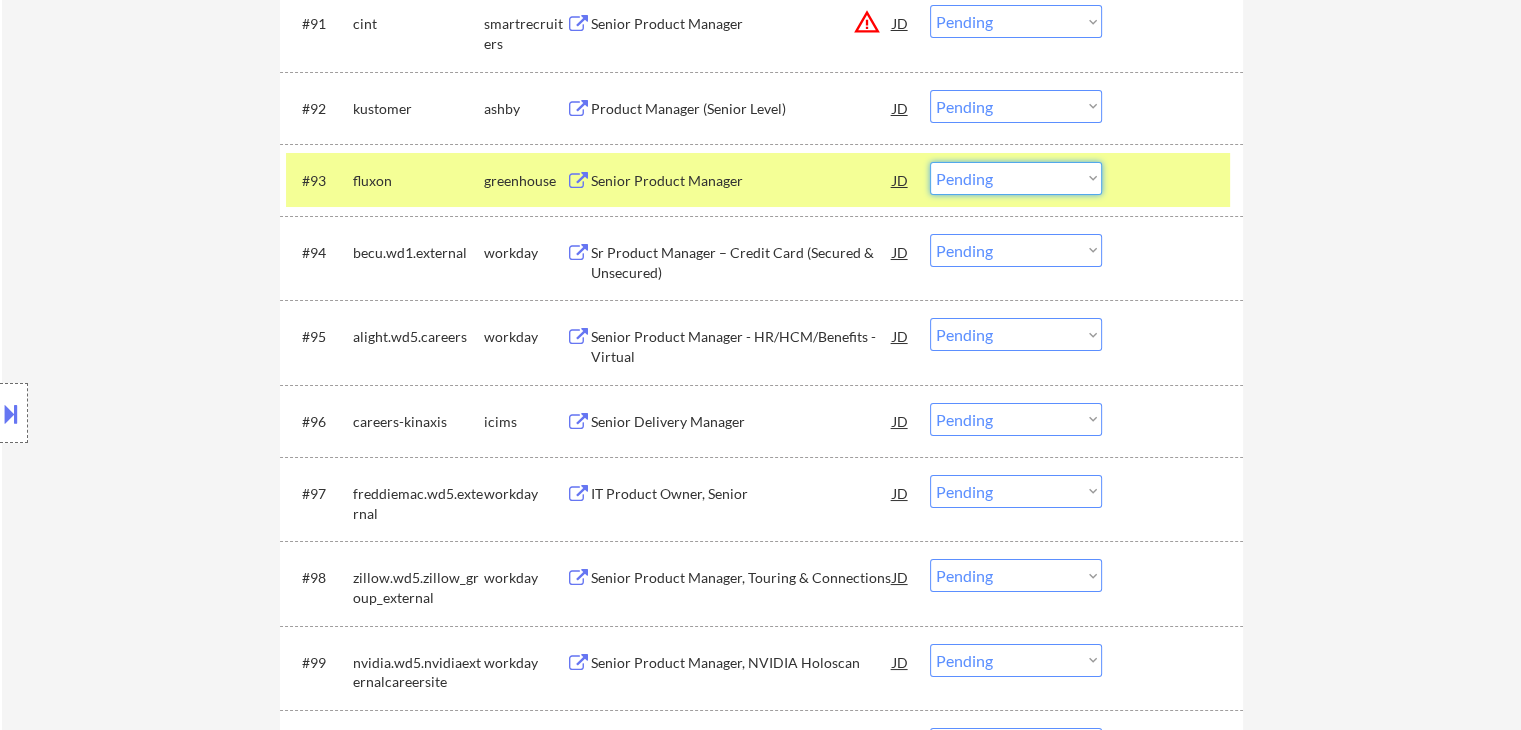 click on "Choose an option... Pending Applied Excluded (Questions) Excluded (Expired) Excluded (Location) Excluded (Bad Match) Excluded (Blocklist) Excluded (Salary) Excluded (Other)" at bounding box center [1016, 178] 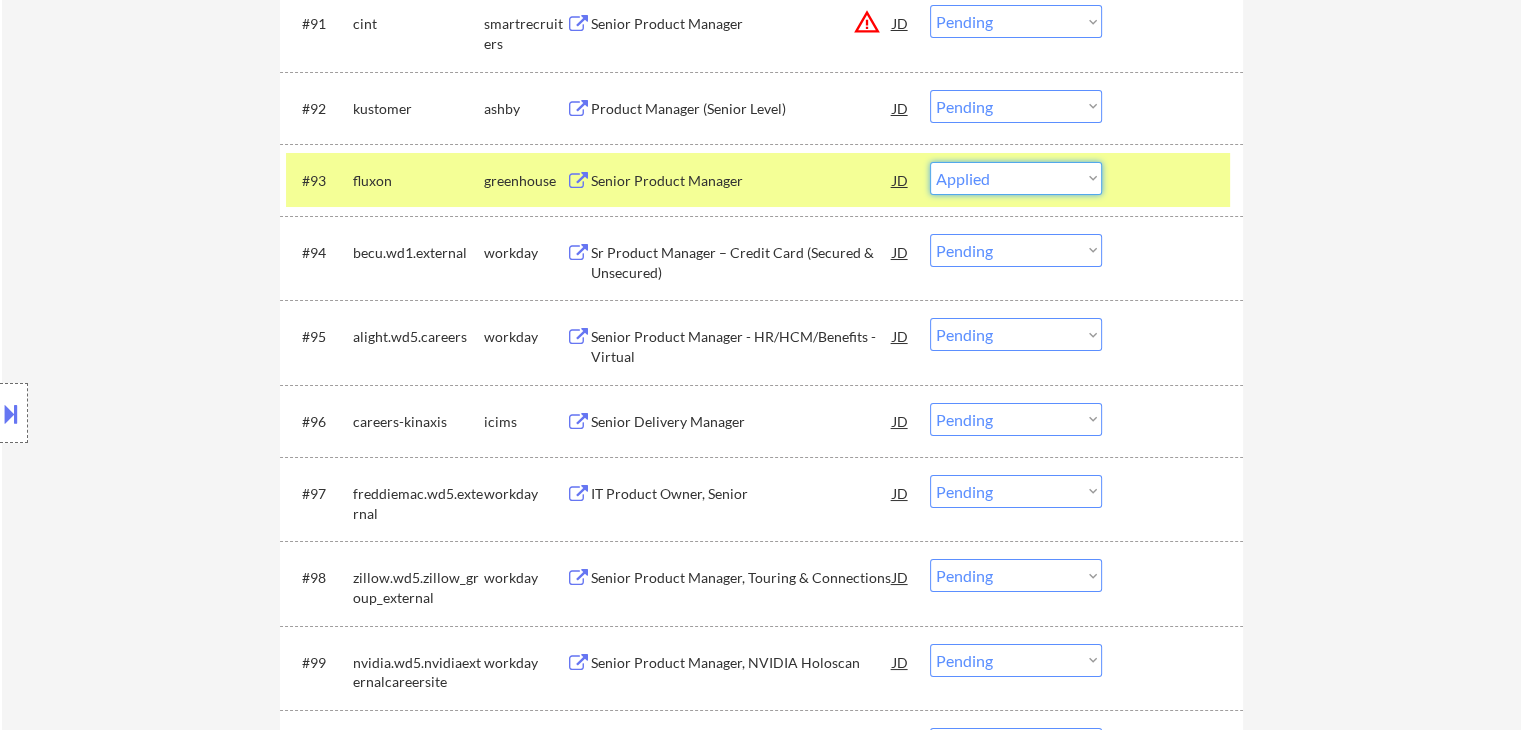click on "Choose an option... Pending Applied Excluded (Questions) Excluded (Expired) Excluded (Location) Excluded (Bad Match) Excluded (Blocklist) Excluded (Salary) Excluded (Other)" at bounding box center (1016, 178) 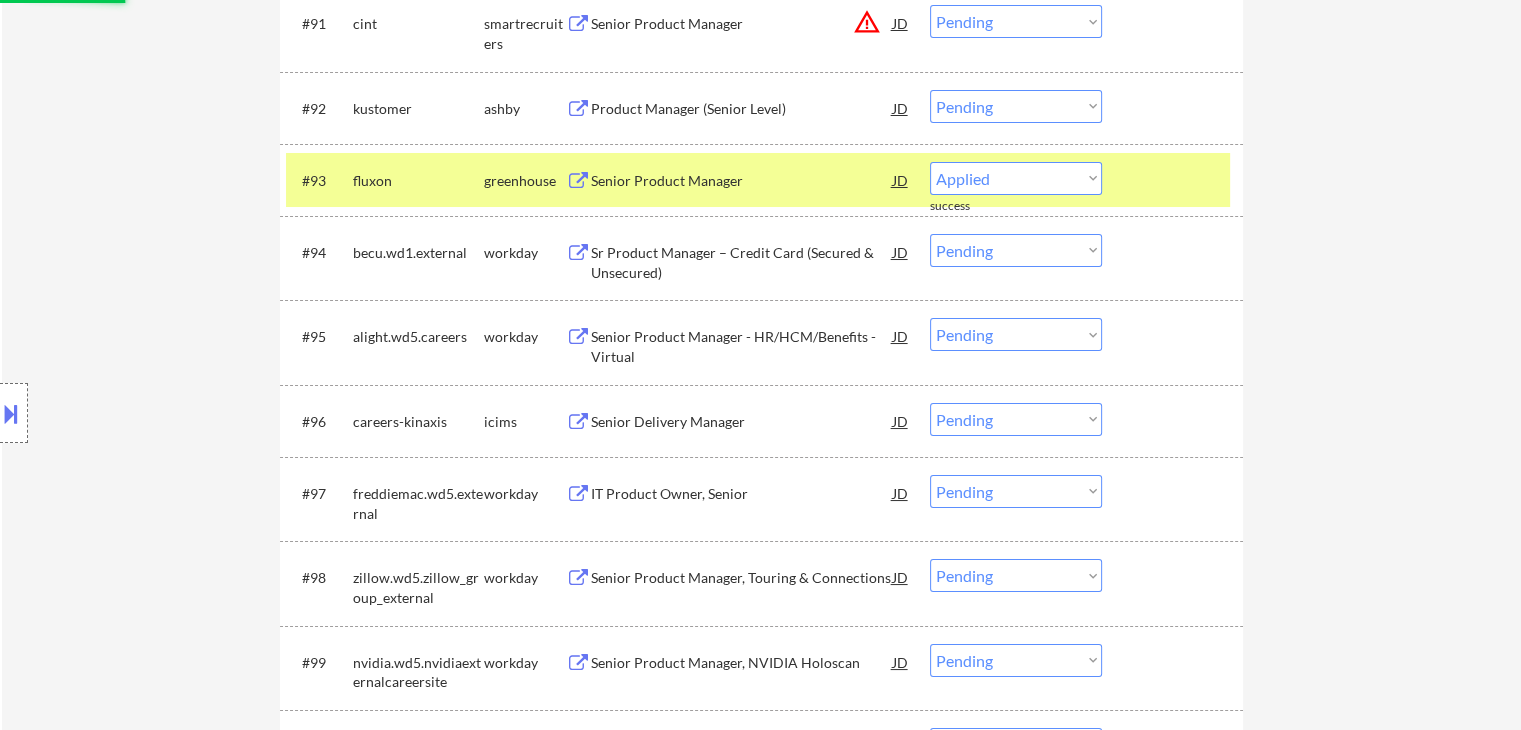 select on ""pending"" 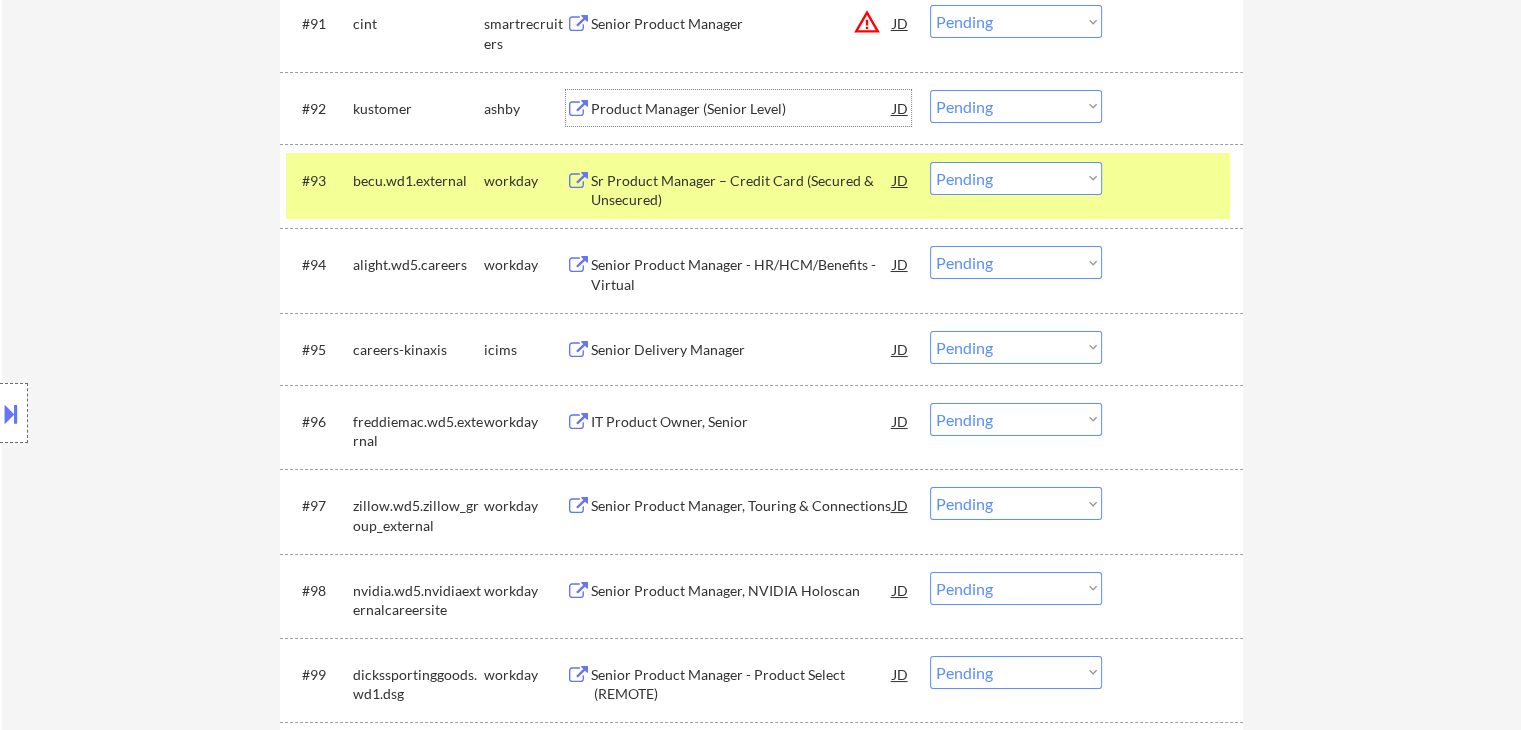 click on "Product Manager (Senior Level)" at bounding box center (742, 109) 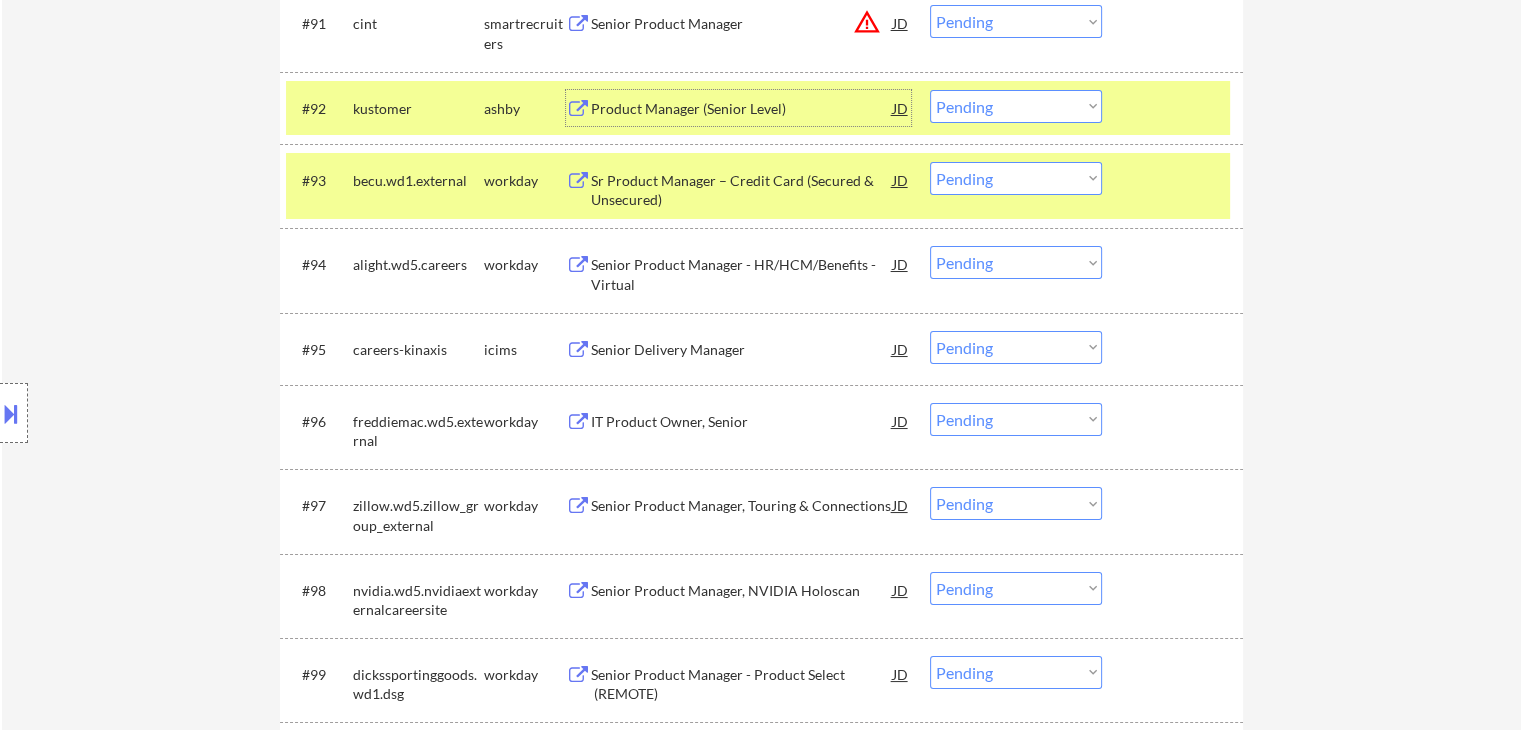 click at bounding box center (1175, 180) 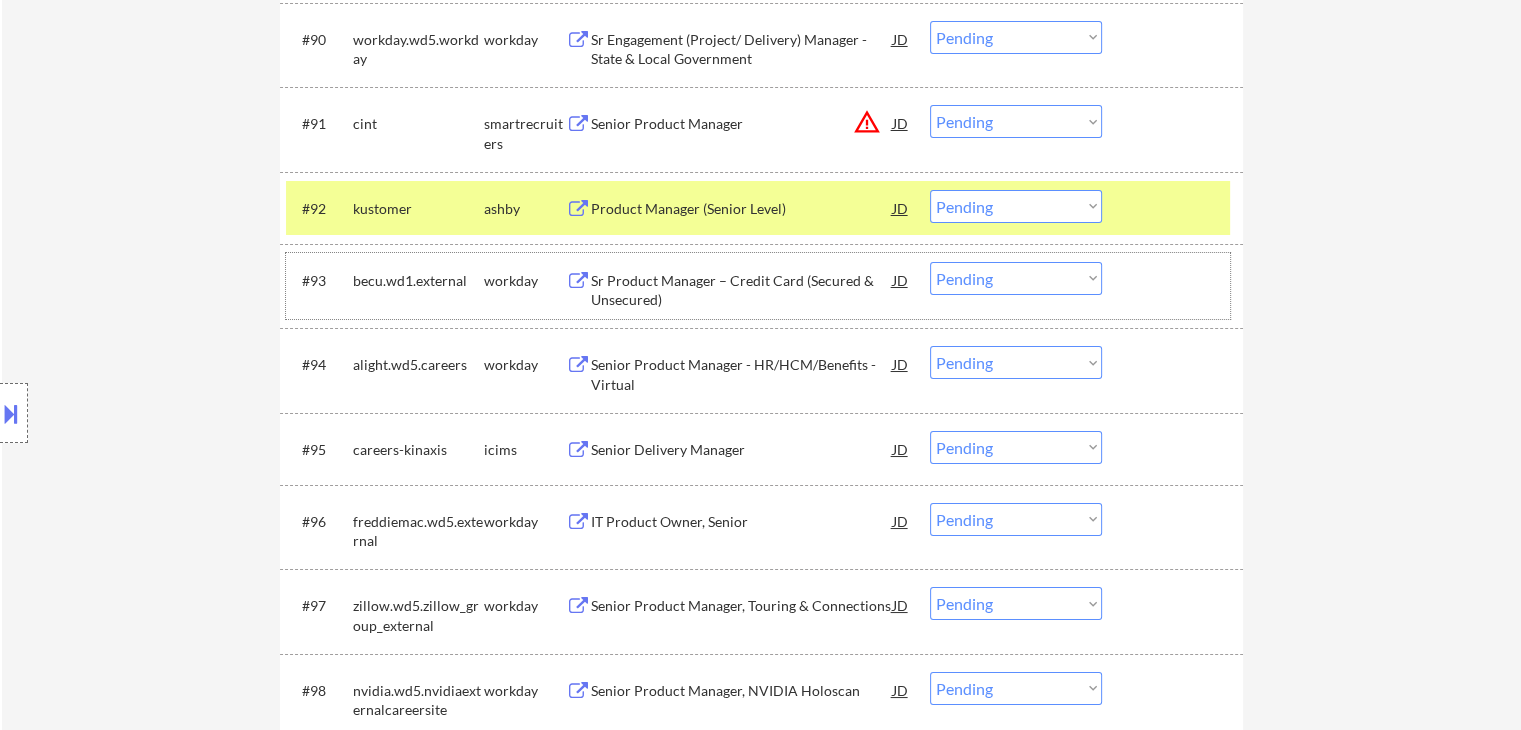 scroll, scrollTop: 7400, scrollLeft: 0, axis: vertical 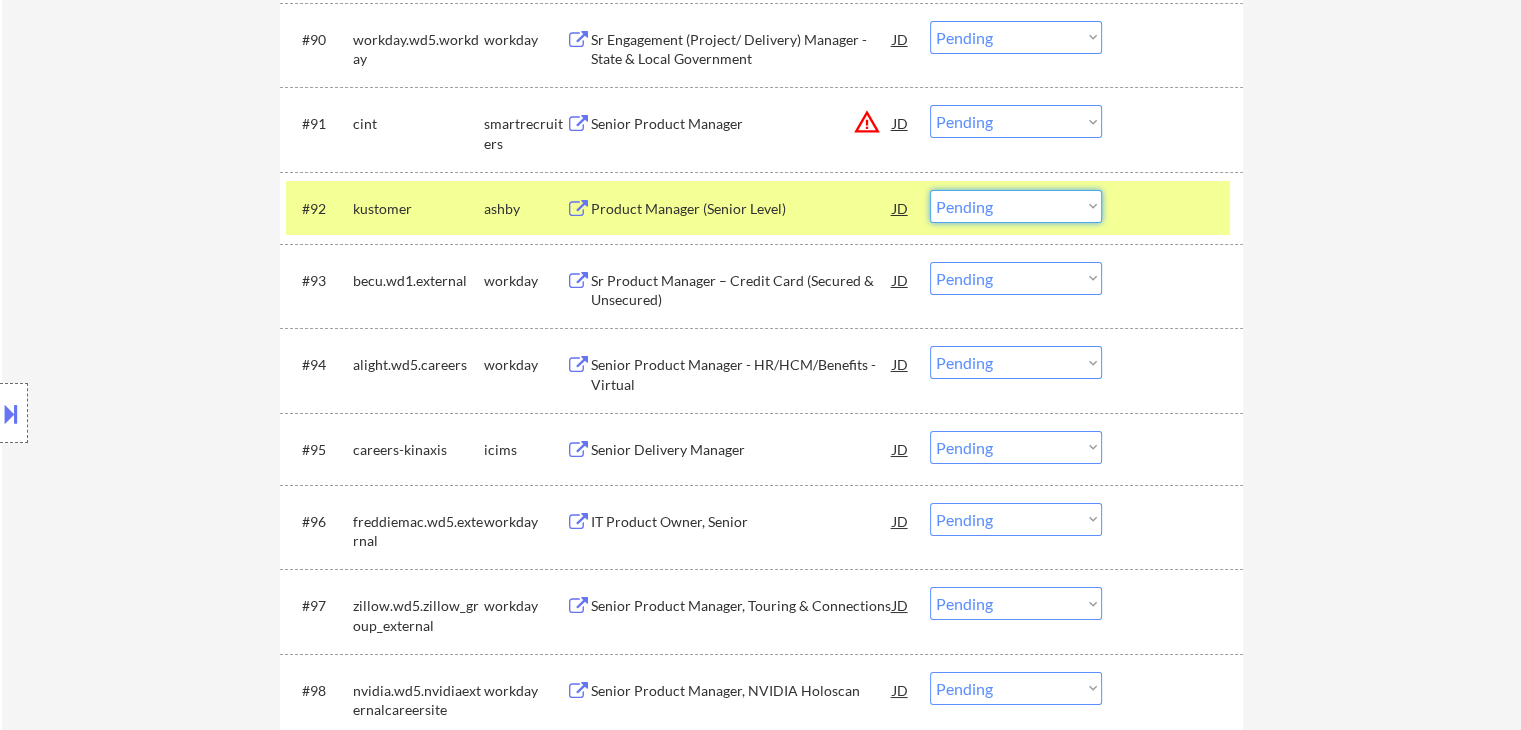 click on "Choose an option... Pending Applied Excluded (Questions) Excluded (Expired) Excluded (Location) Excluded (Bad Match) Excluded (Blocklist) Excluded (Salary) Excluded (Other)" at bounding box center (1016, 206) 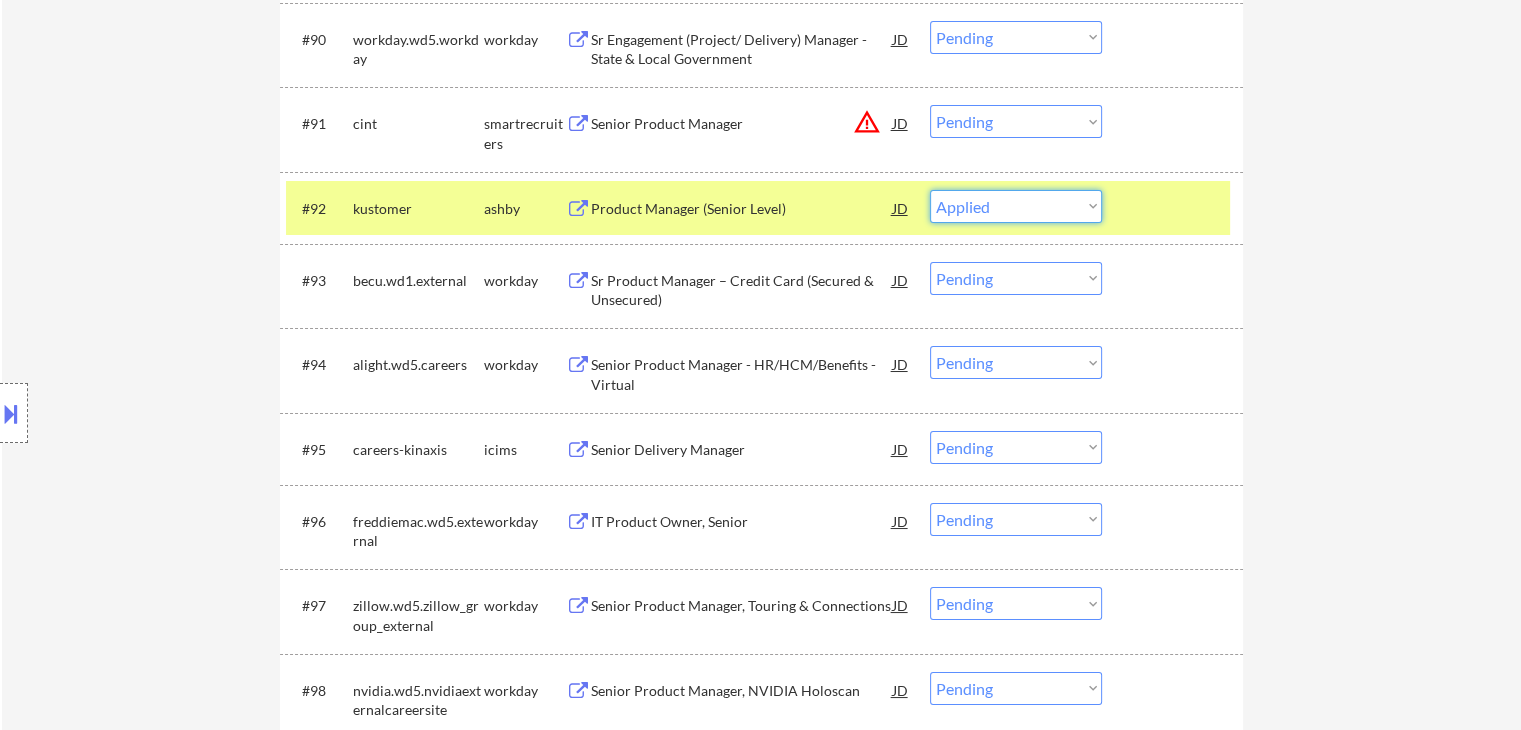 click on "Choose an option... Pending Applied Excluded (Questions) Excluded (Expired) Excluded (Location) Excluded (Bad Match) Excluded (Blocklist) Excluded (Salary) Excluded (Other)" at bounding box center [1016, 206] 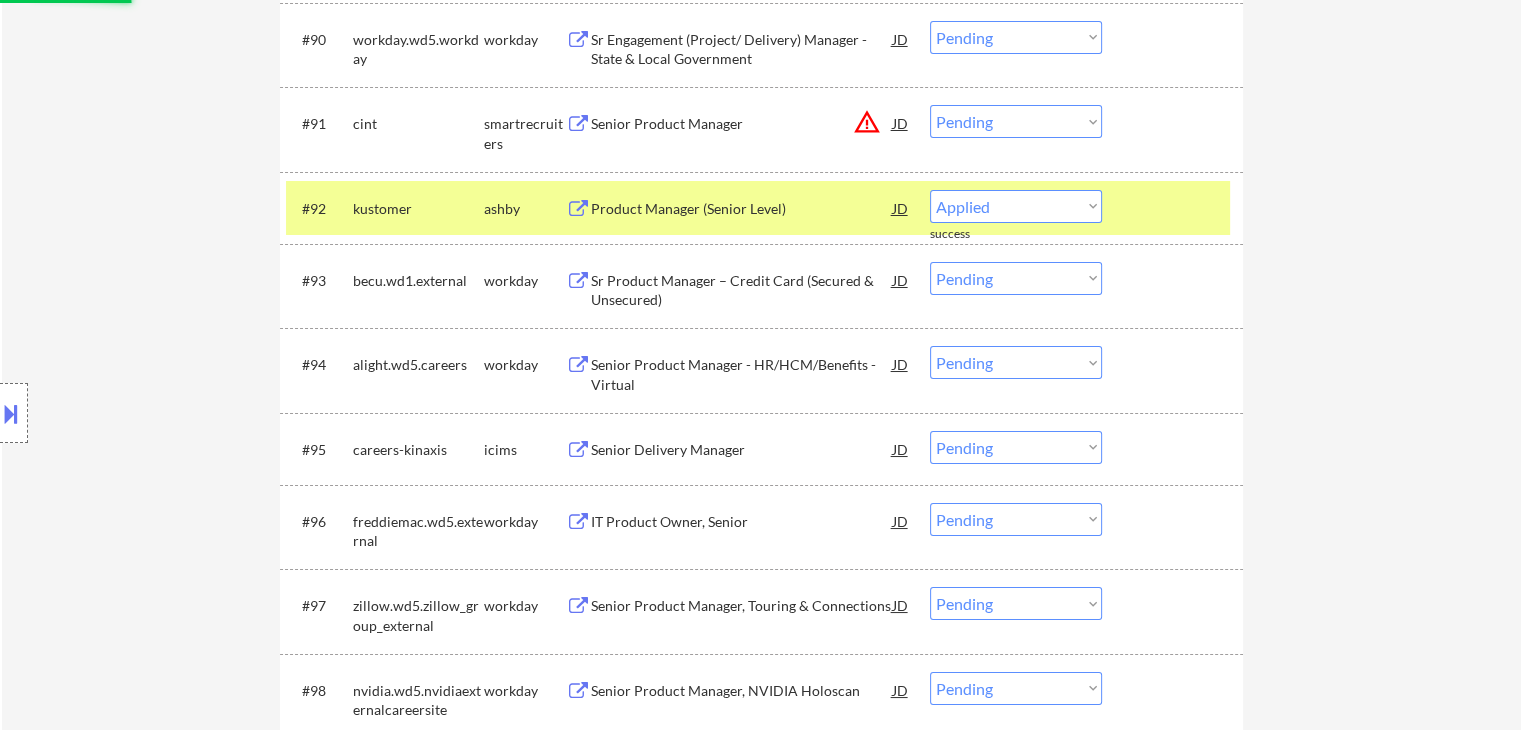select on ""pending"" 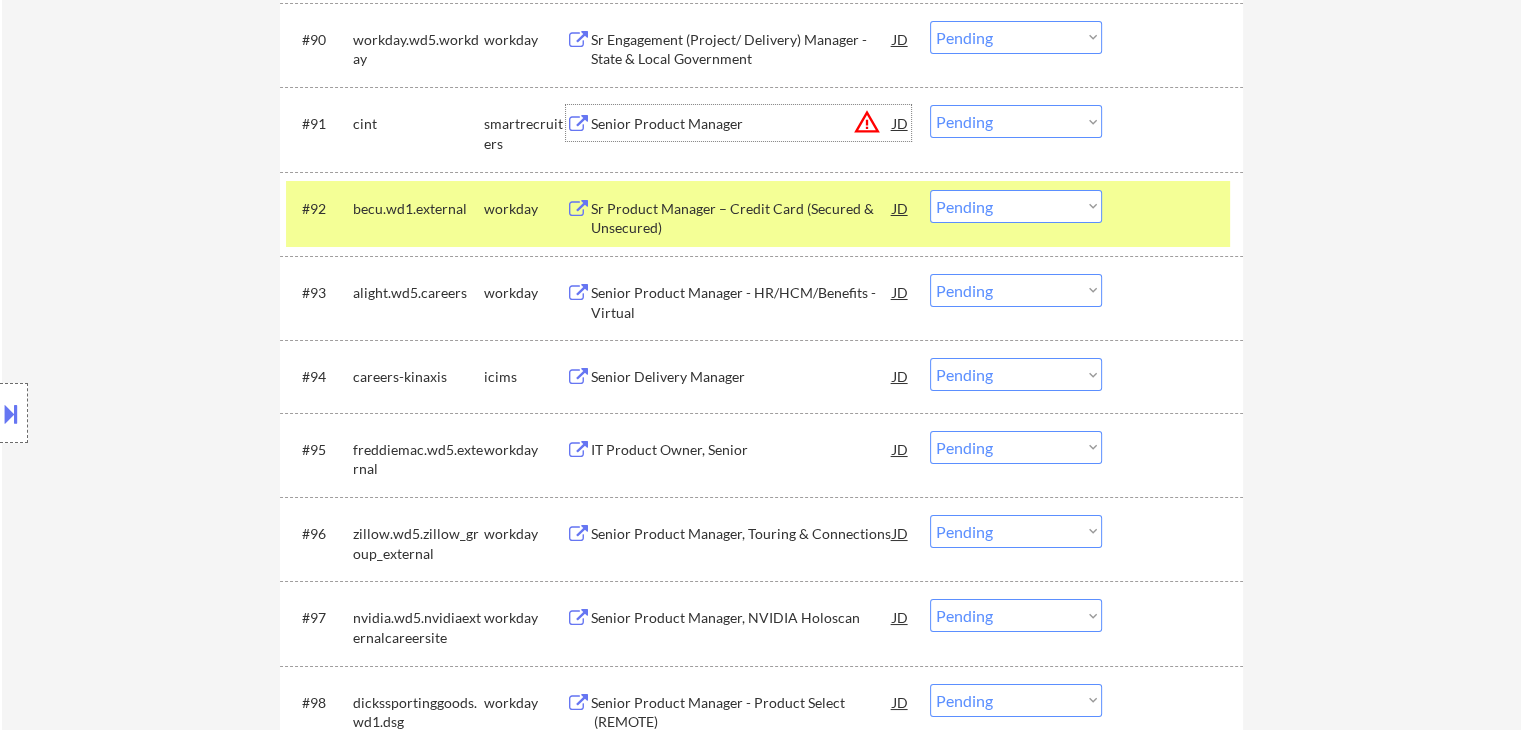 click on "Senior Product Manager" at bounding box center [742, 124] 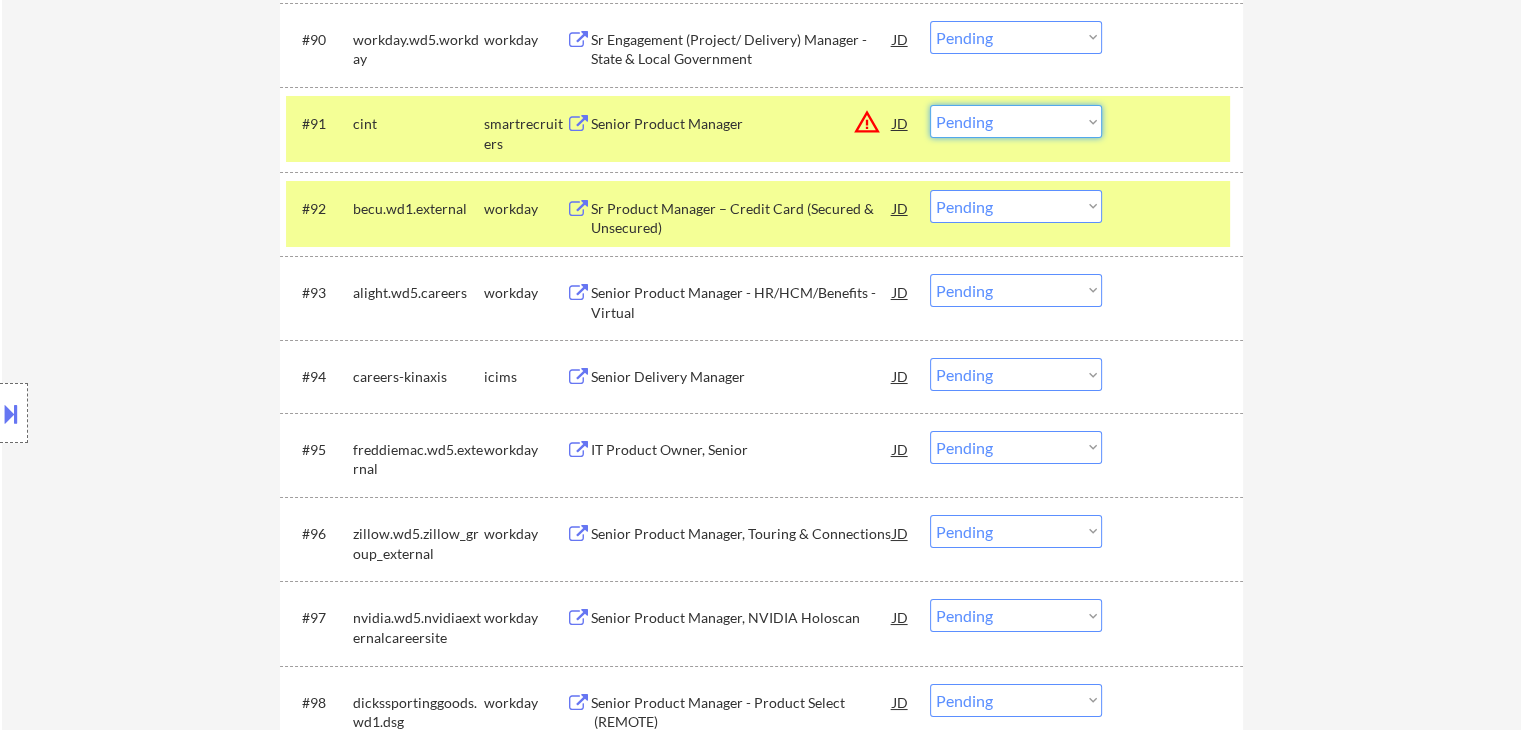 click on "Choose an option... Pending Applied Excluded (Questions) Excluded (Expired) Excluded (Location) Excluded (Bad Match) Excluded (Blocklist) Excluded (Salary) Excluded (Other)" at bounding box center [1016, 121] 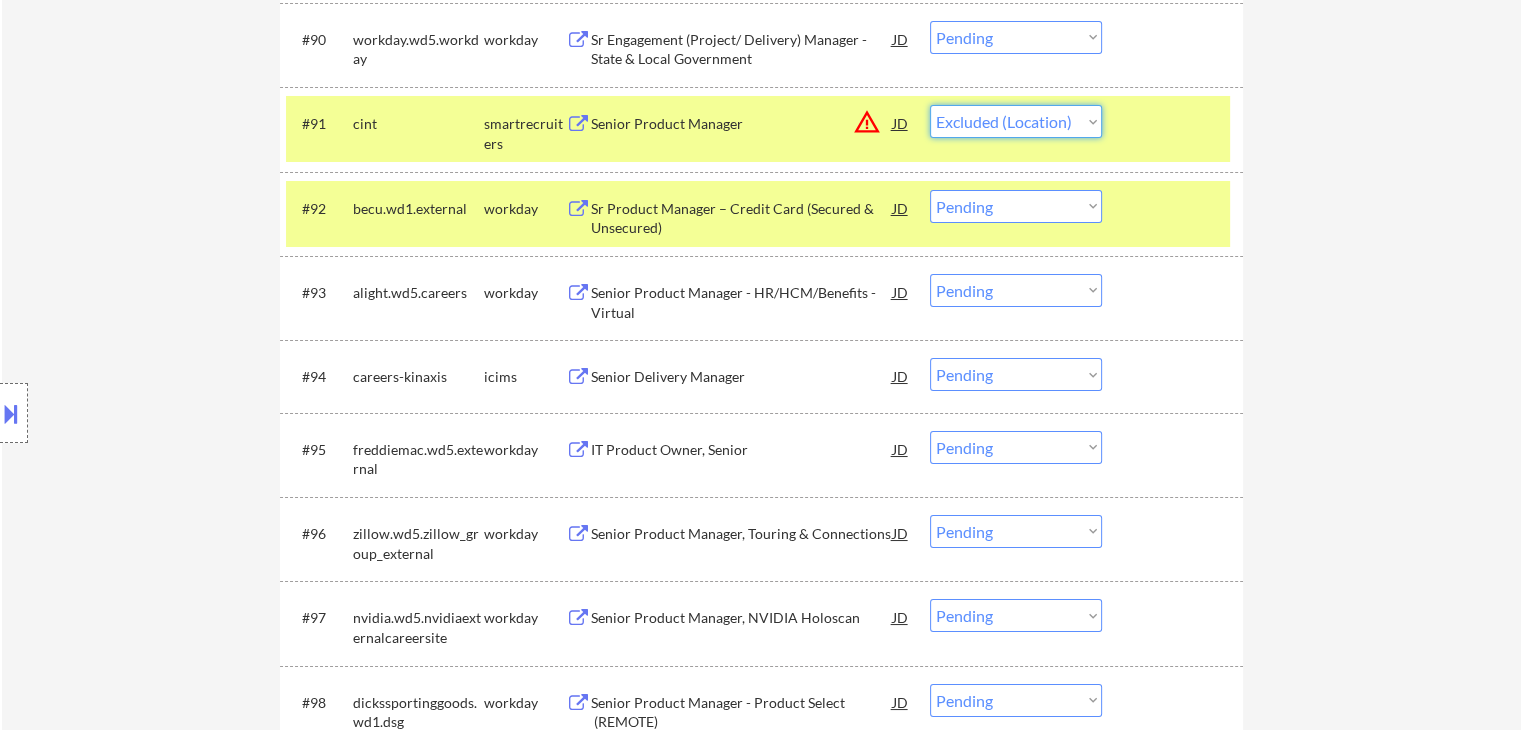 click on "Choose an option... Pending Applied Excluded (Questions) Excluded (Expired) Excluded (Location) Excluded (Bad Match) Excluded (Blocklist) Excluded (Salary) Excluded (Other)" at bounding box center (1016, 121) 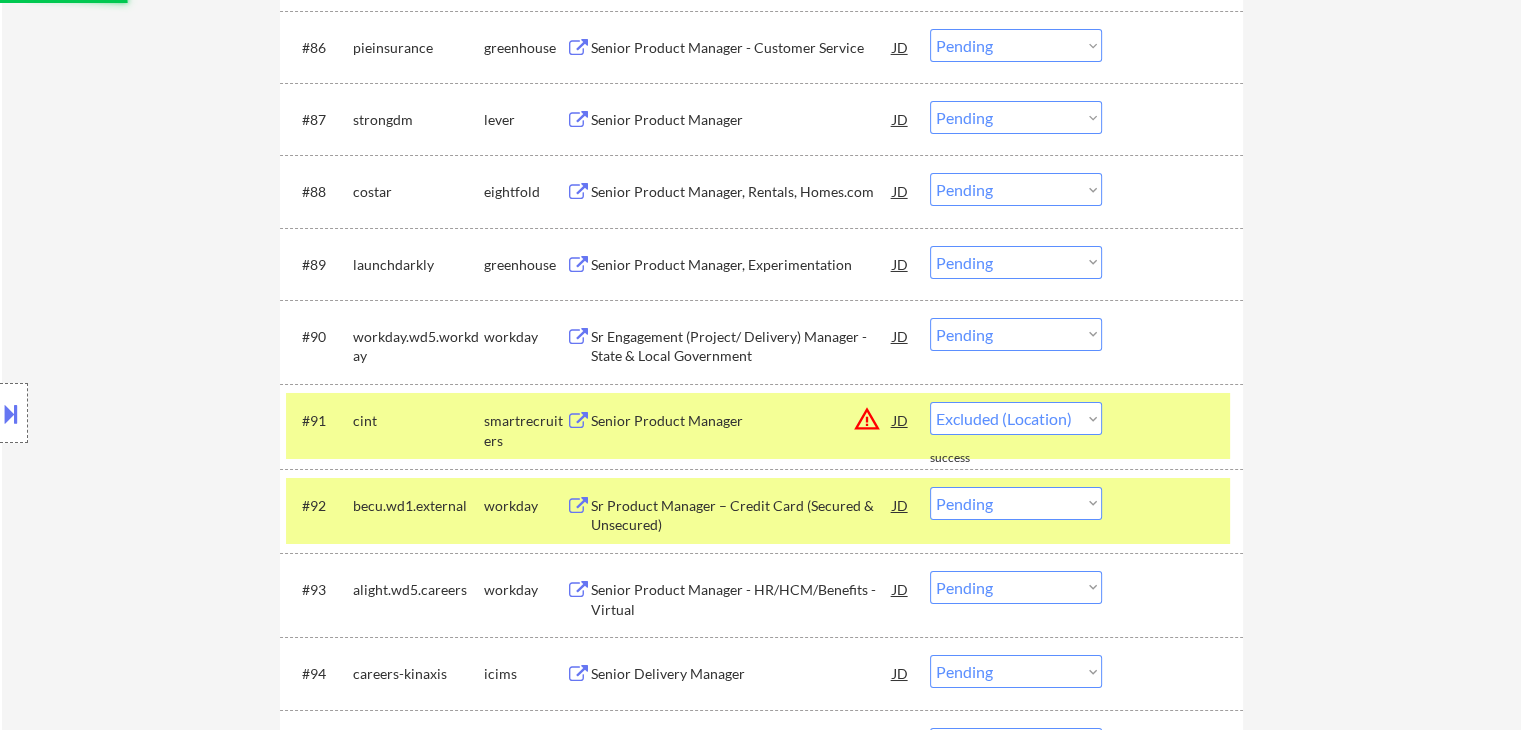 scroll, scrollTop: 7100, scrollLeft: 0, axis: vertical 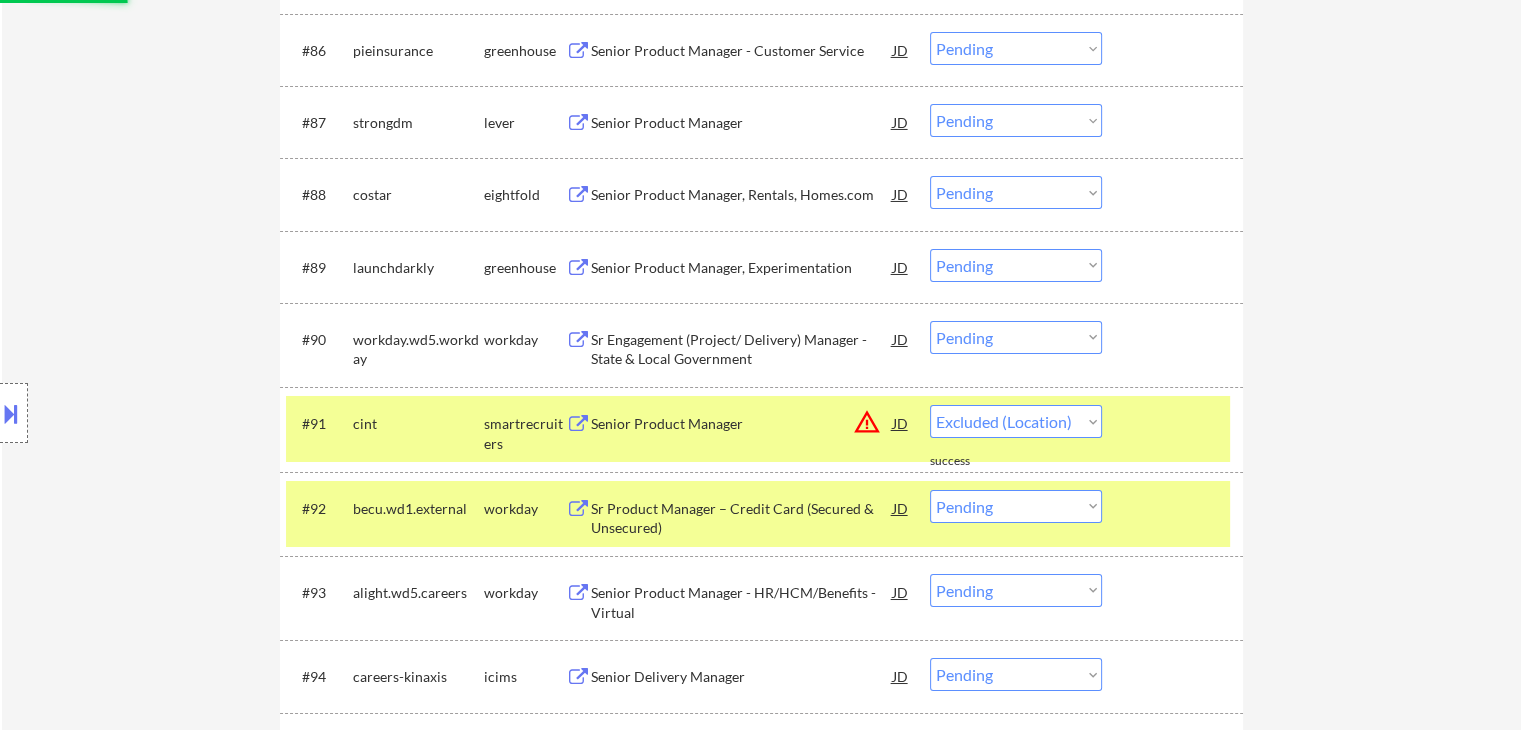 select on ""pending"" 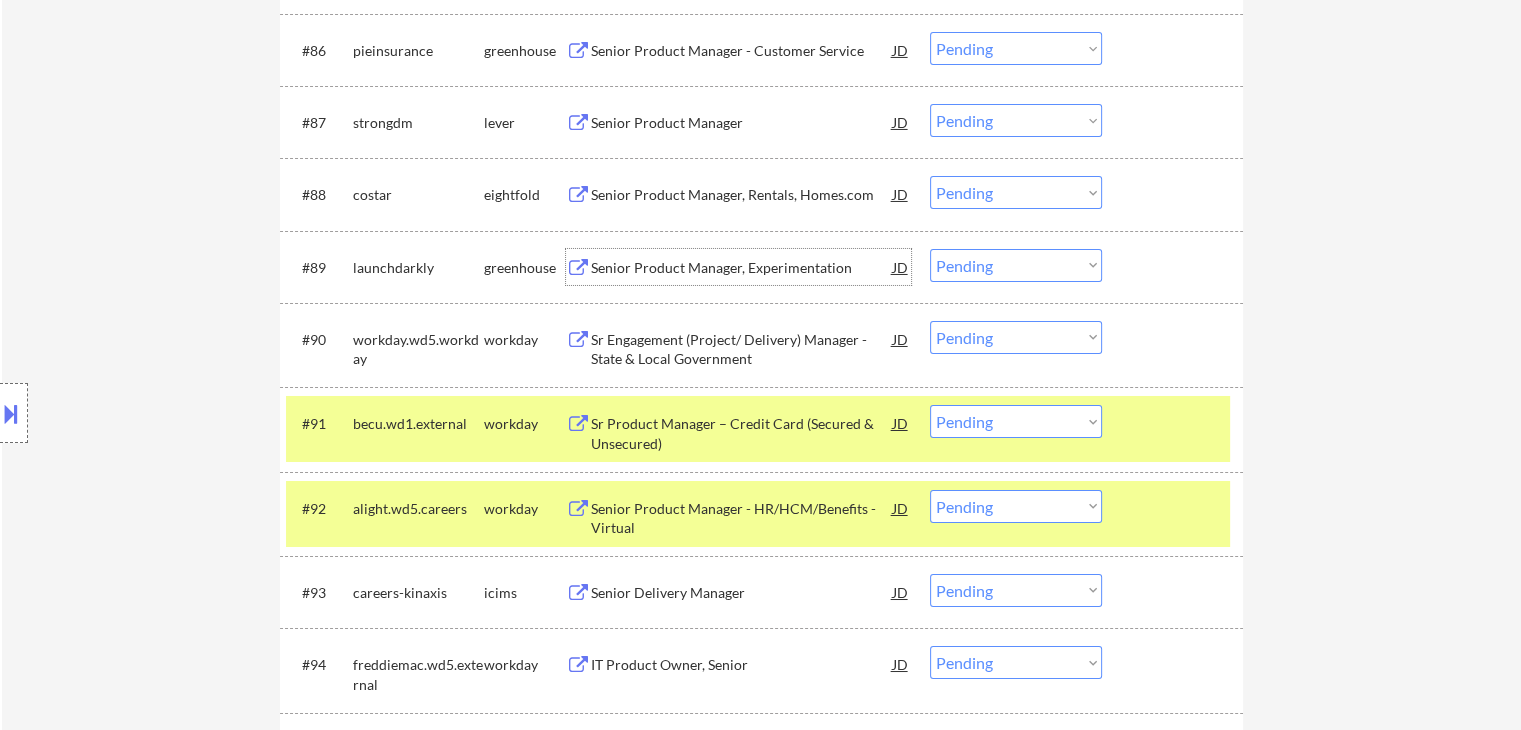 click on "Senior Product Manager, Experimentation" at bounding box center (742, 268) 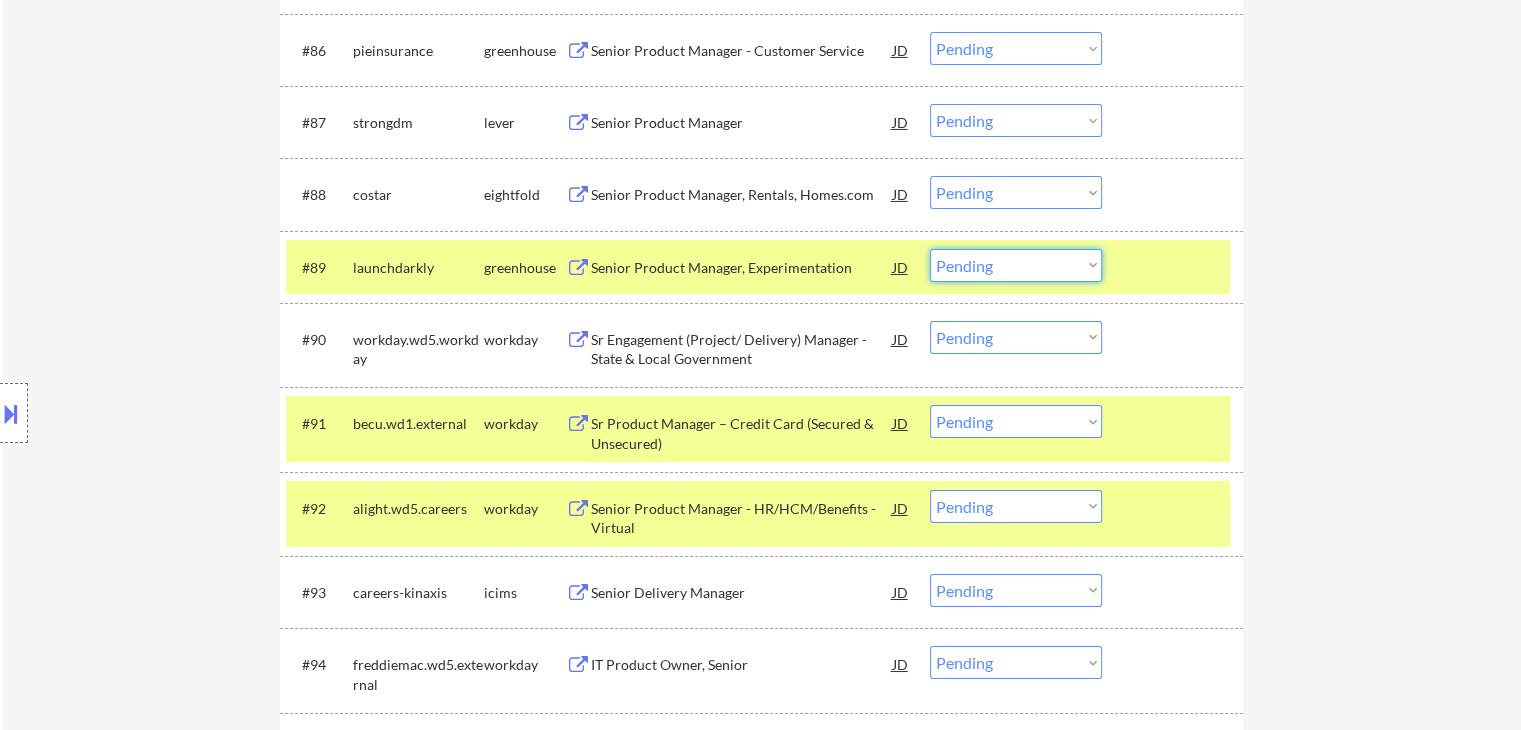 drag, startPoint x: 1005, startPoint y: 271, endPoint x: 992, endPoint y: 279, distance: 15.264338 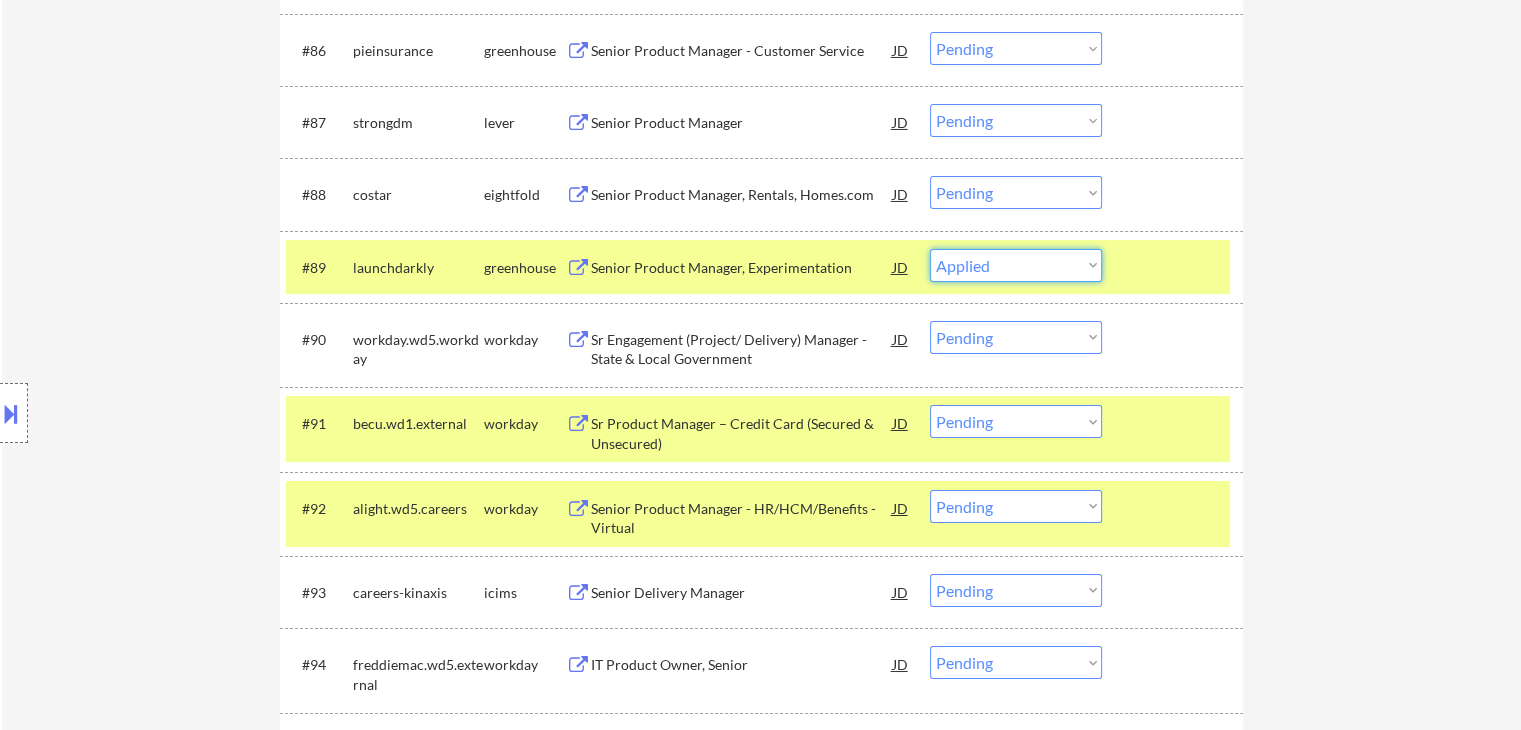 click on "Choose an option... Pending Applied Excluded (Questions) Excluded (Expired) Excluded (Location) Excluded (Bad Match) Excluded (Blocklist) Excluded (Salary) Excluded (Other)" at bounding box center (1016, 265) 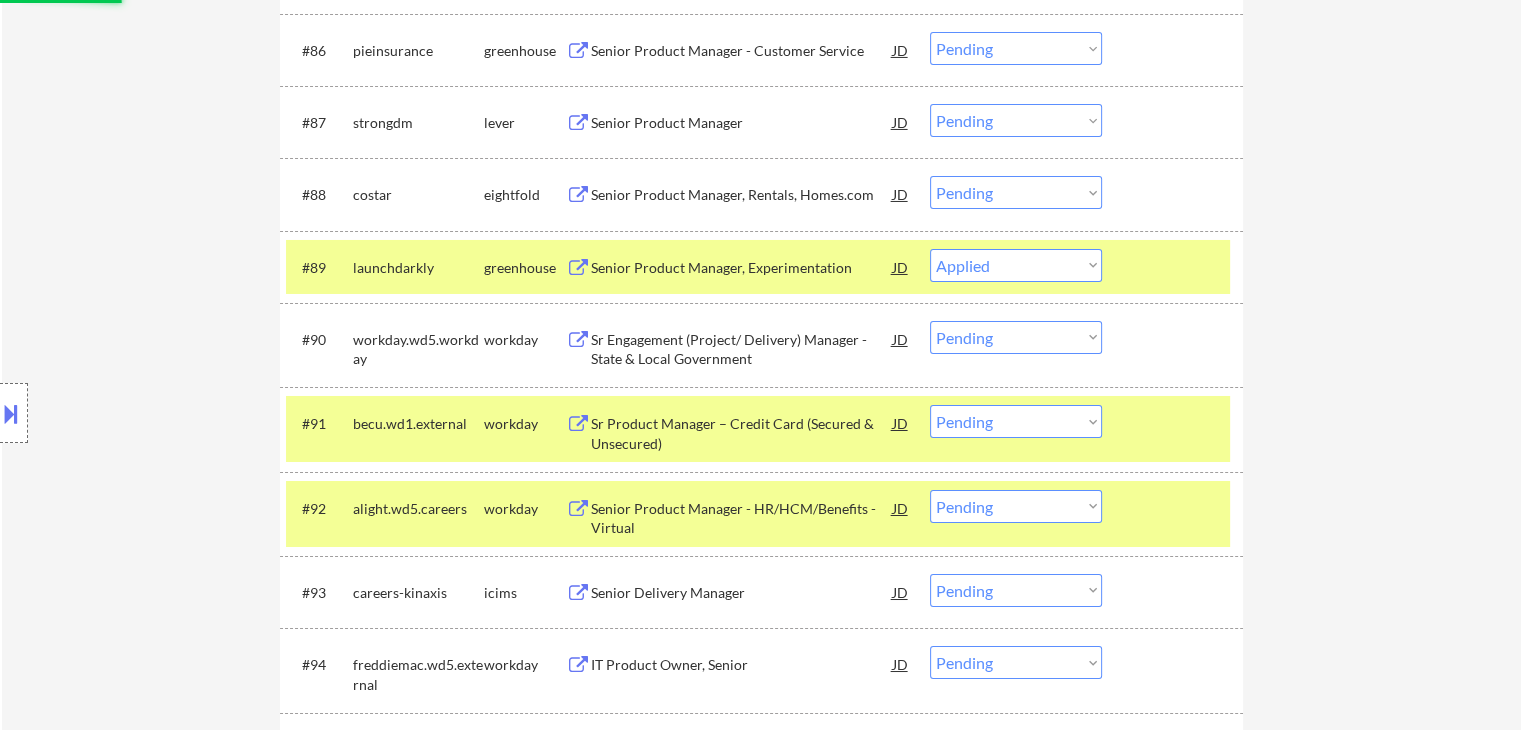 scroll, scrollTop: 7000, scrollLeft: 0, axis: vertical 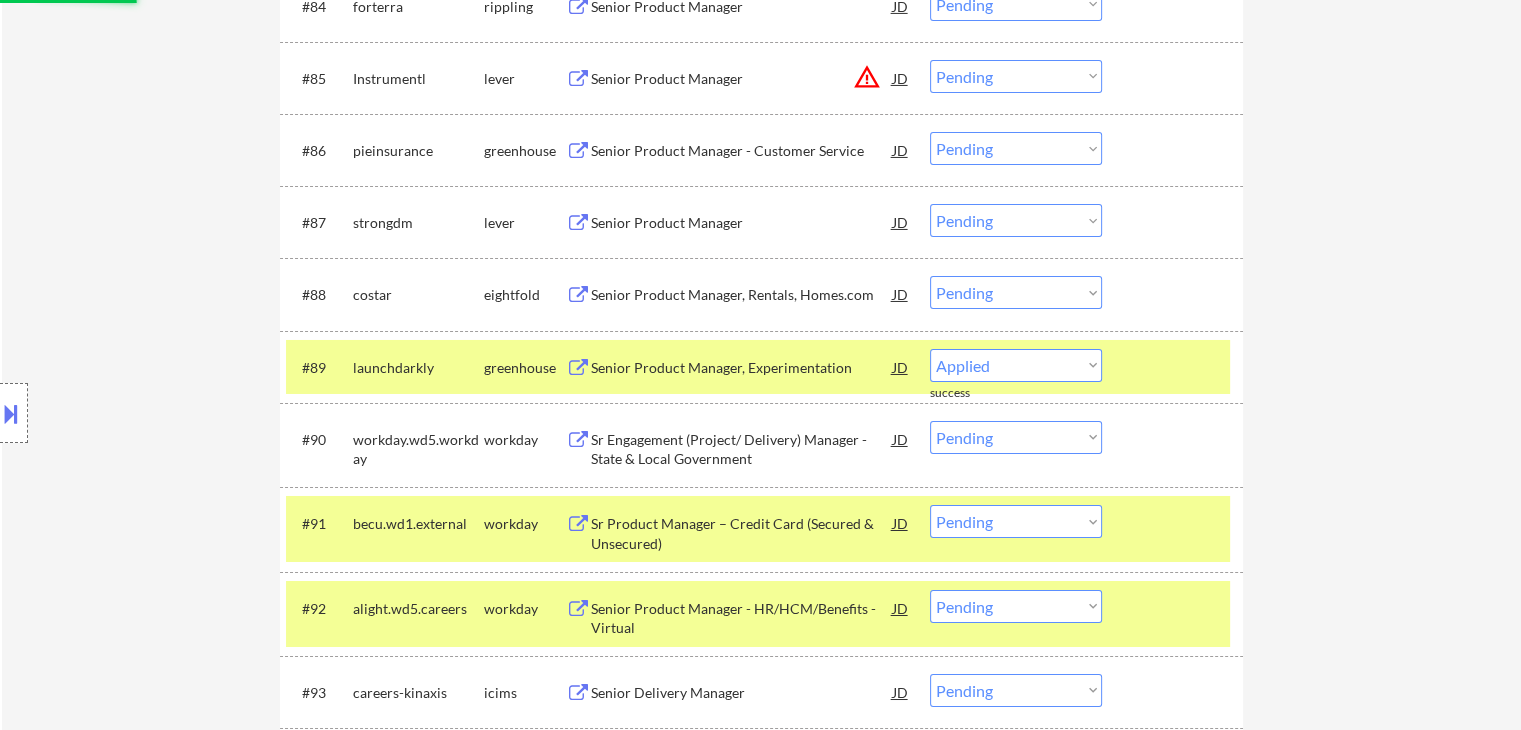 select on ""pending"" 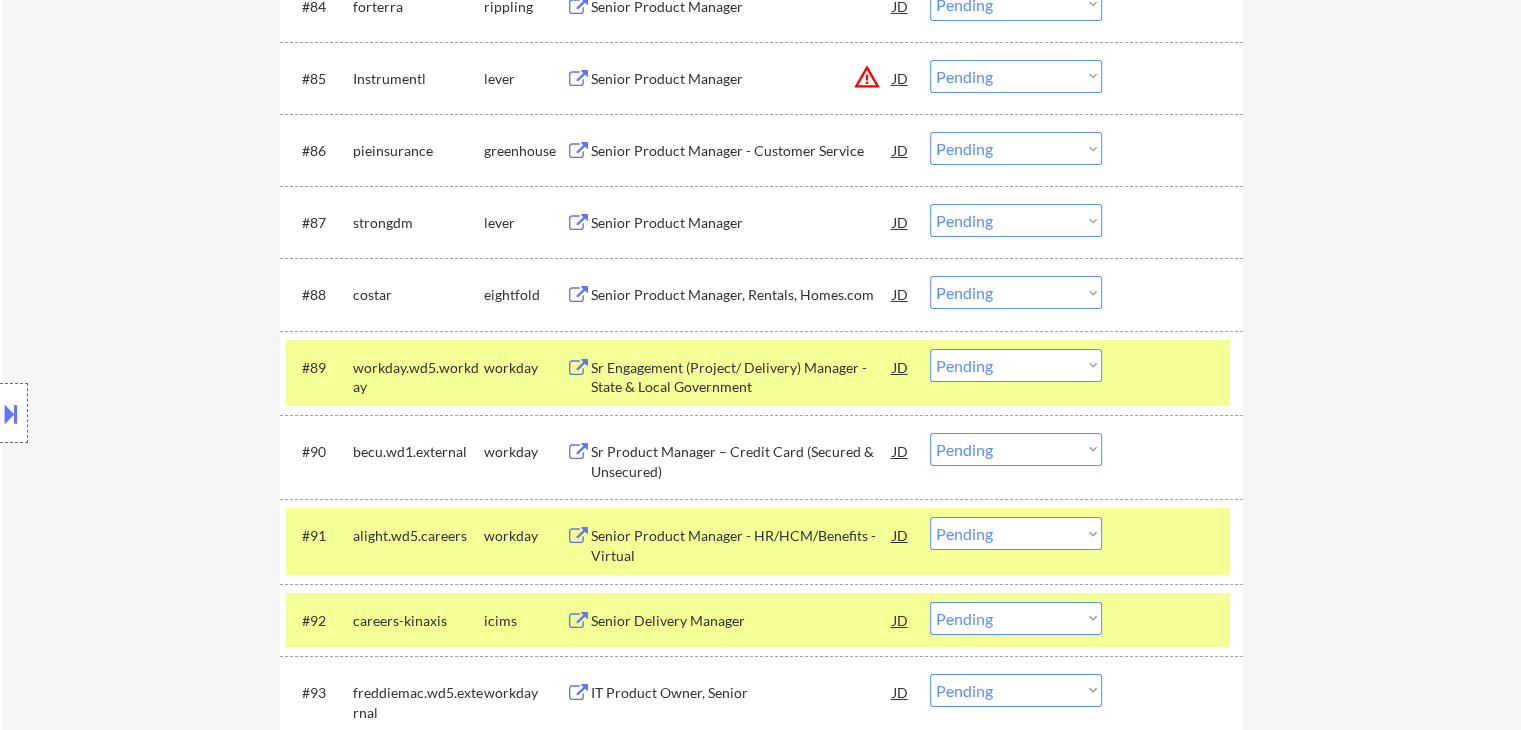 click on "Senior Product Manager" at bounding box center [742, 223] 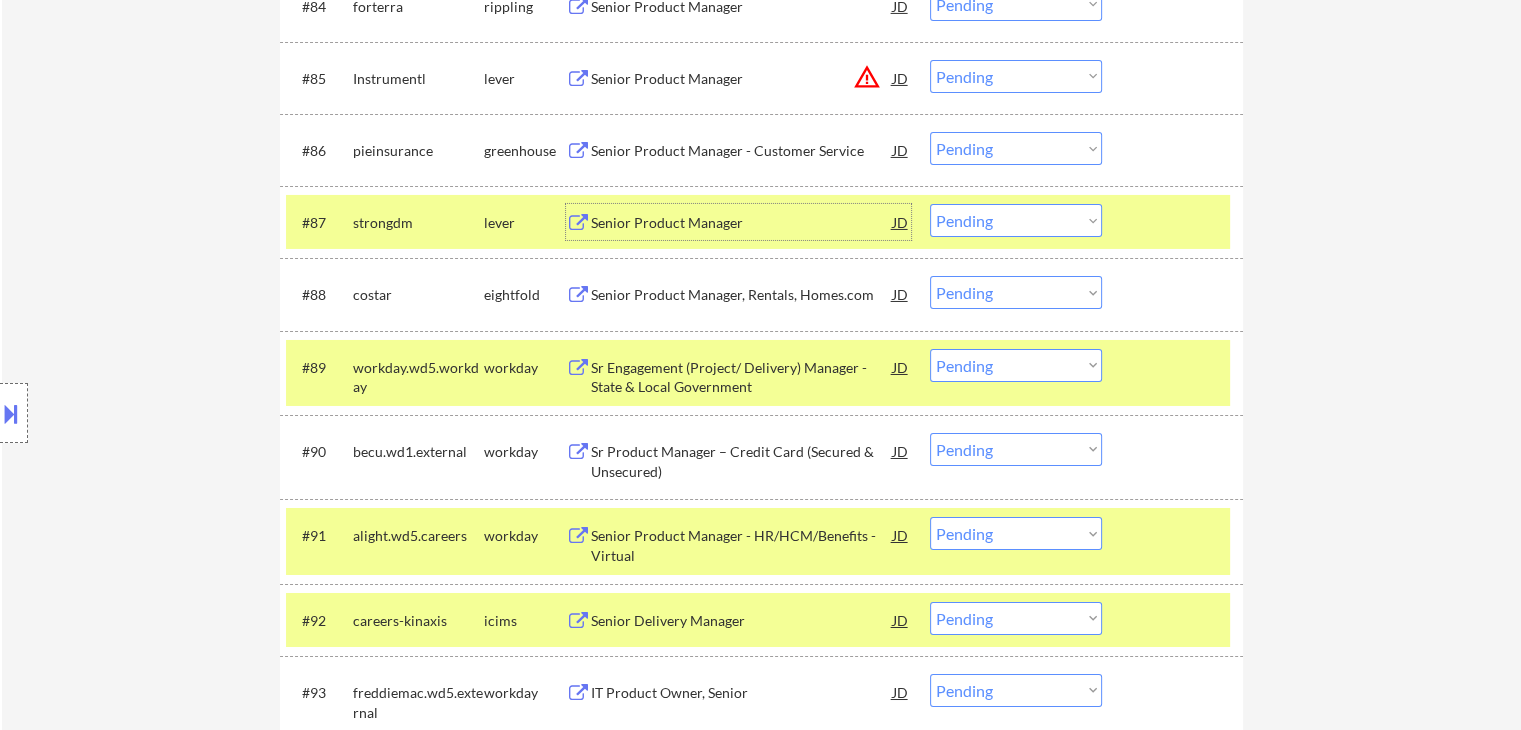 click on "Choose an option... Pending Applied Excluded (Questions) Excluded (Expired) Excluded (Location) Excluded (Bad Match) Excluded (Blocklist) Excluded (Salary) Excluded (Other)" at bounding box center (1016, 220) 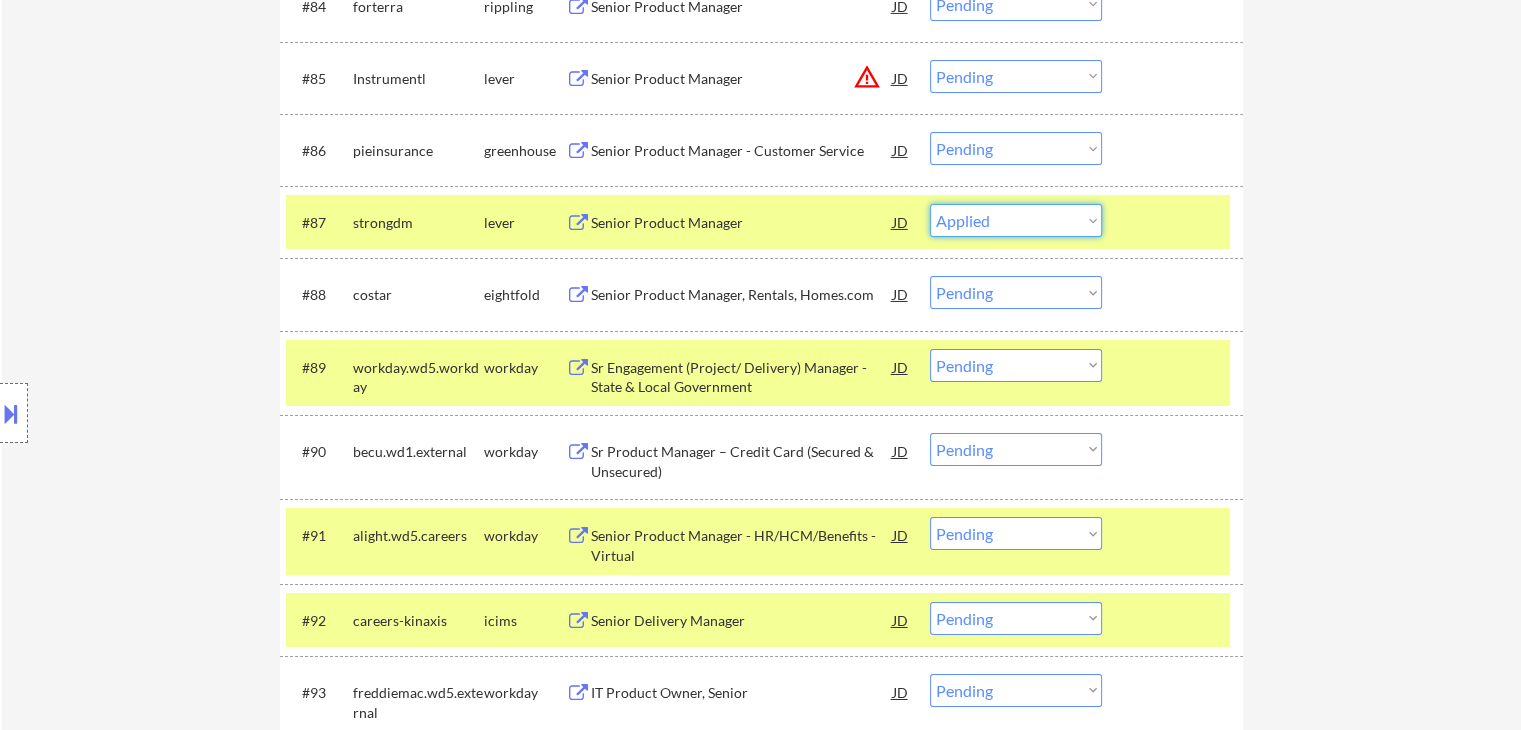 click on "Choose an option... Pending Applied Excluded (Questions) Excluded (Expired) Excluded (Location) Excluded (Bad Match) Excluded (Blocklist) Excluded (Salary) Excluded (Other)" at bounding box center [1016, 220] 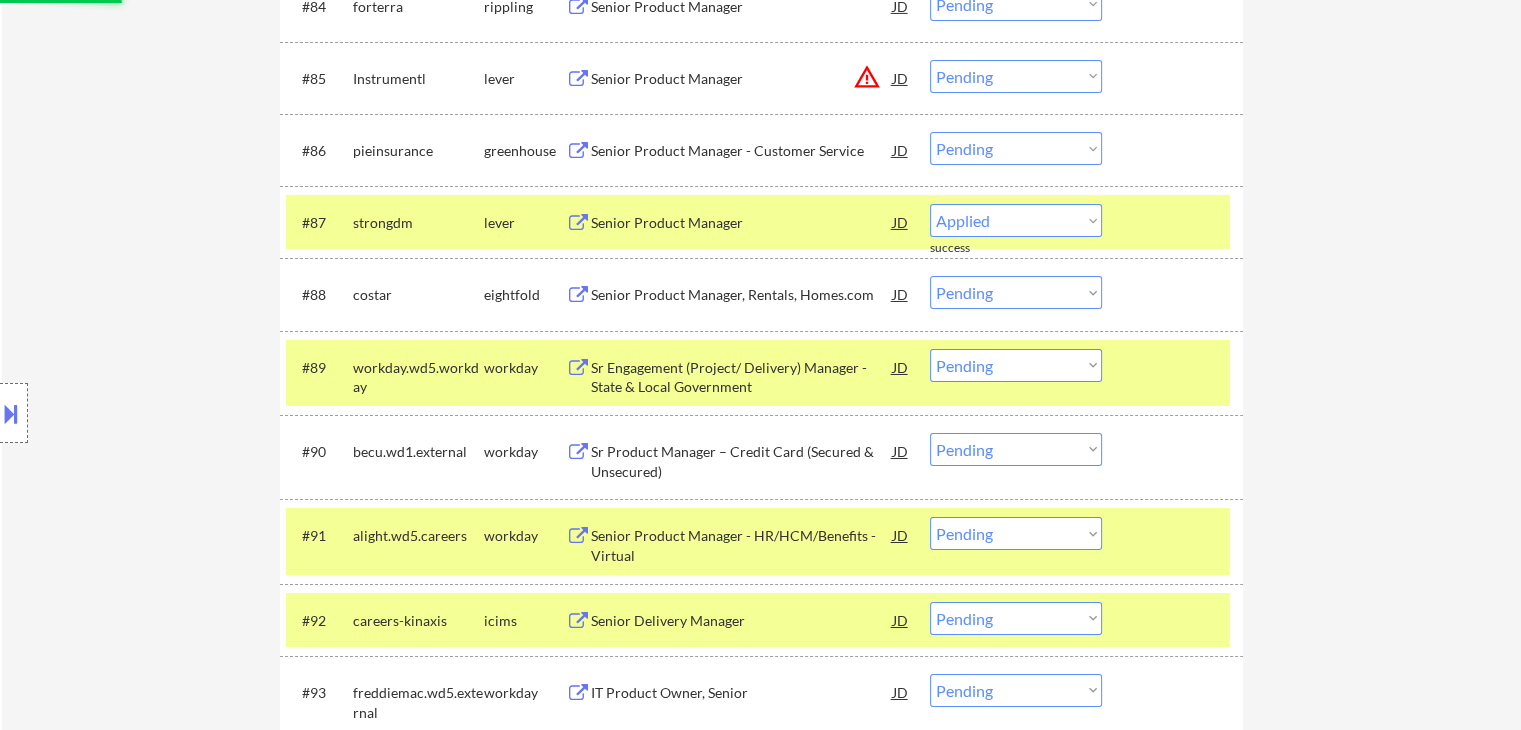 select on ""pending"" 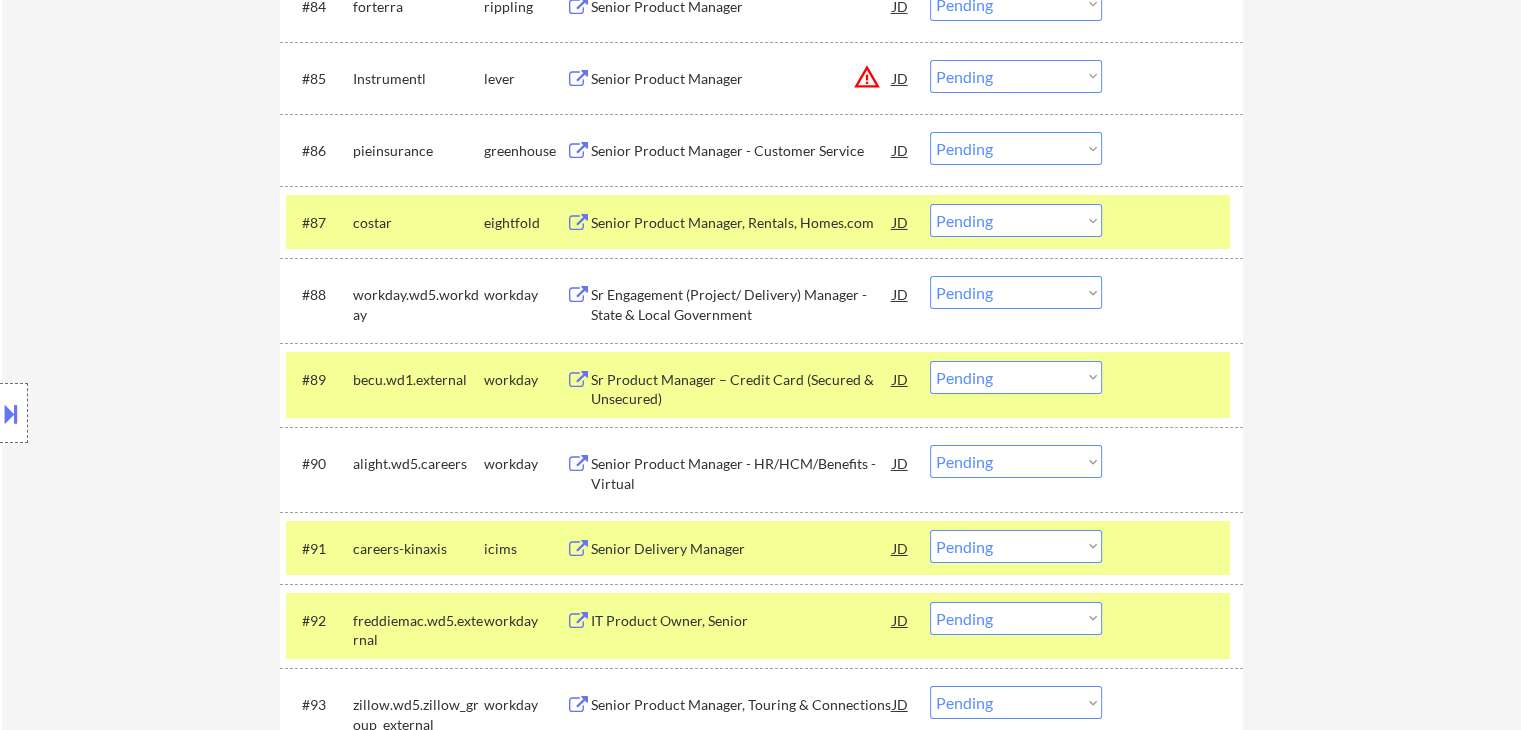 scroll, scrollTop: 6900, scrollLeft: 0, axis: vertical 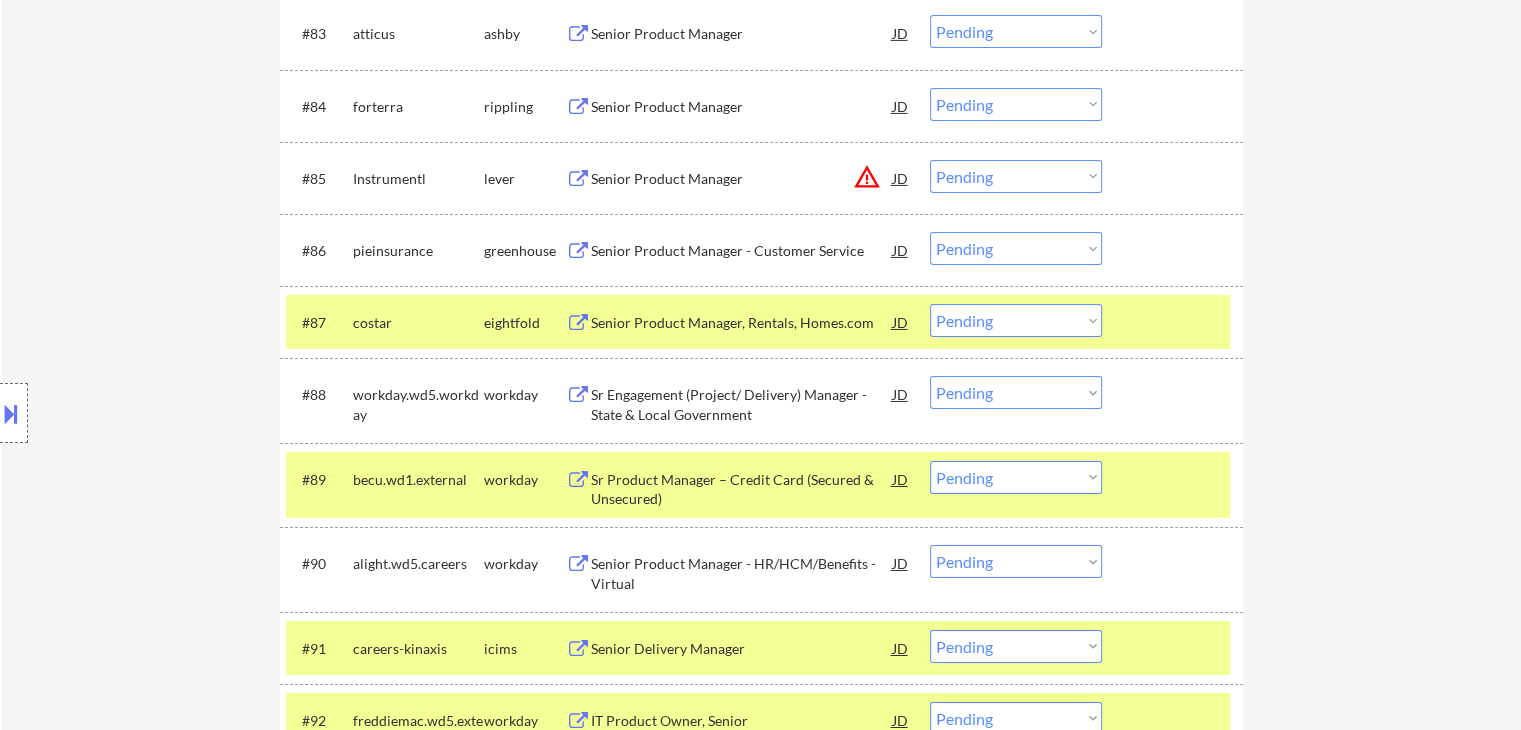 click on "Senior Product Manager - Customer Service" at bounding box center [742, 251] 